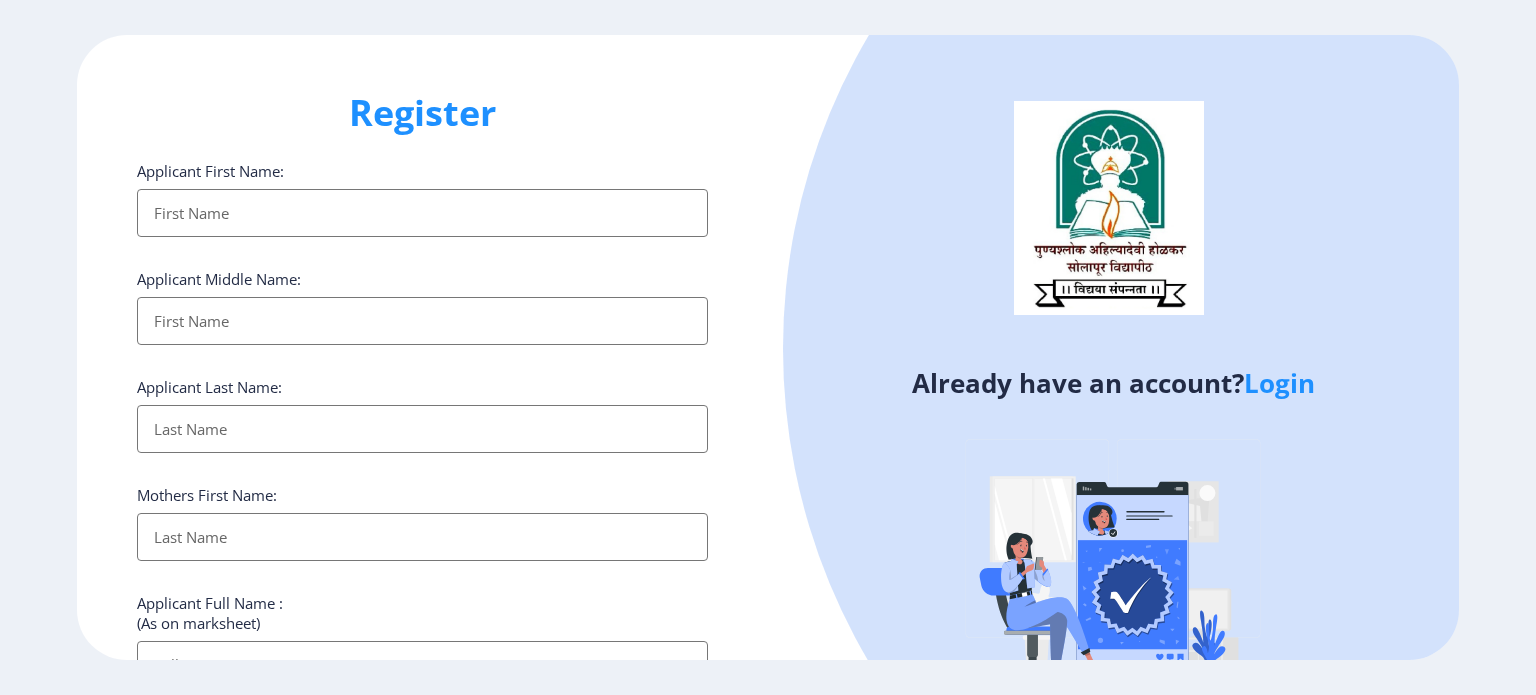 select 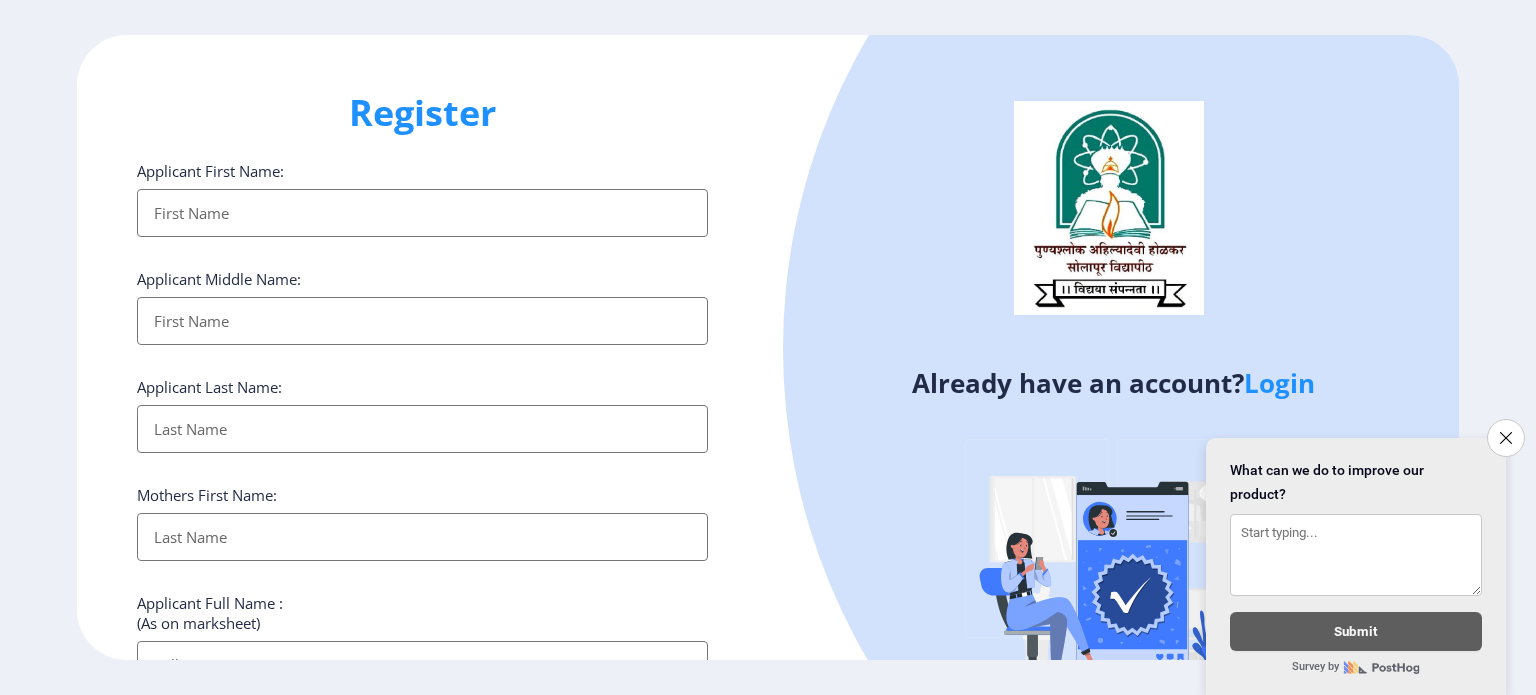 click on "Applicant First Name:" at bounding box center (422, 213) 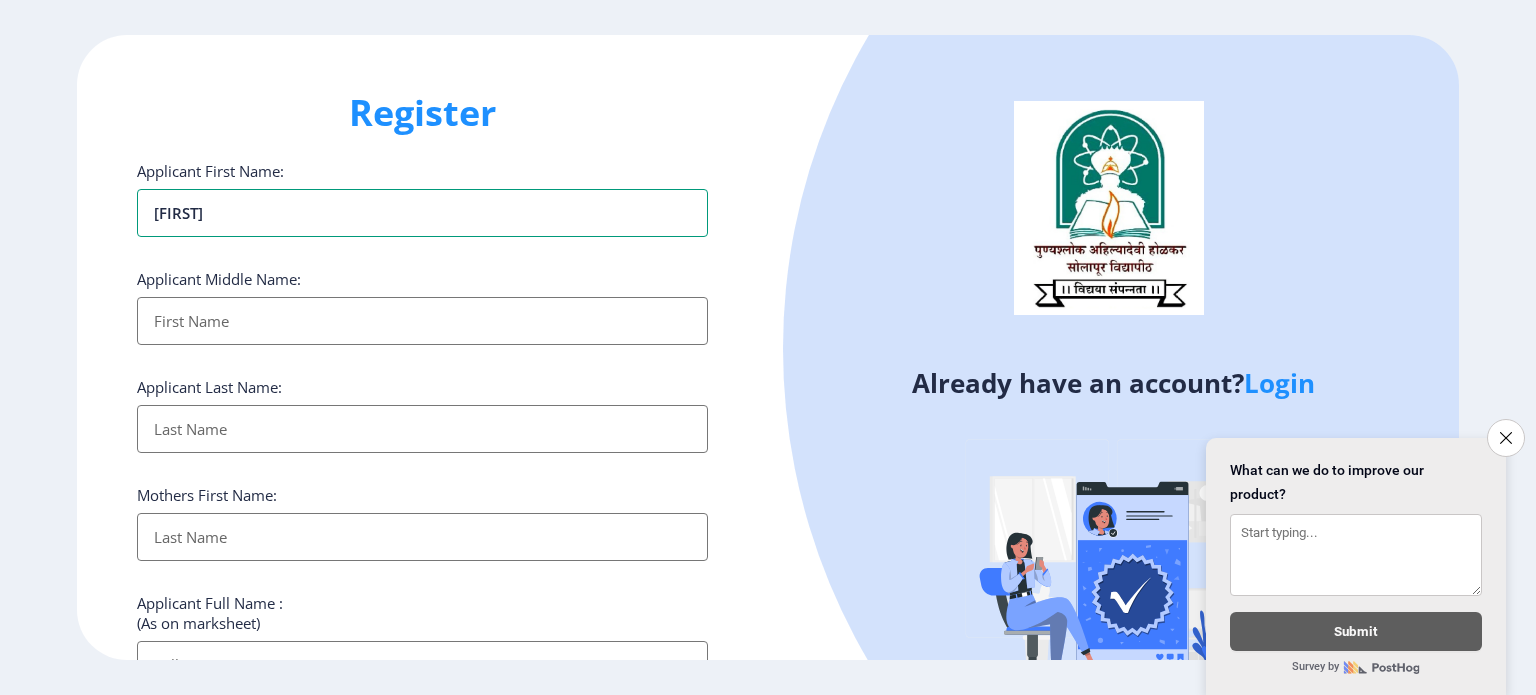 type on "[FIRST]" 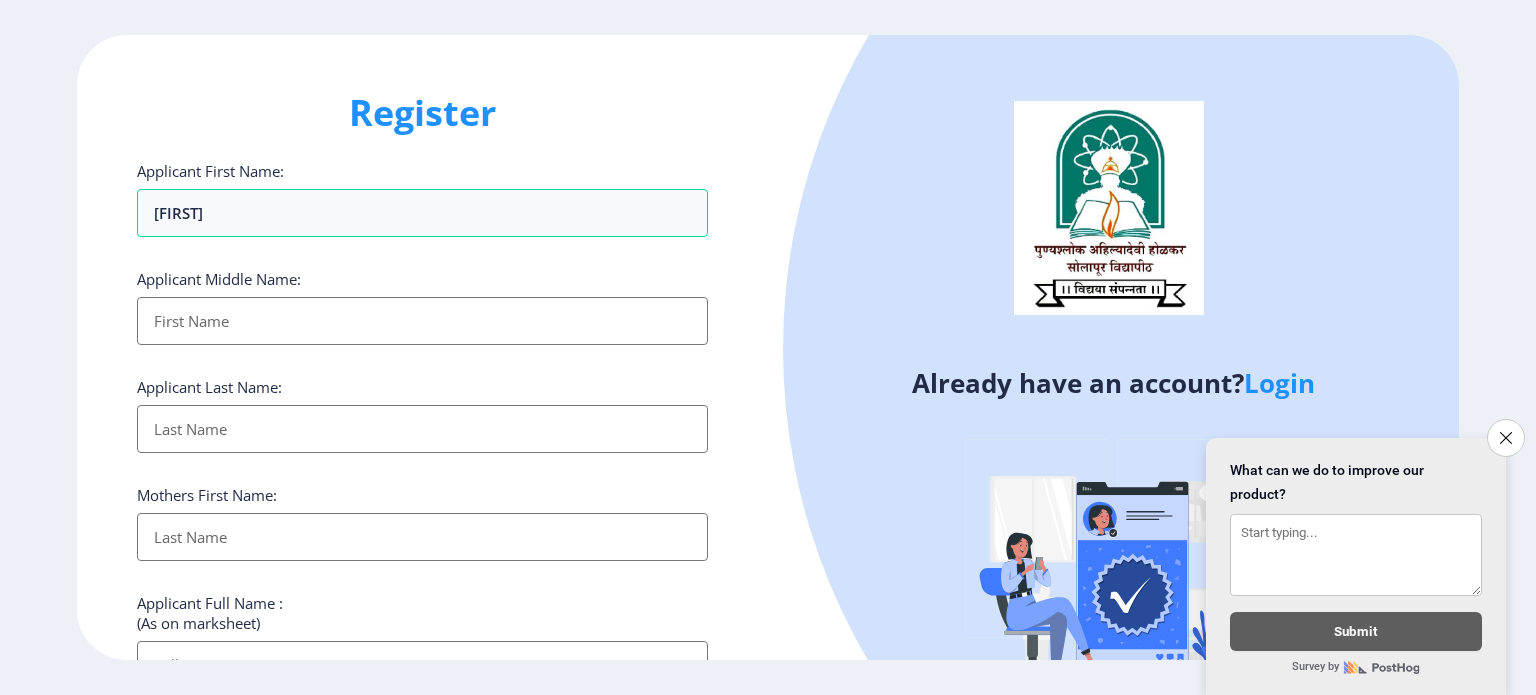 click on "Applicant First Name:" at bounding box center (422, 321) 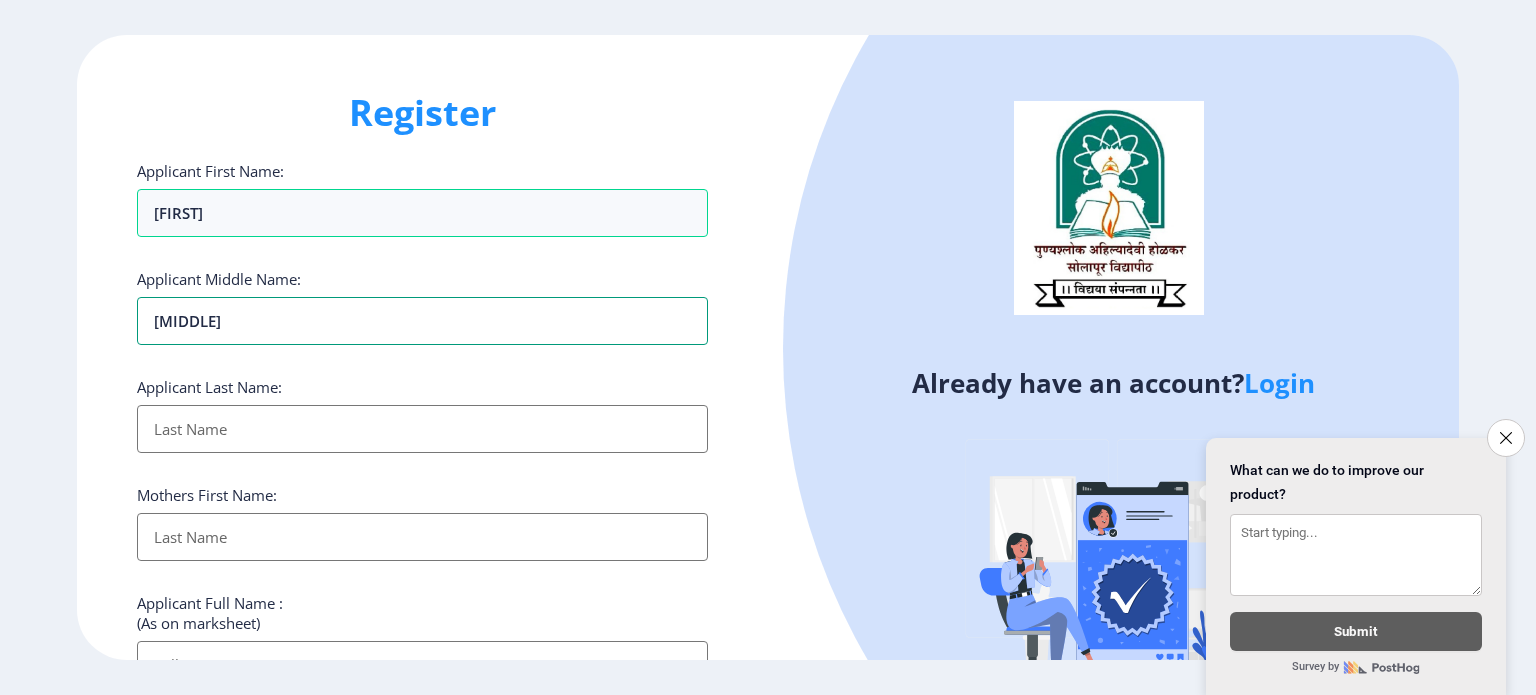 type on "[MIDDLE]" 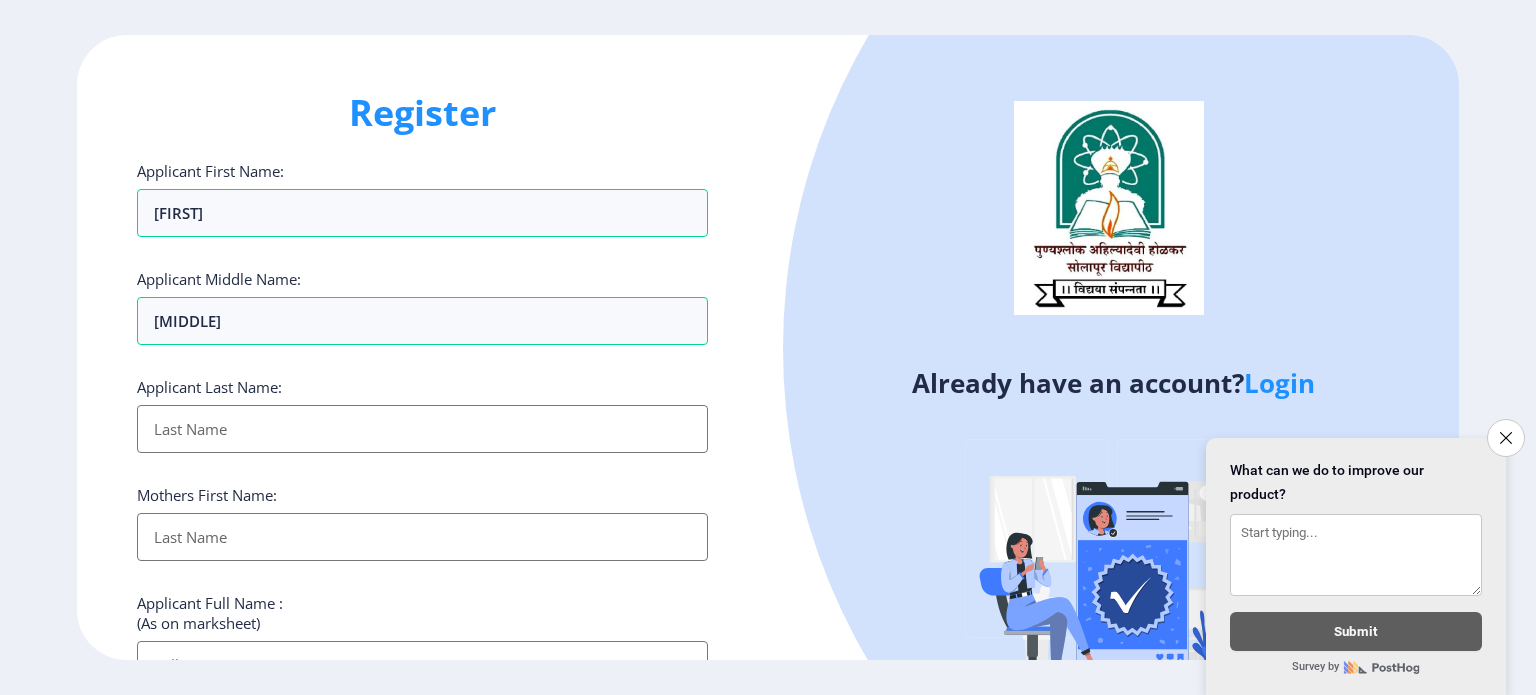 click on "Applicant First Name:" at bounding box center (422, 429) 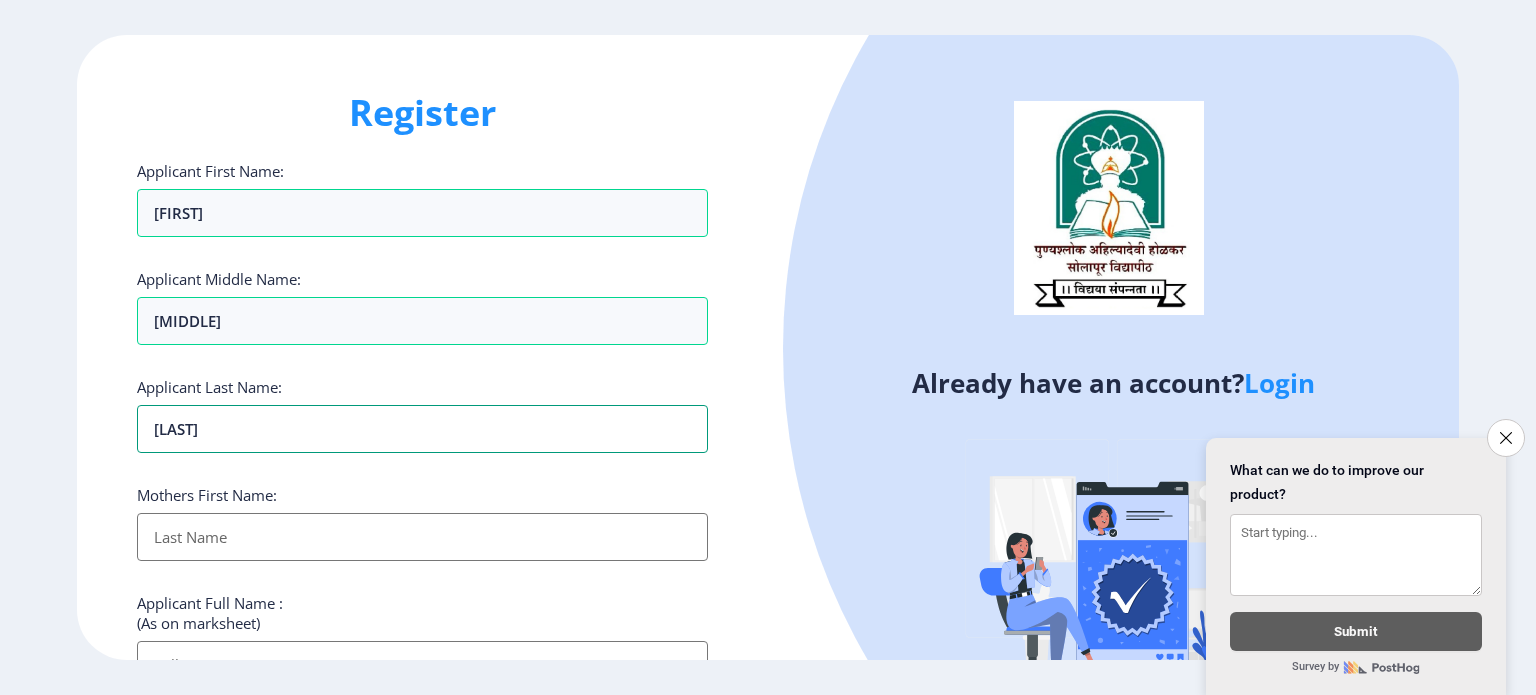 type on "[LAST]" 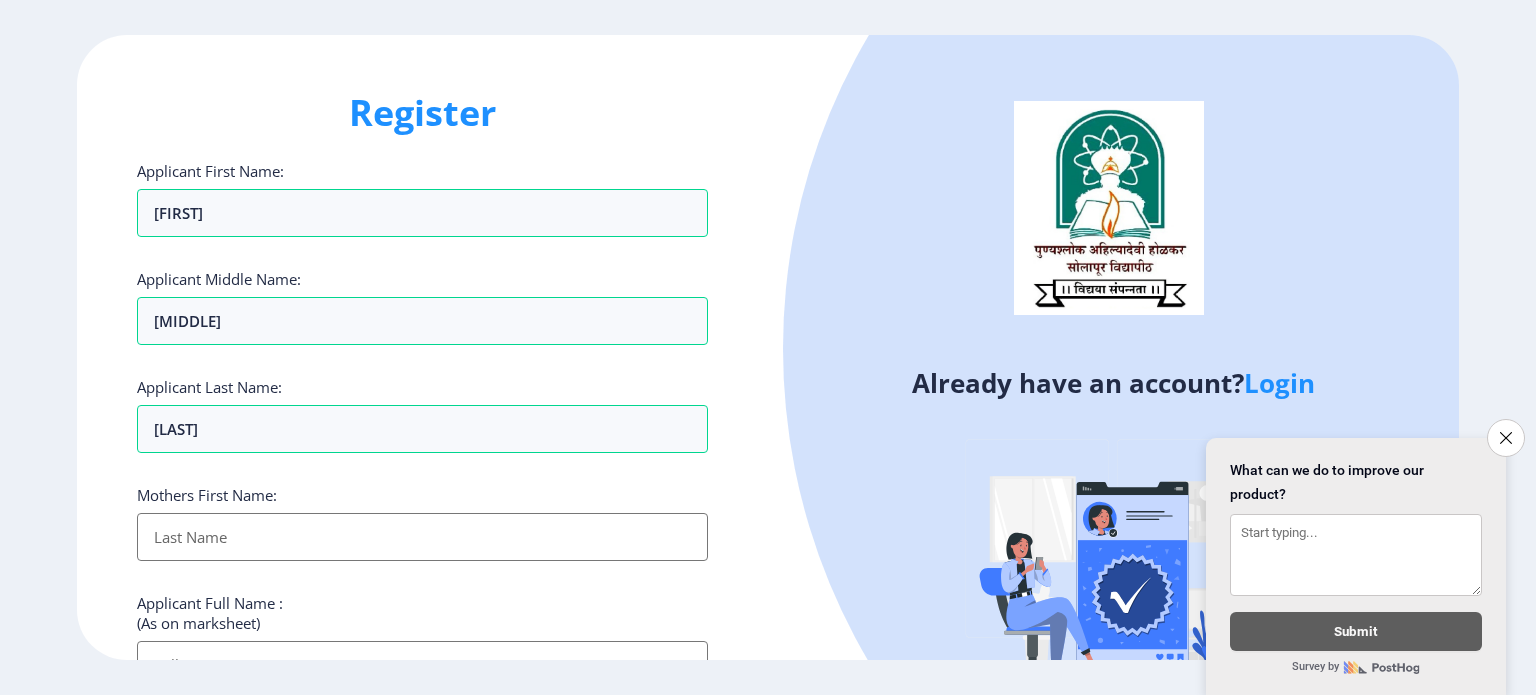 click on "Register Applicant First Name: [FIRST] Applicant Middle Name: [MIDDLE] Applicant Last Name: [LAST] Mothers First Name: [NAME] Applicant Full Name : (As on marksheet) Aadhar Number :  [NUMBER] Gender: Select Gender Male Female Other  Country Code and Mobile number  *  +91 India (भारत) +91 Afghanistan (‫افغانستان‬‎) +93 Albania (Shqipëri) +355 Algeria (‫الجزائر‬‎) +213 American Samoa +1 Andorra +376 Angola +244 Anguilla +1 Antigua and Barbuda +1 Argentina +54 Armenia (Հայաստան) +374 Aruba +297 Australia +61 Austria (Österreich) +43 Azerbaijan (Azərbaycan) +994 Bahamas +1 Bahrain (‫البحرين‬‎) +973 Bangladesh (বাংলাদেশ) +880 Barbados +1 Belarus (Беларусь) +375 Belgium (België) +32 Belize +501 Benin (Bénin) +229 Bermuda +1 Bhutan (འབྲུག) +975 Bolivia +591 Bosnia and Herzegovina (Босна и Херцеговина) +387 Botswana +267 Brazil (Brasil) +55 +246 +1 Brunei +673 +359" 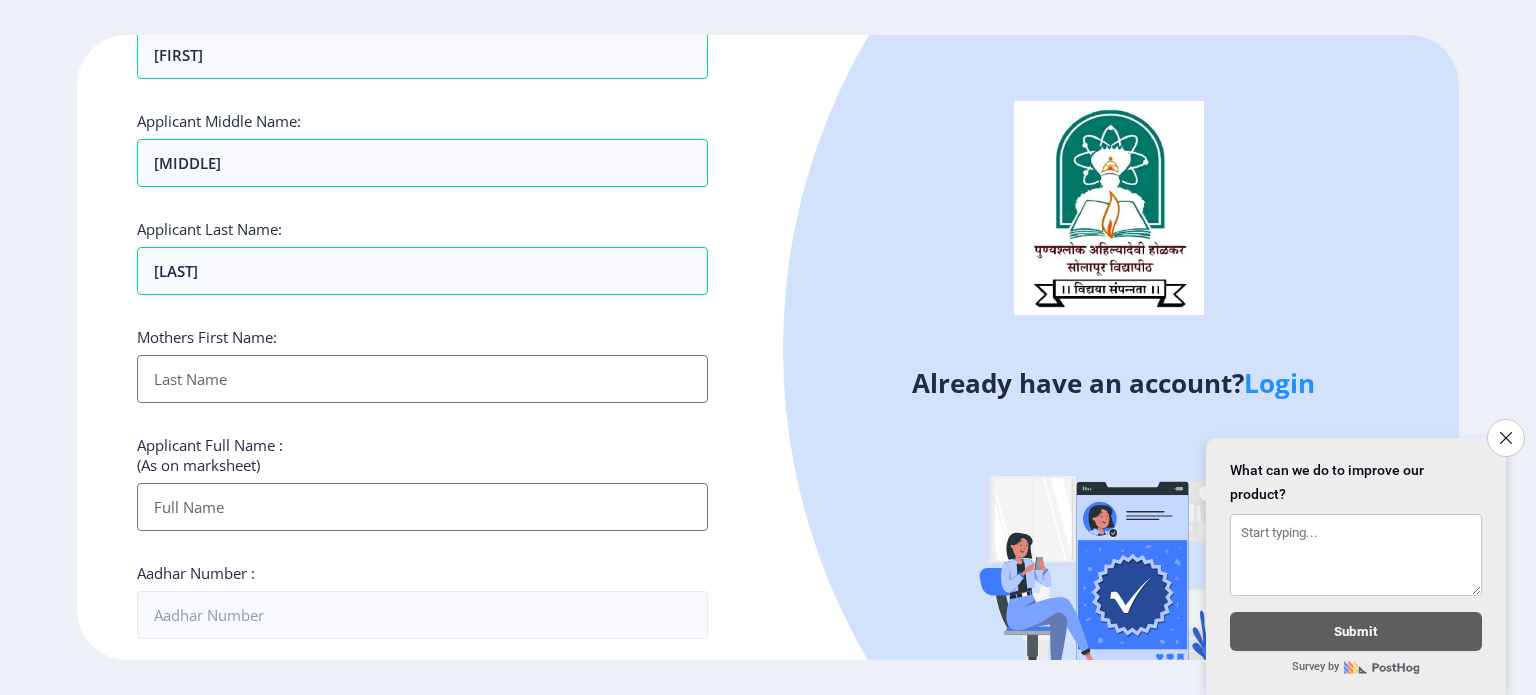 scroll, scrollTop: 200, scrollLeft: 0, axis: vertical 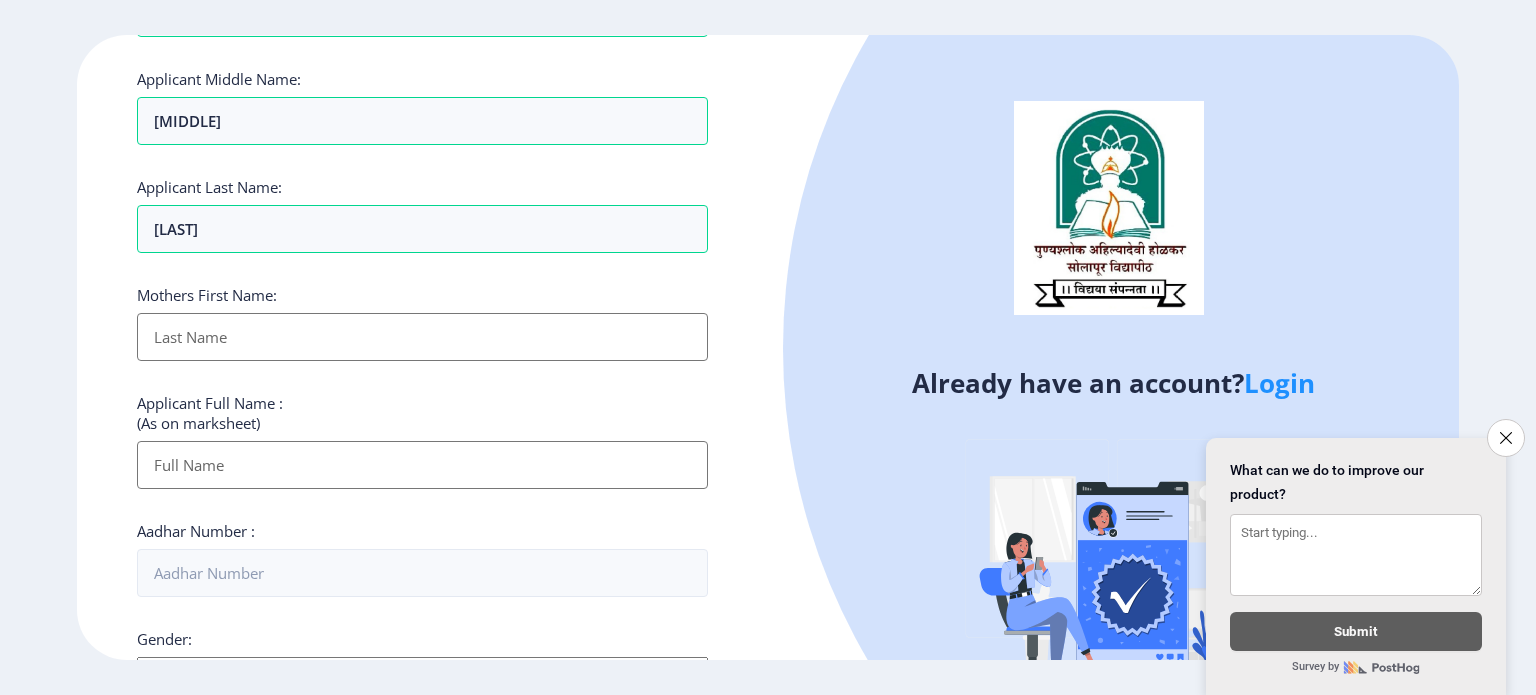 click on "Applicant First Name:" at bounding box center (422, 337) 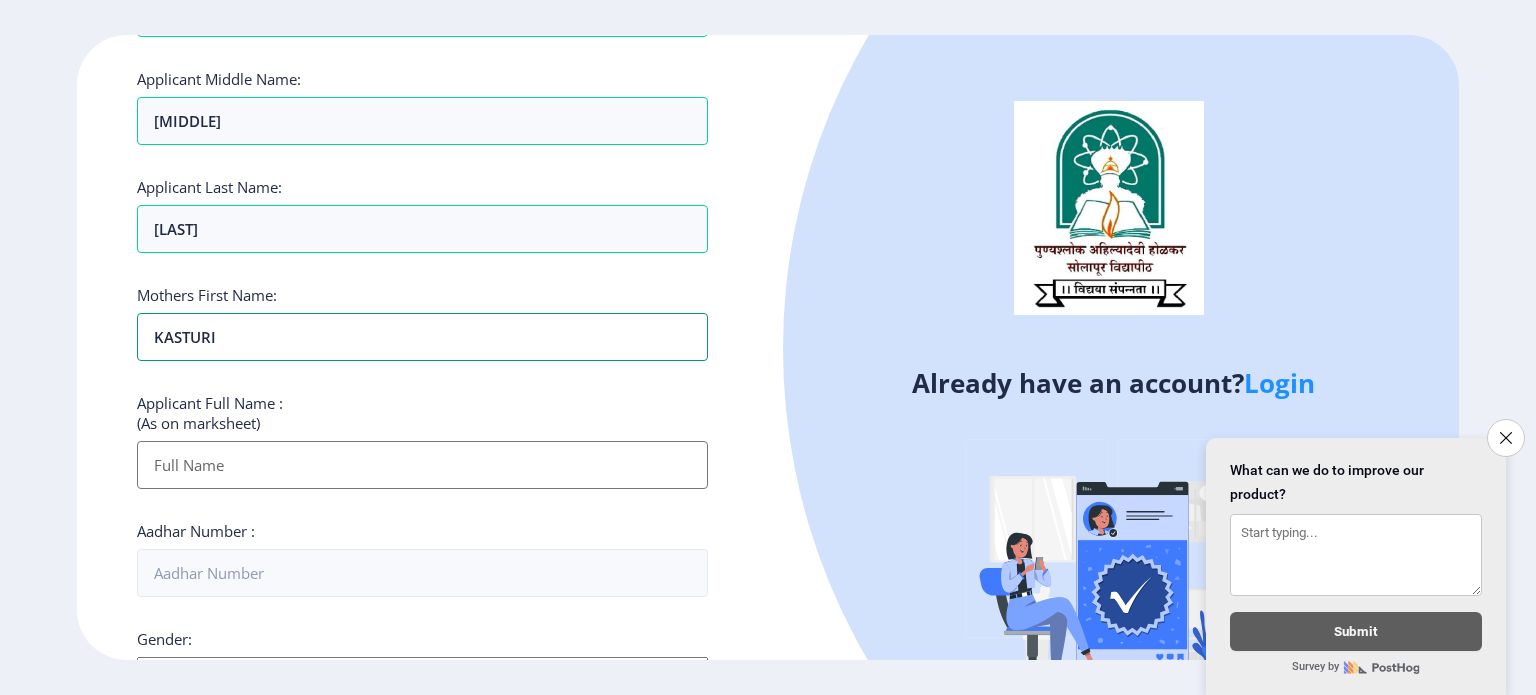 scroll, scrollTop: 400, scrollLeft: 0, axis: vertical 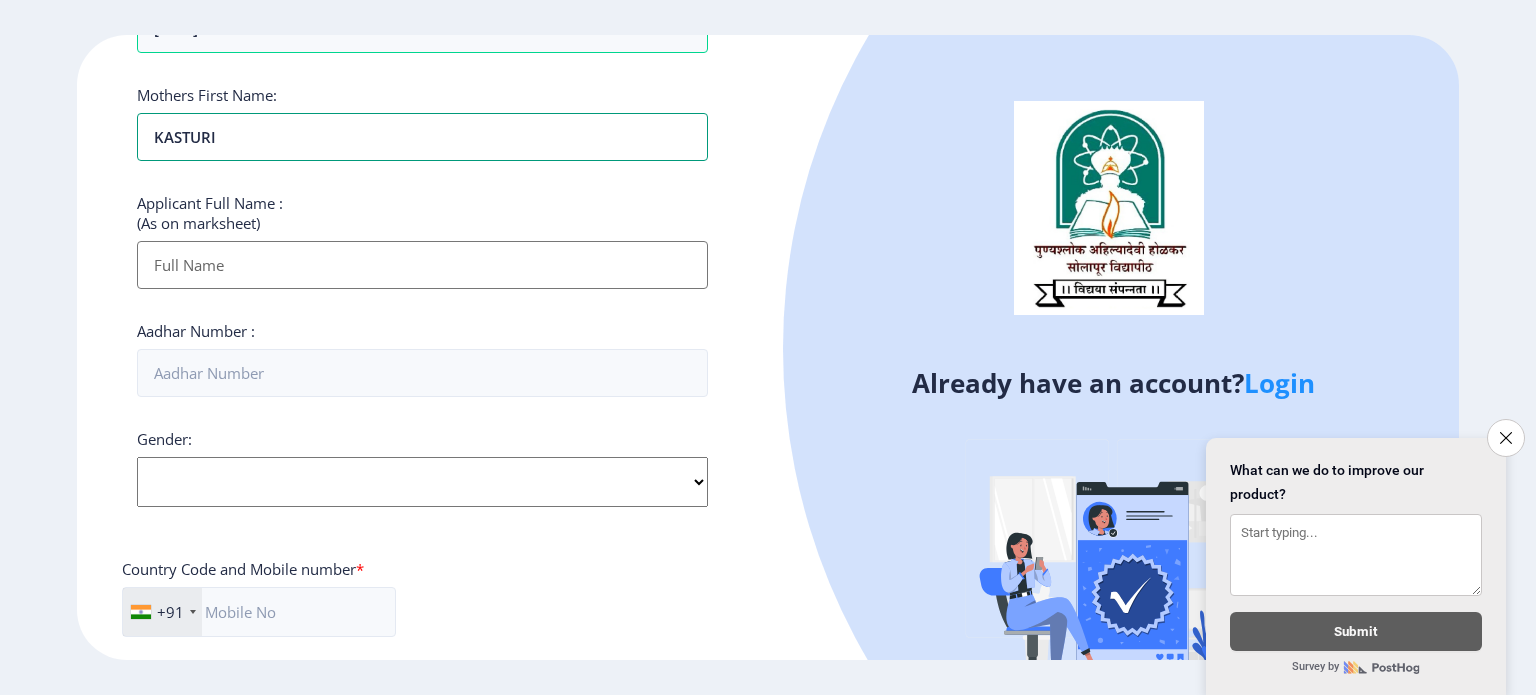 type on "KASTURI" 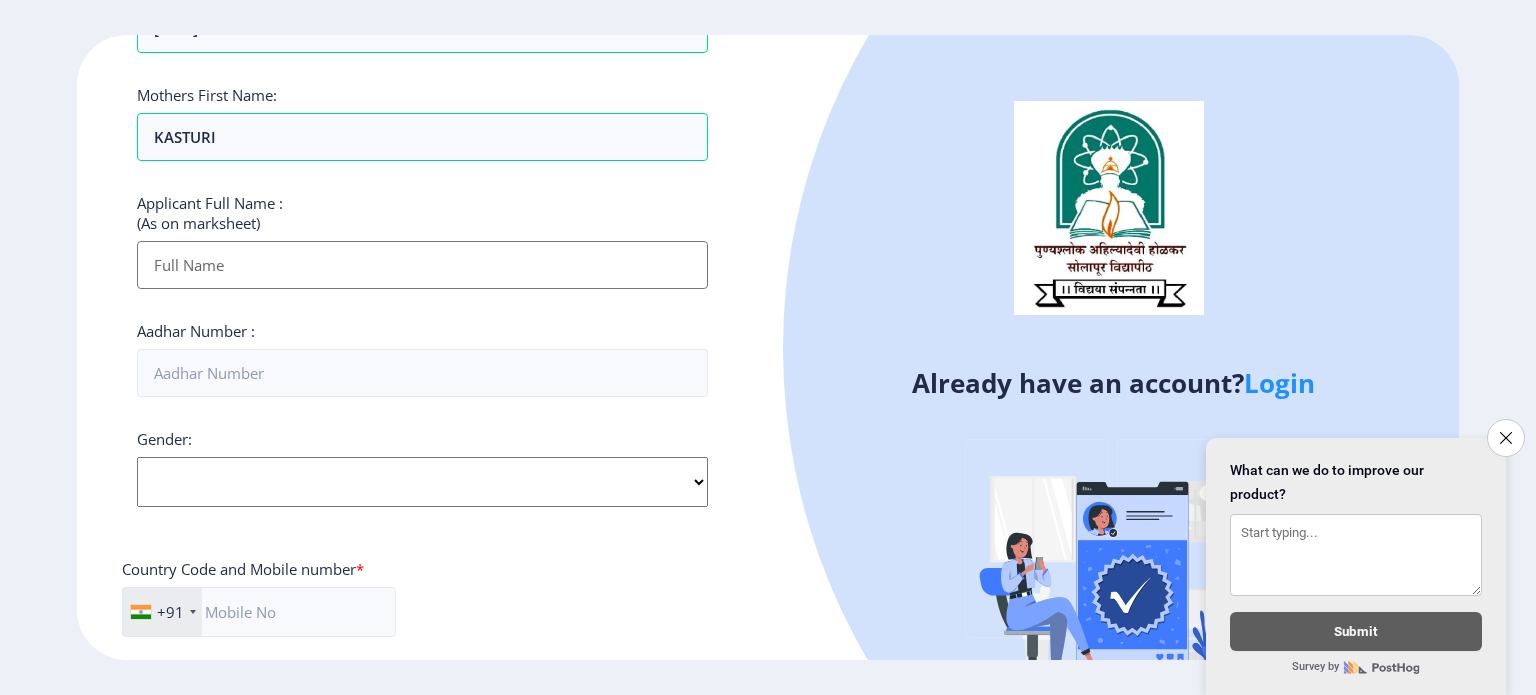 click on "Applicant First Name:" at bounding box center (422, 265) 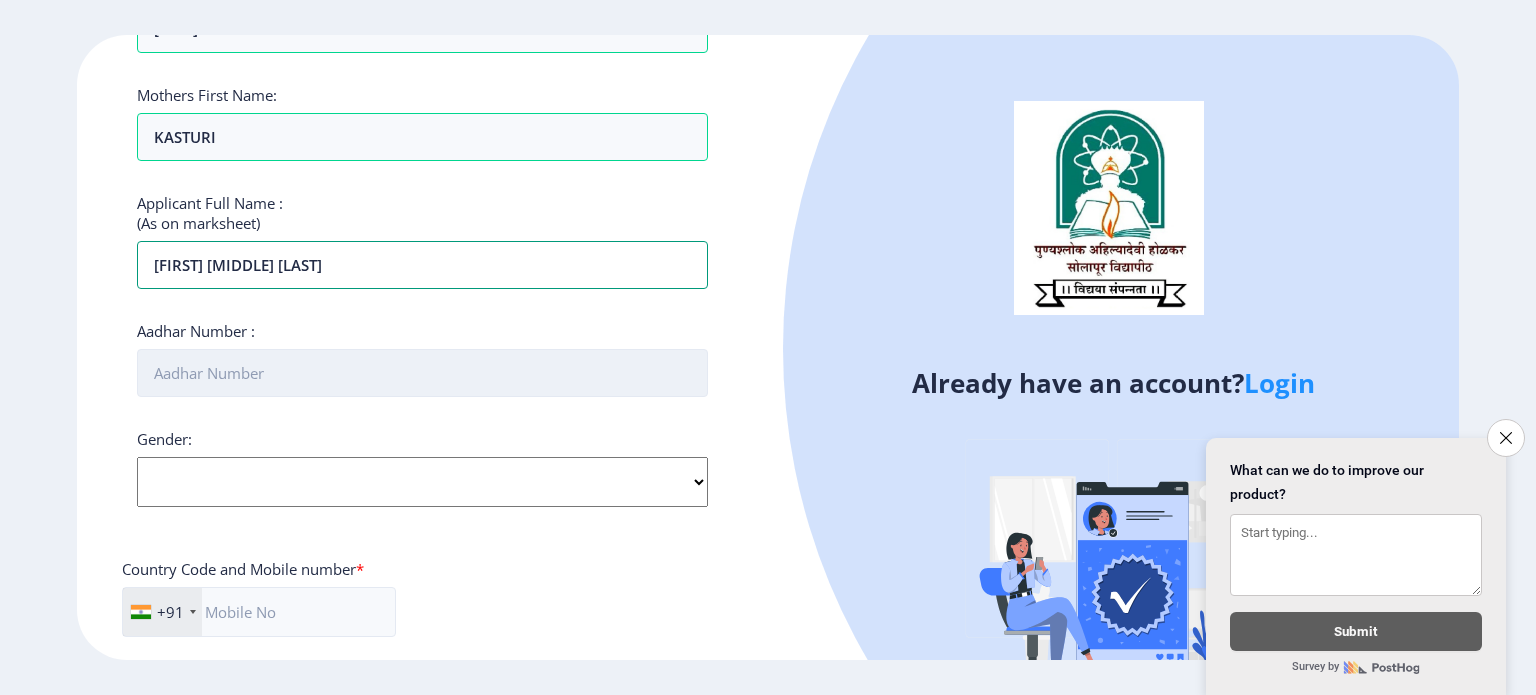type on "[FIRST] [MIDDLE] [LAST]" 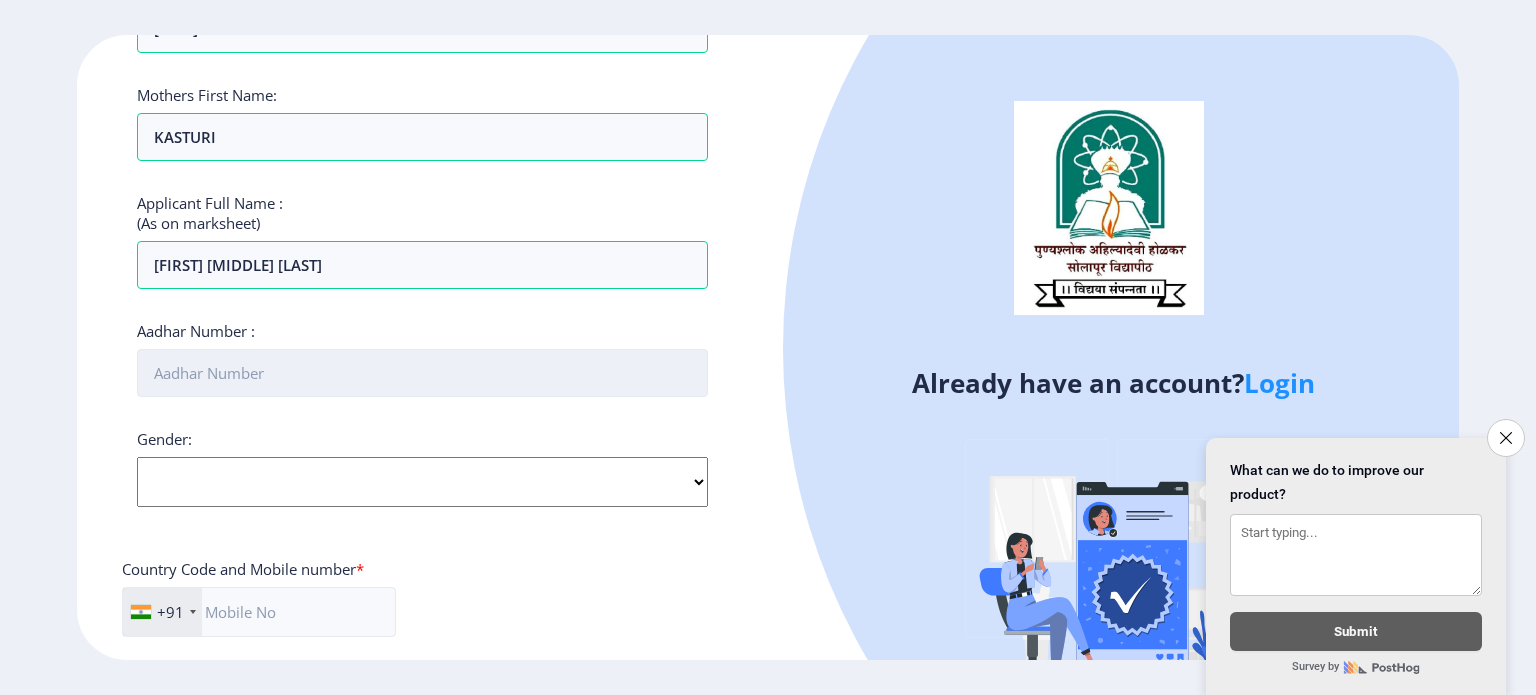click on "Aadhar Number :" at bounding box center [422, 373] 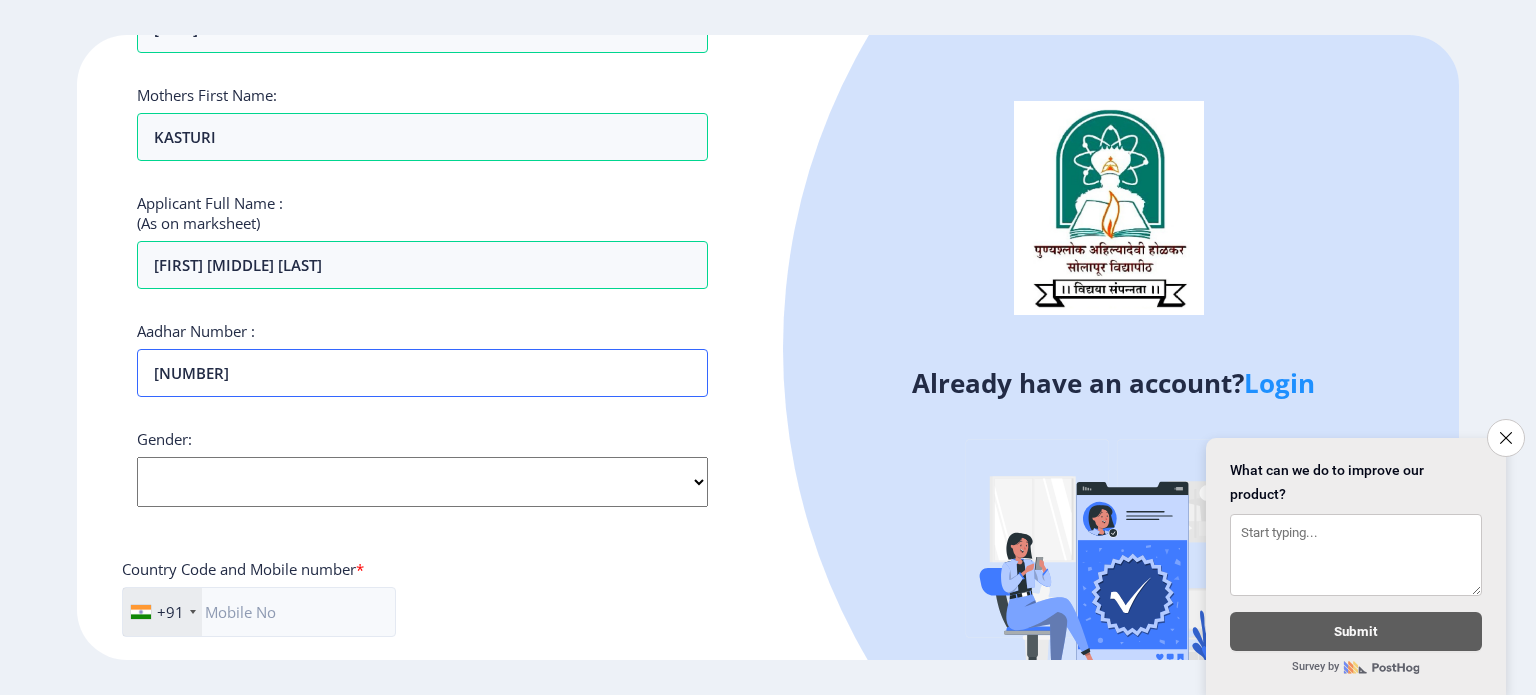 type on "[NUMBER]" 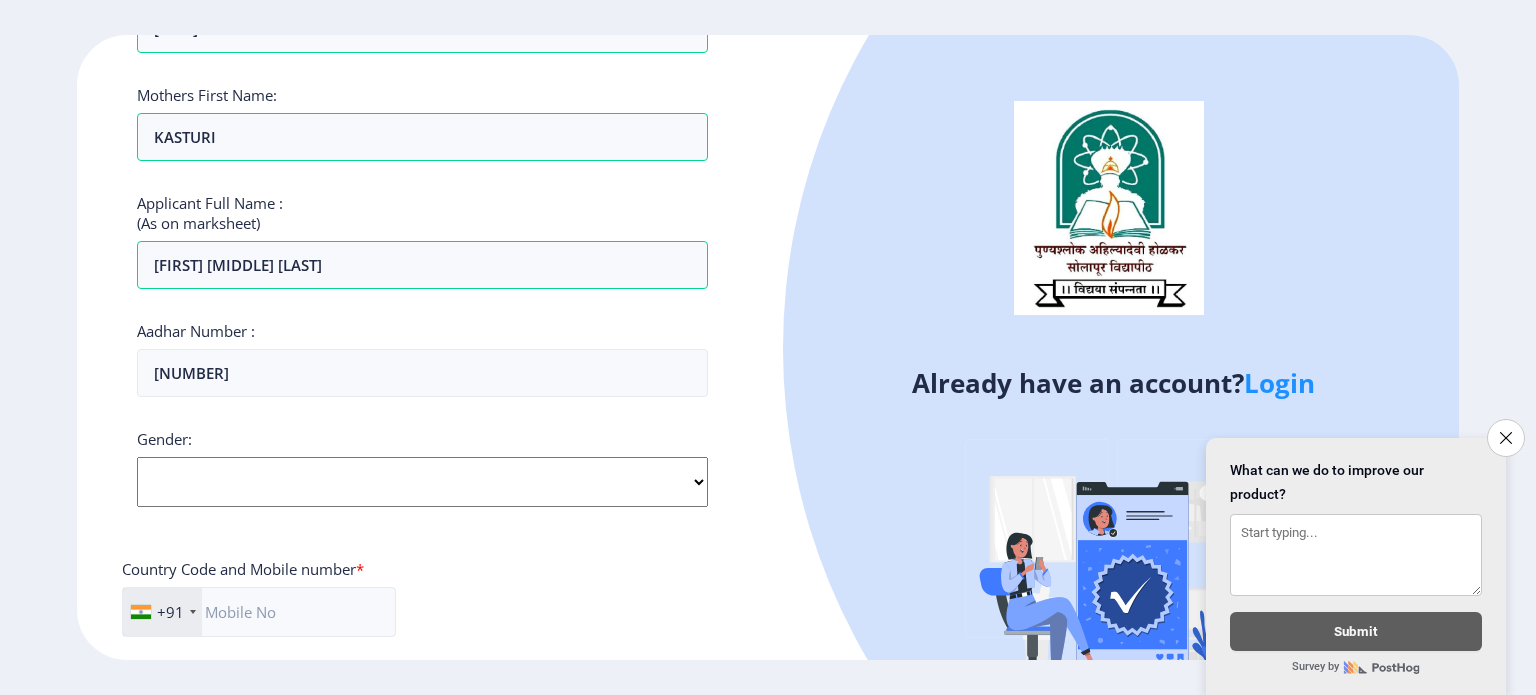 click on "Select Gender Male Female Other" 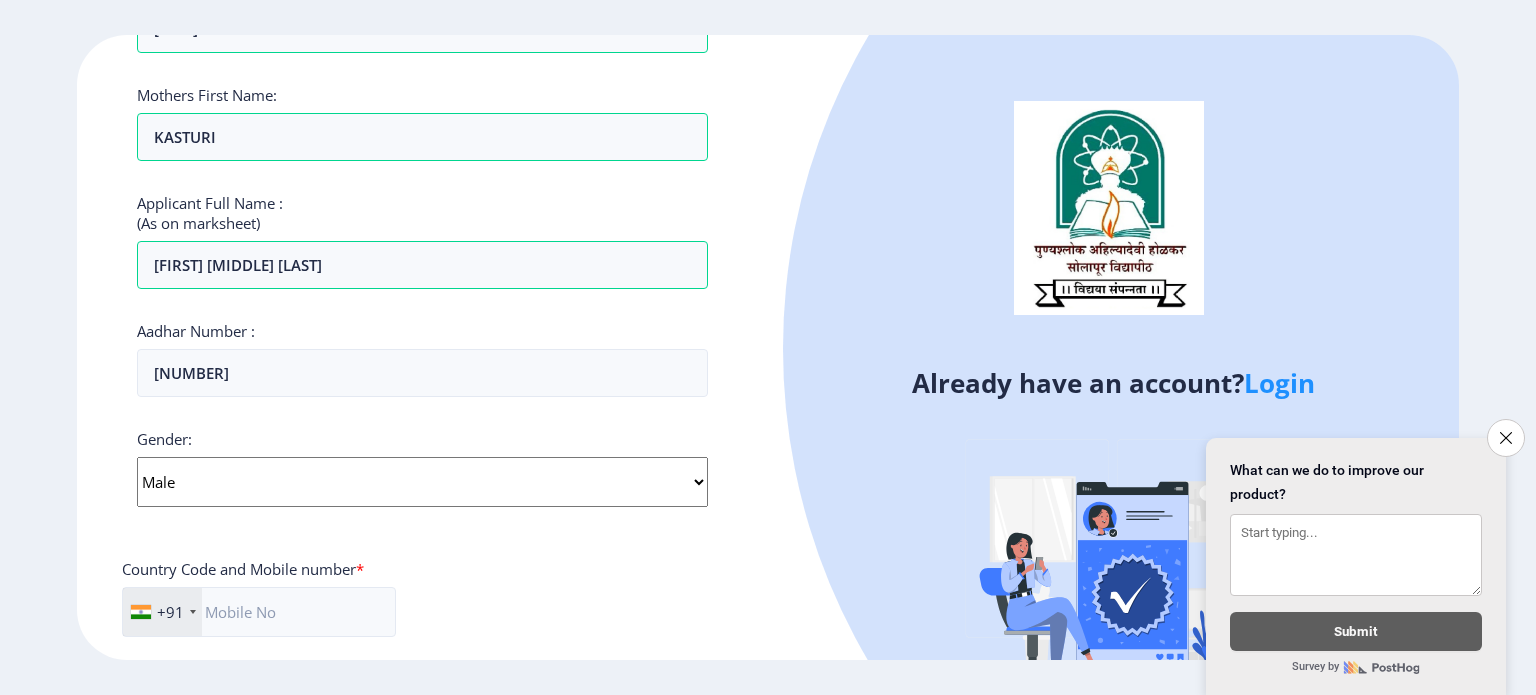 click on "Select Gender Male Female Other" 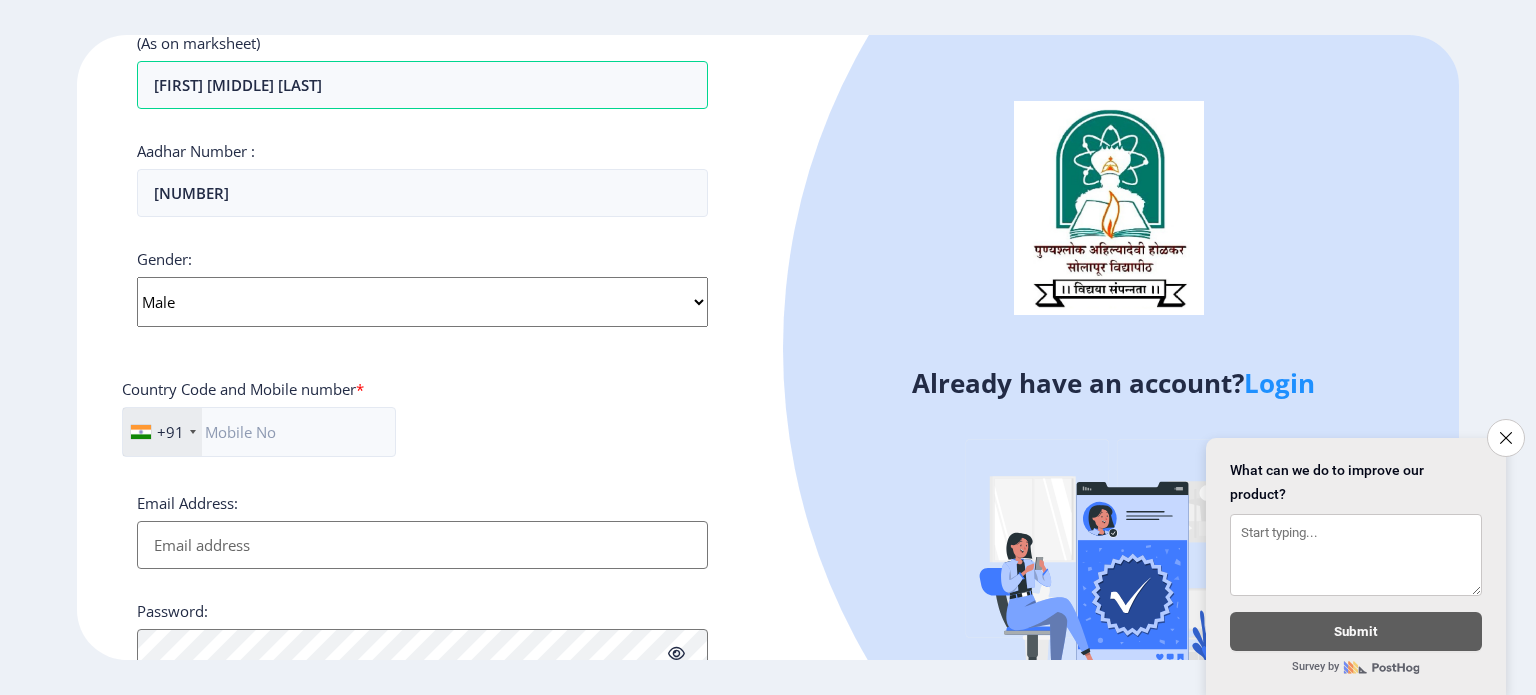 scroll, scrollTop: 600, scrollLeft: 0, axis: vertical 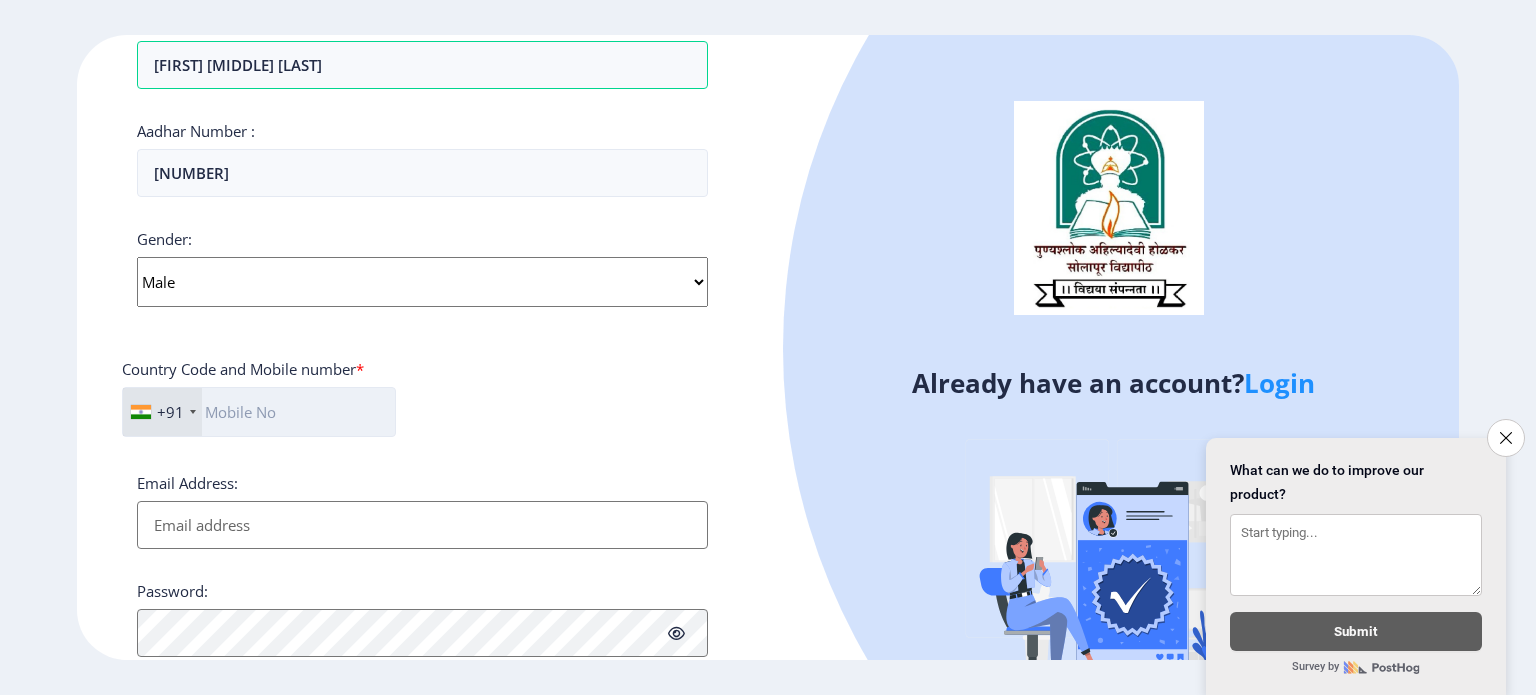 click 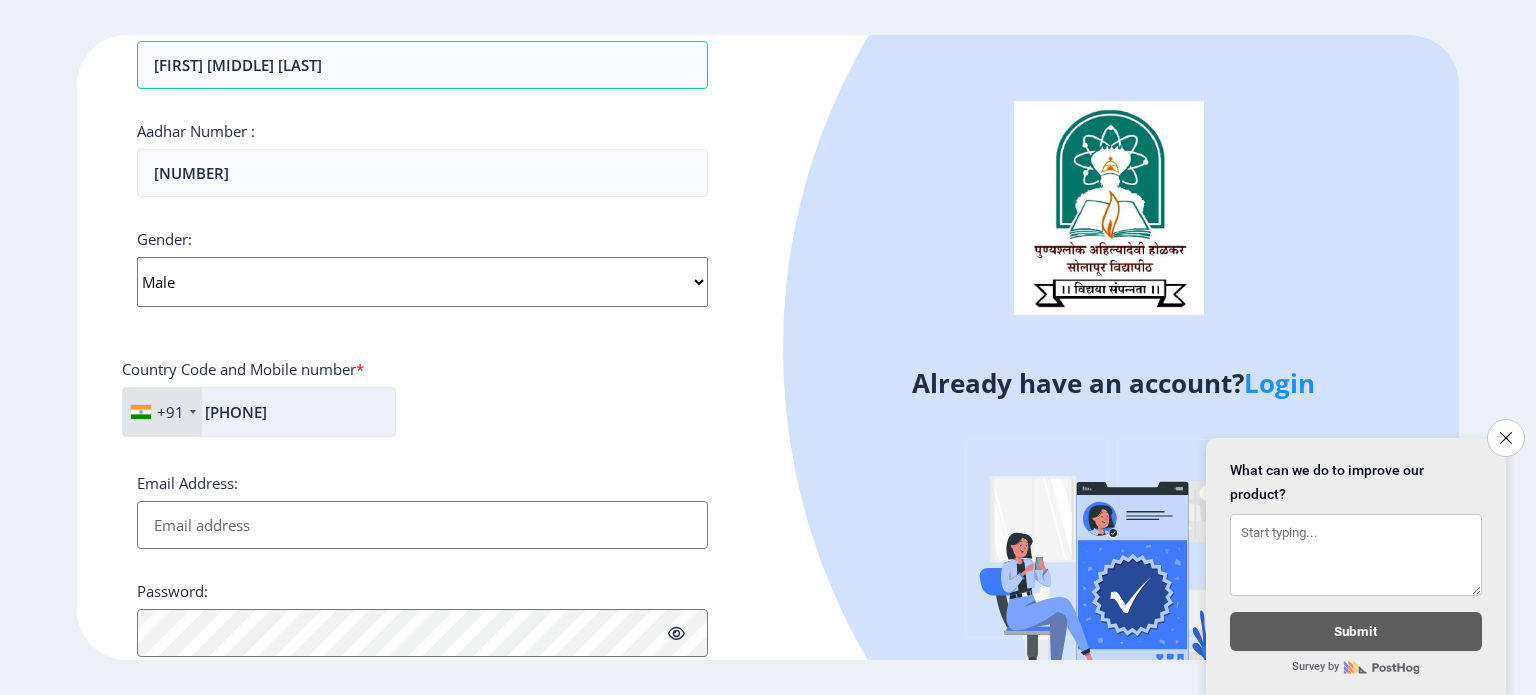 type on "[EMAIL]" 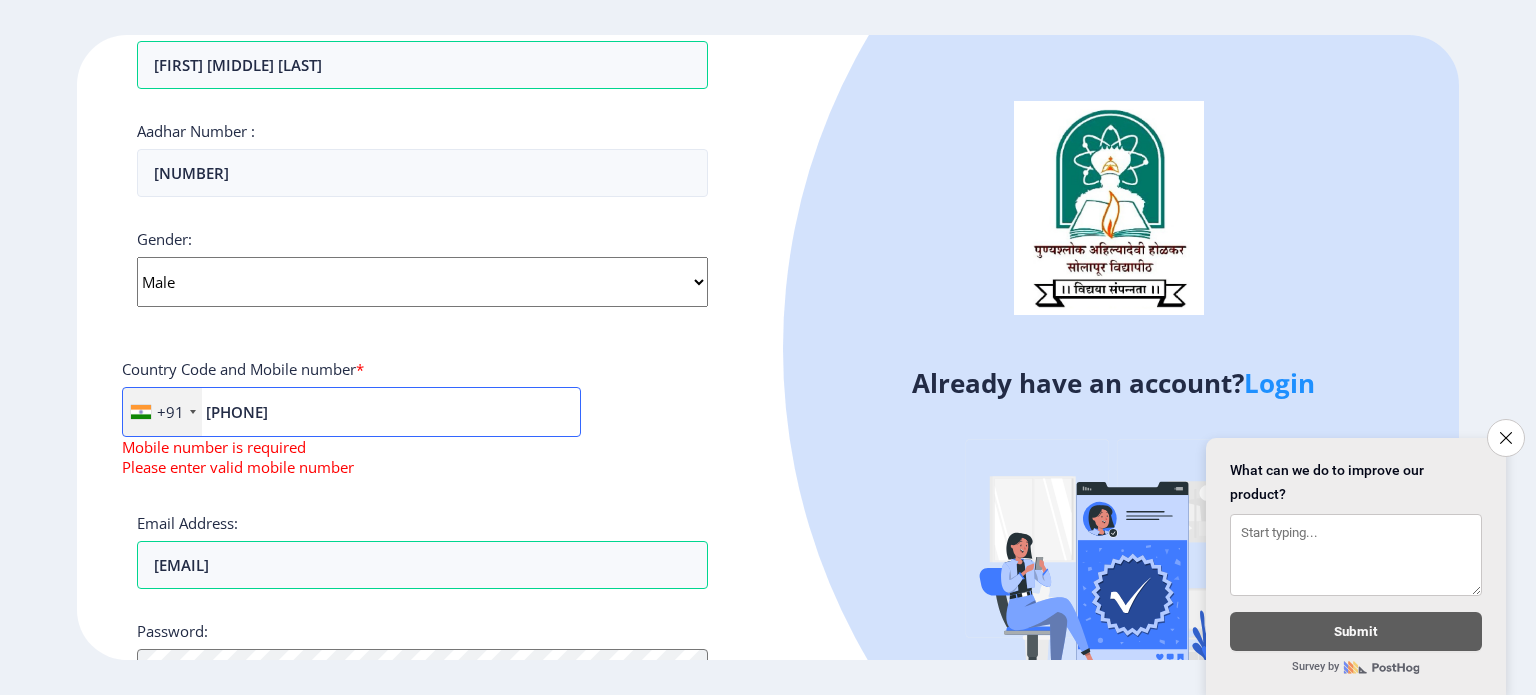 drag, startPoint x: 218, startPoint y: 411, endPoint x: 219, endPoint y: 435, distance: 24.020824 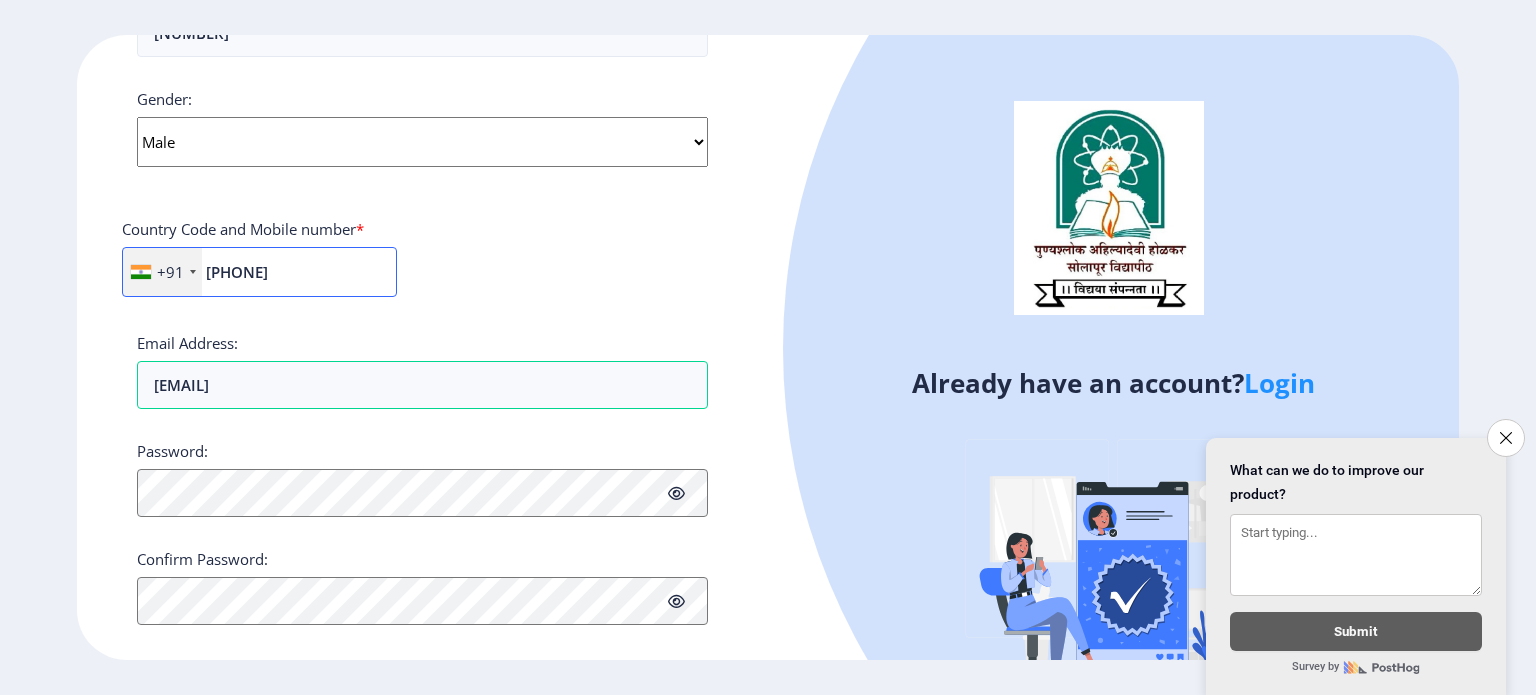 scroll, scrollTop: 763, scrollLeft: 0, axis: vertical 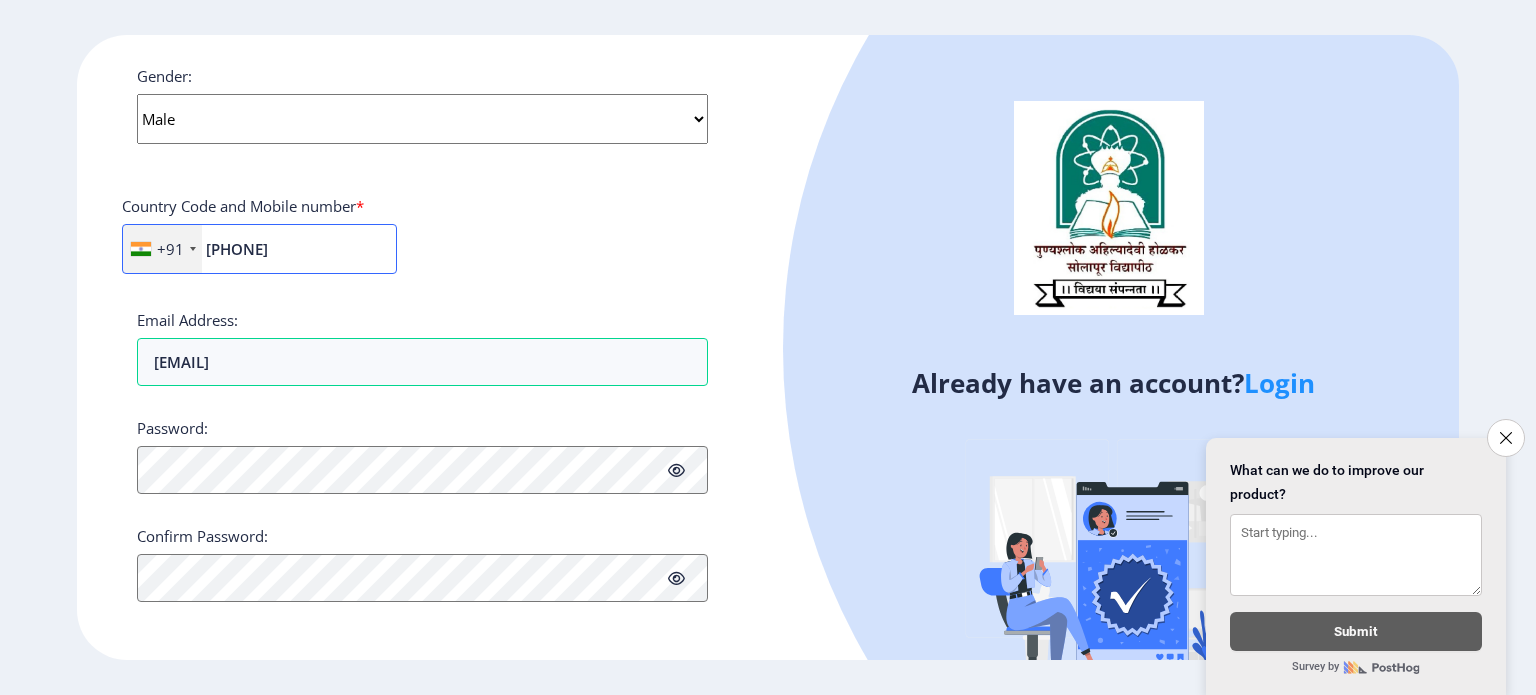 type on "[PHONE]" 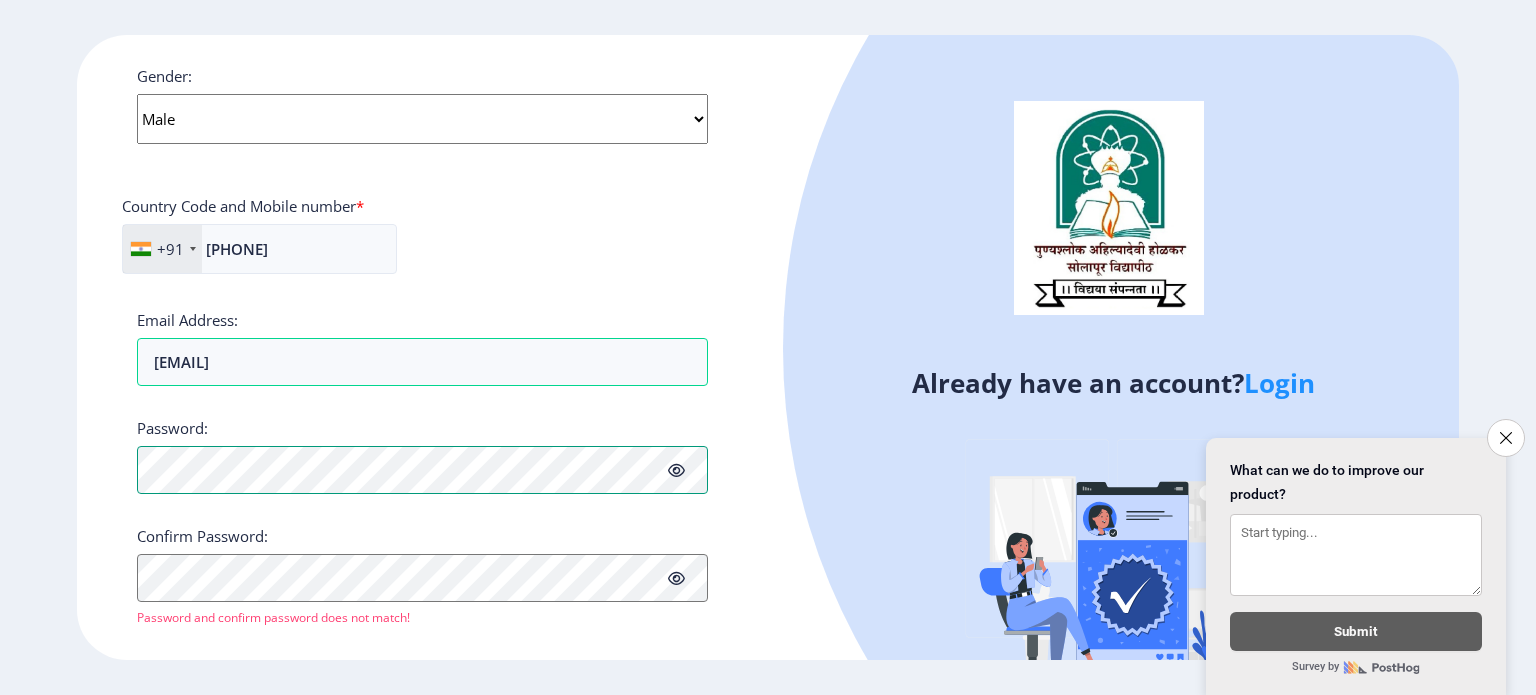scroll, scrollTop: 787, scrollLeft: 0, axis: vertical 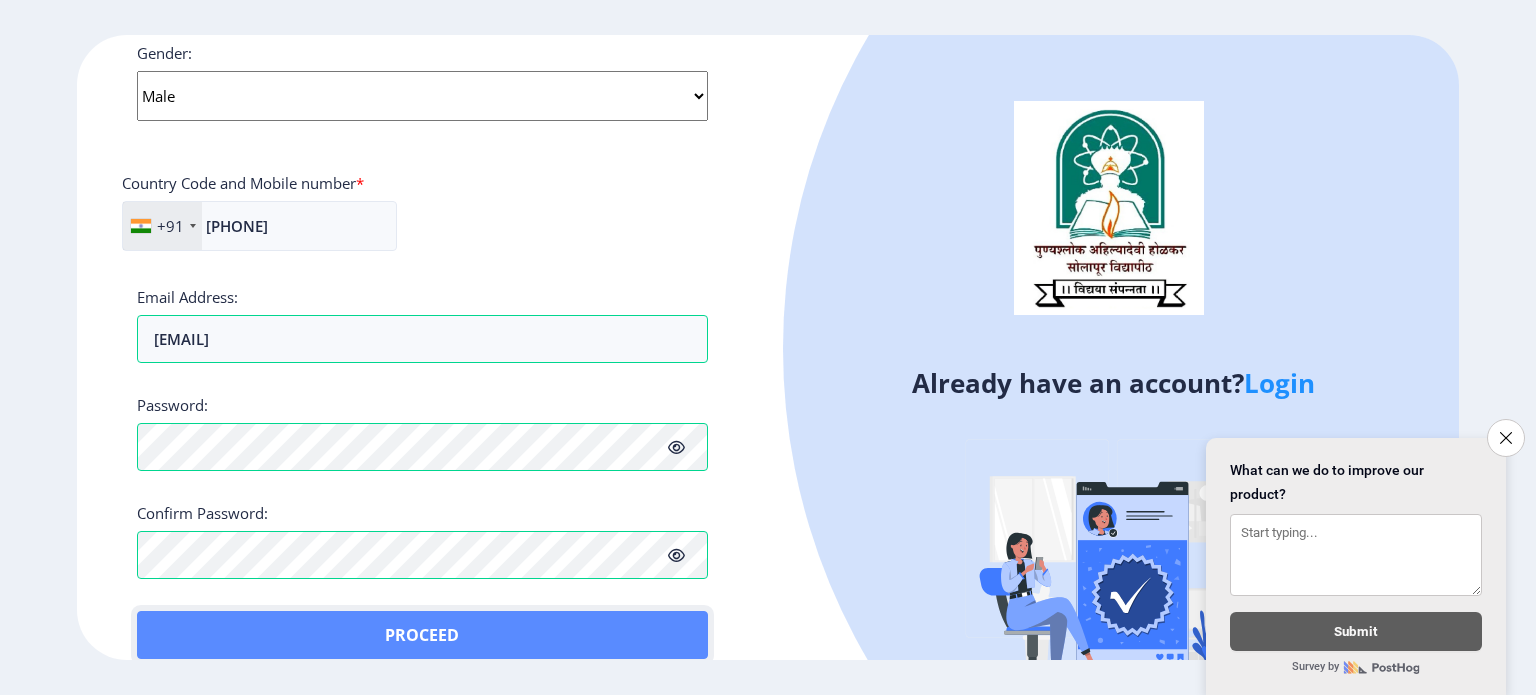 click on "Proceed" 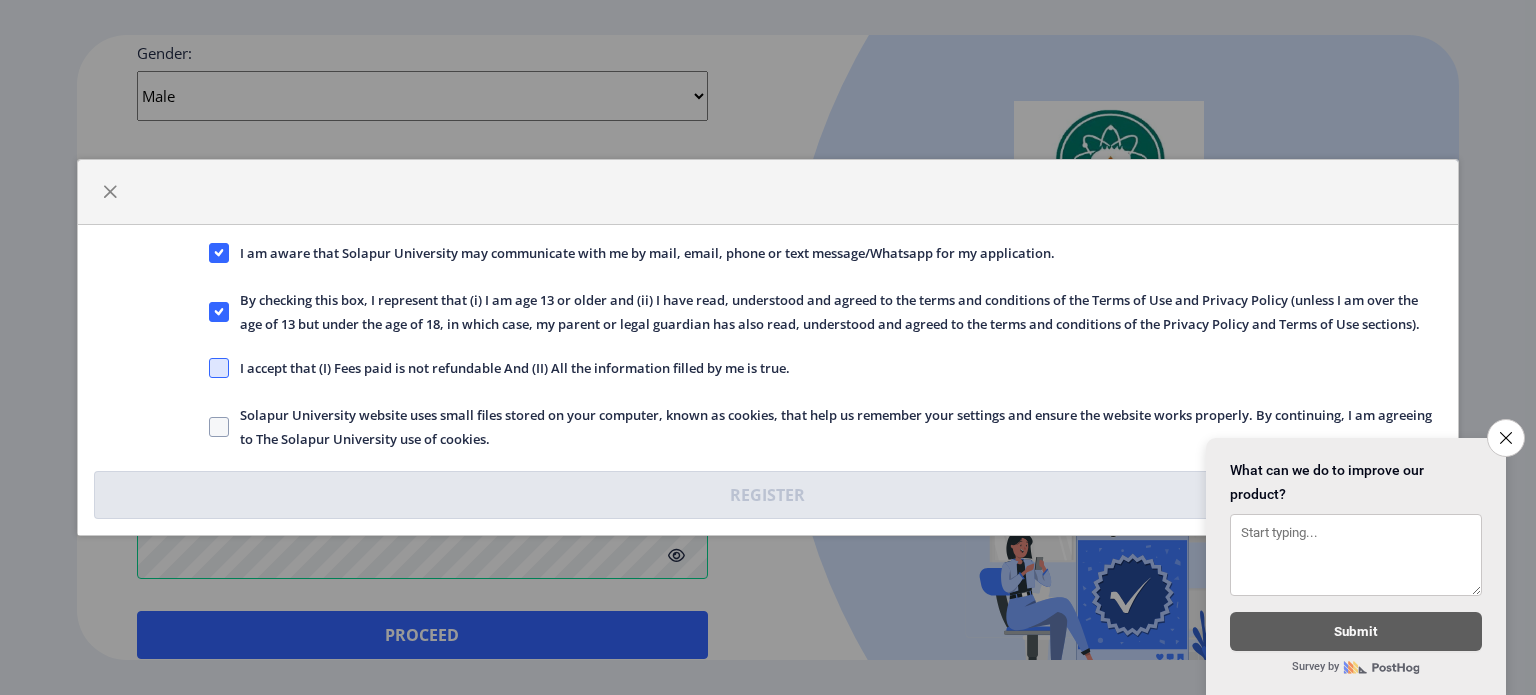click 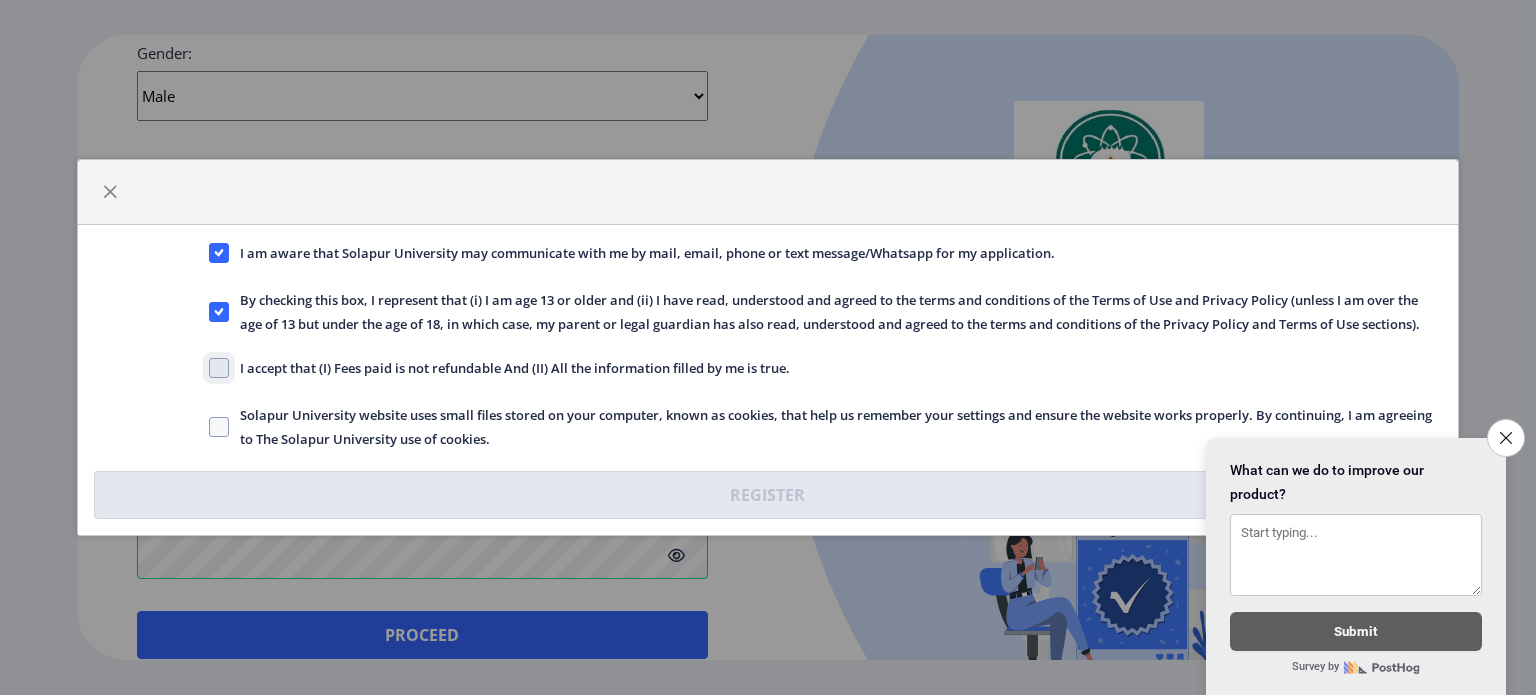click on "I accept that (I) Fees paid is not refundable And (II) All the information filled by me is true." 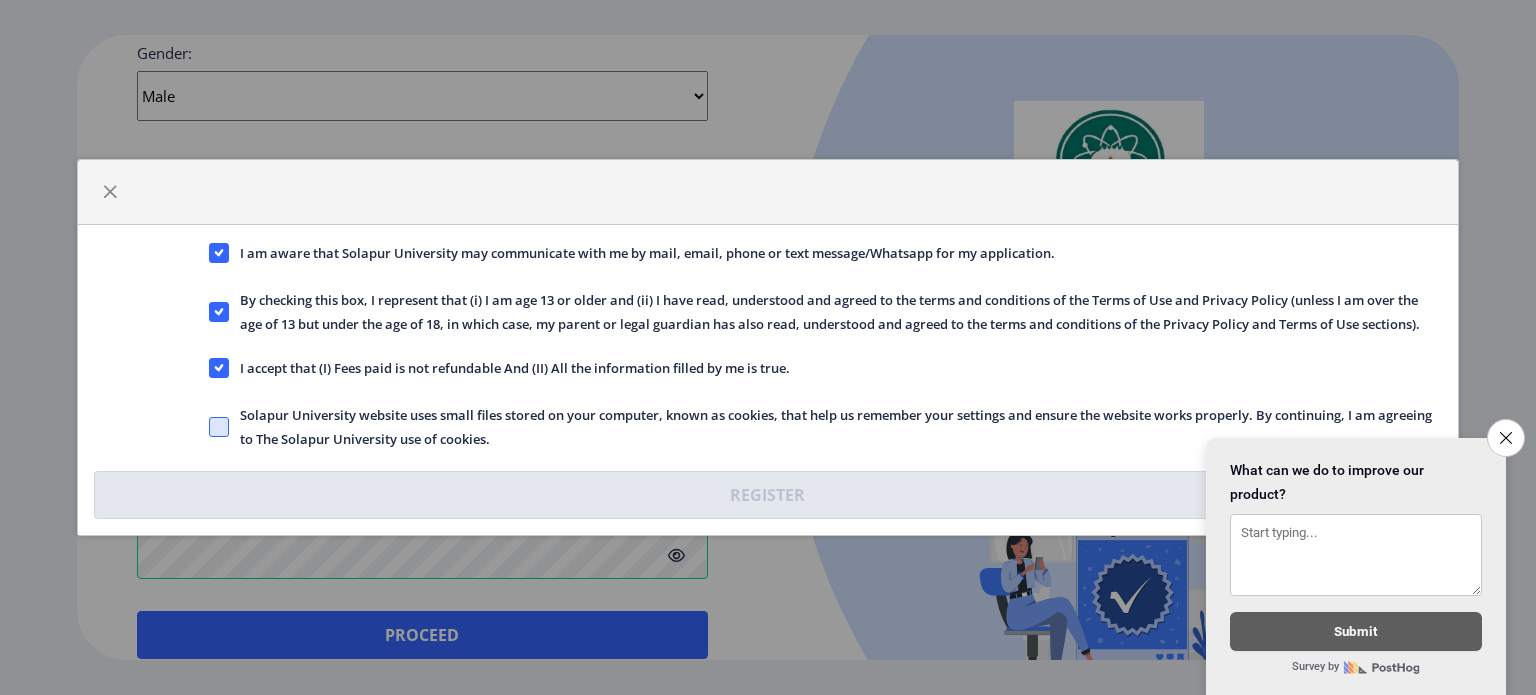 click 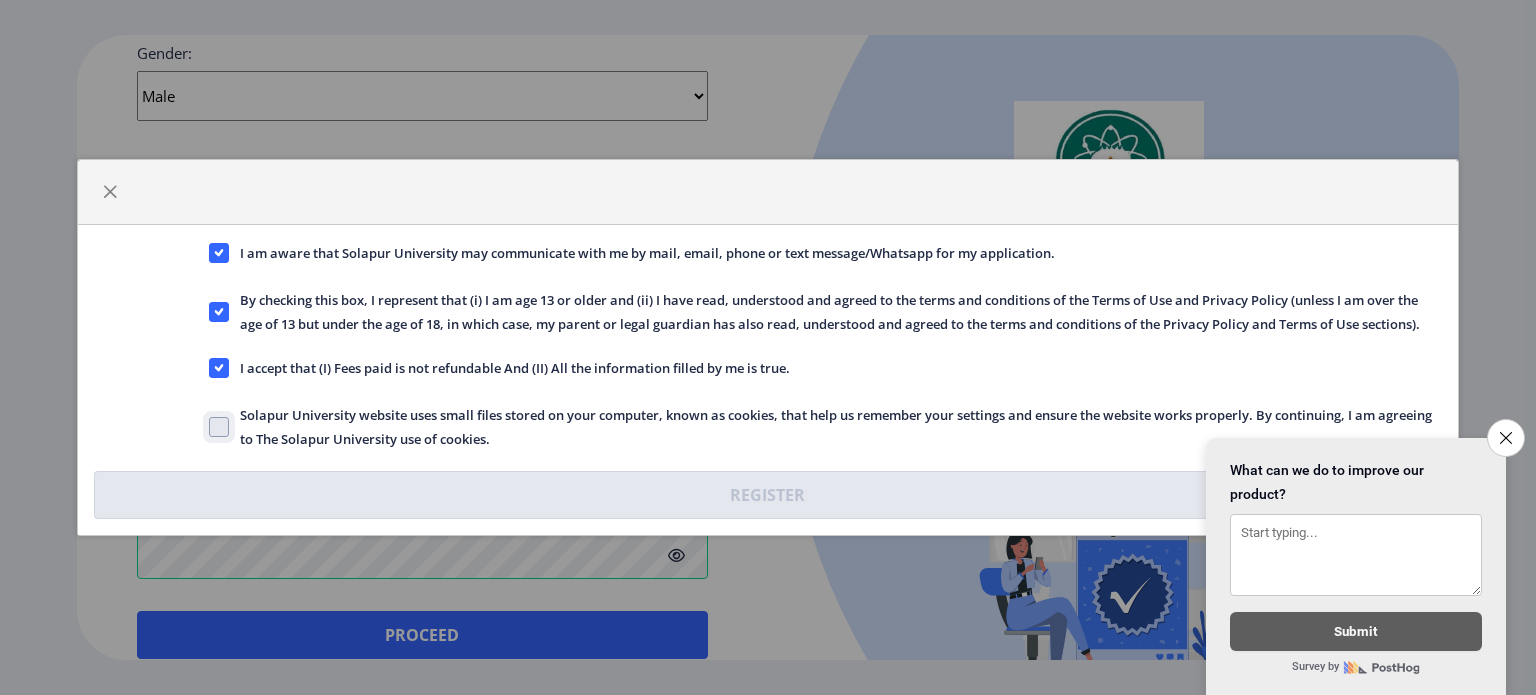click on "Solapur University website uses small files stored on your computer, known as cookies, that help us remember your settings and ensure the website works properly. By continuing, I am agreeing to The Solapur University use of cookies." 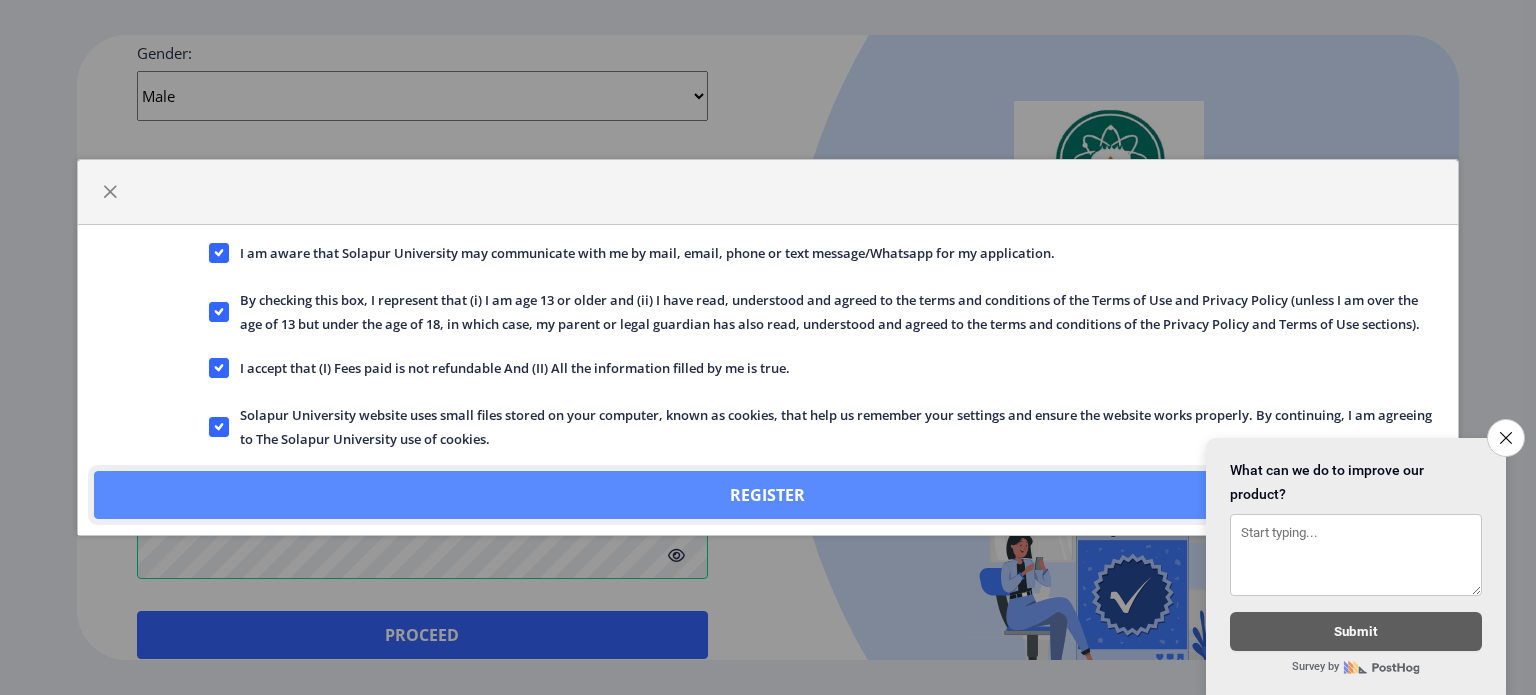 click on "Register" 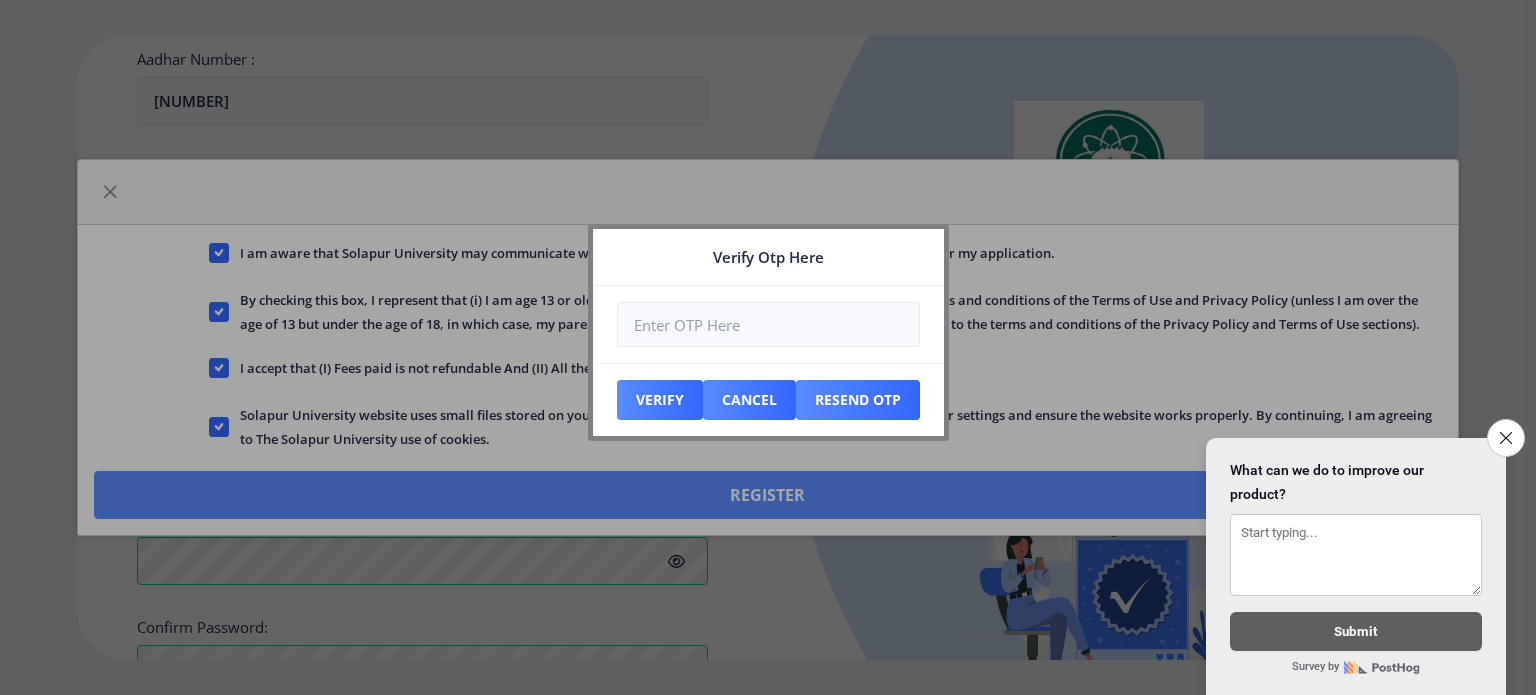 scroll, scrollTop: 900, scrollLeft: 0, axis: vertical 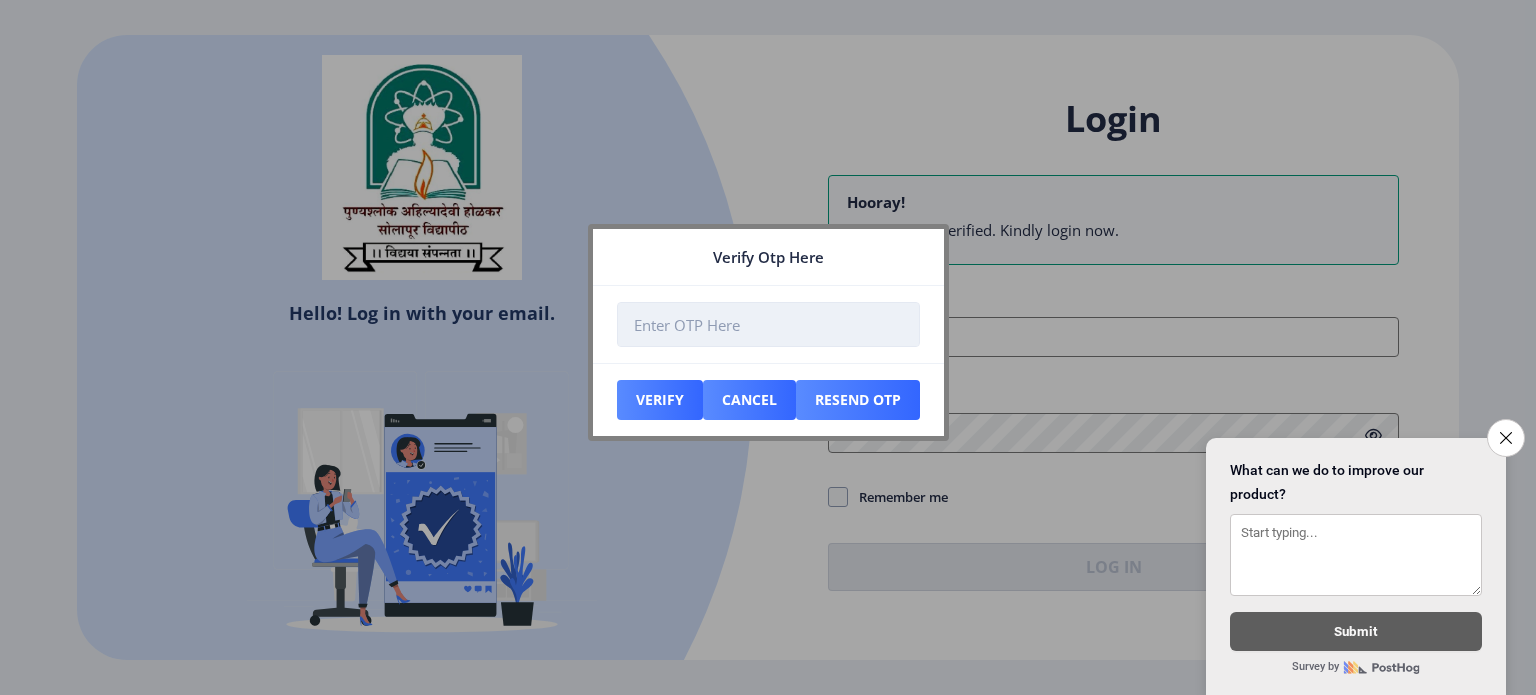 click at bounding box center [768, 324] 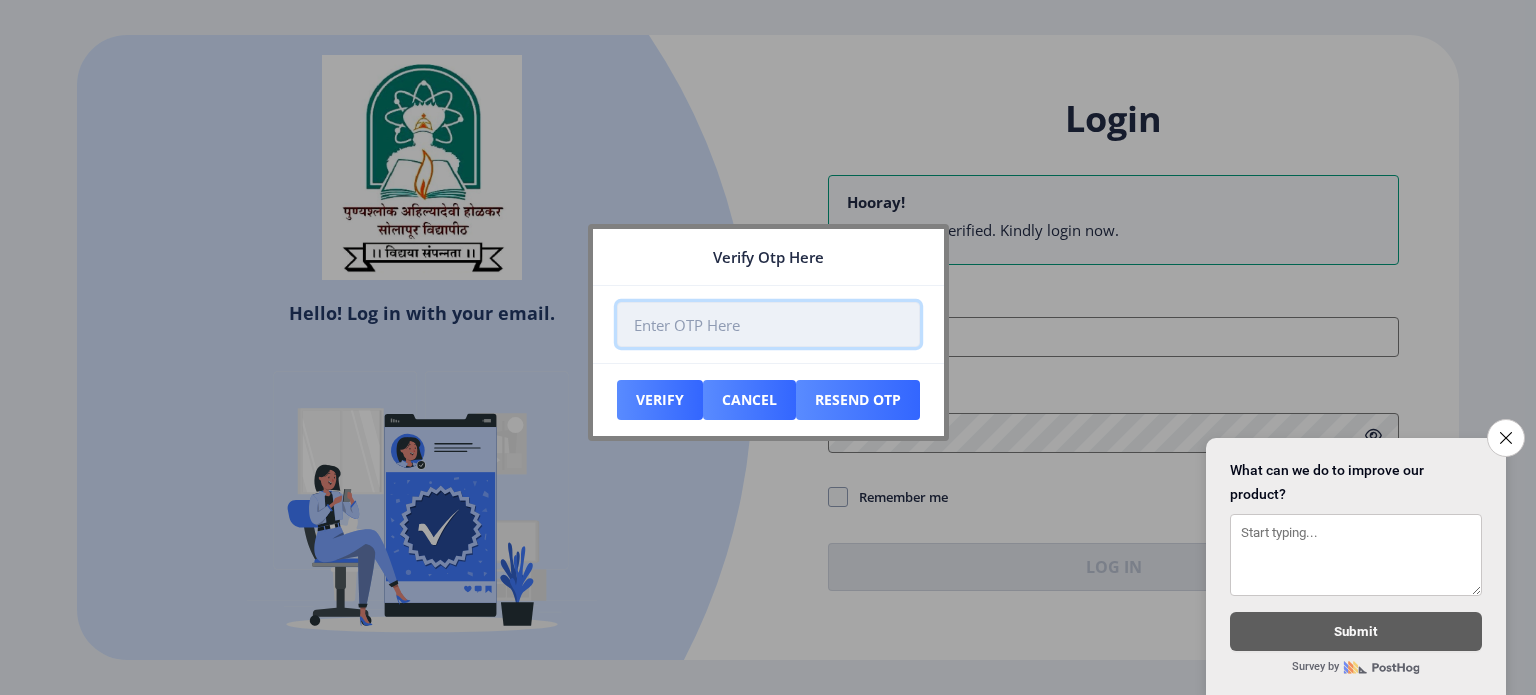 click at bounding box center (768, 324) 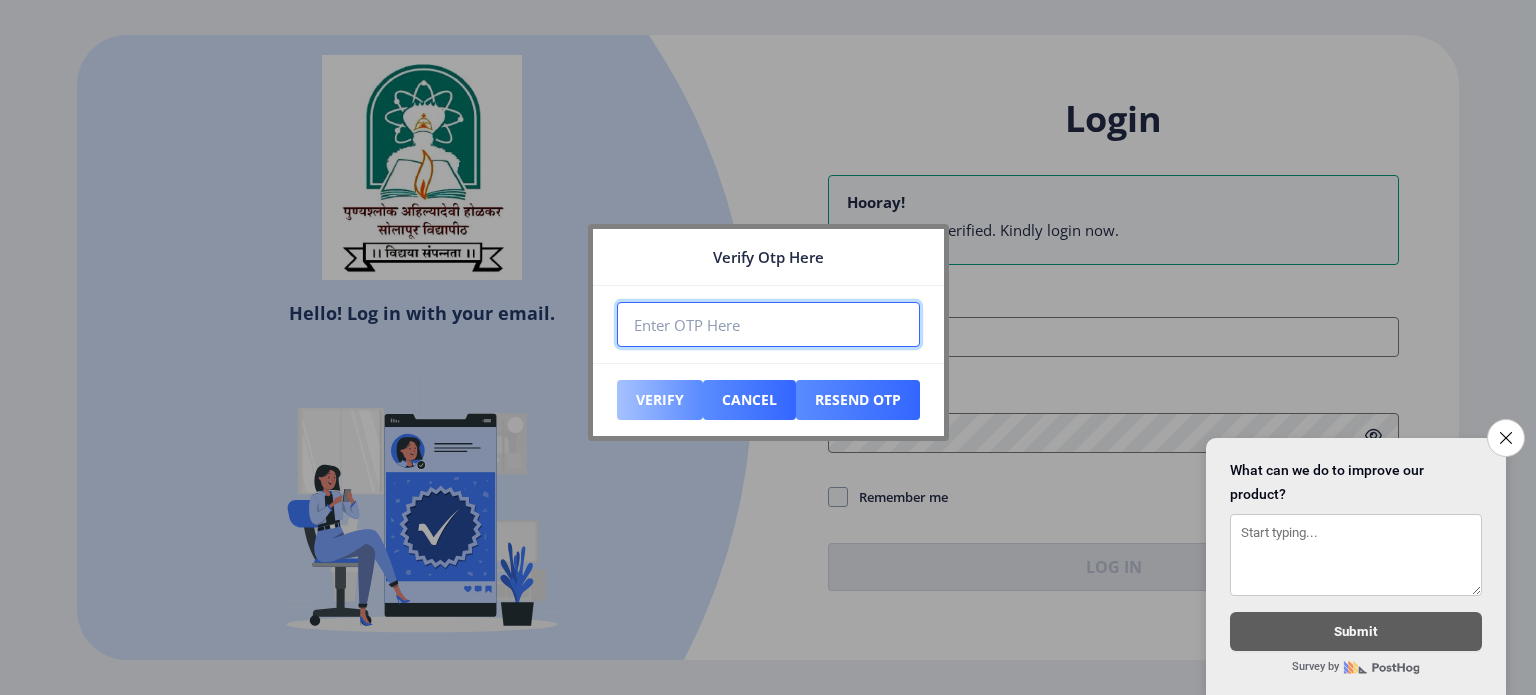 type on "[NUMBER]" 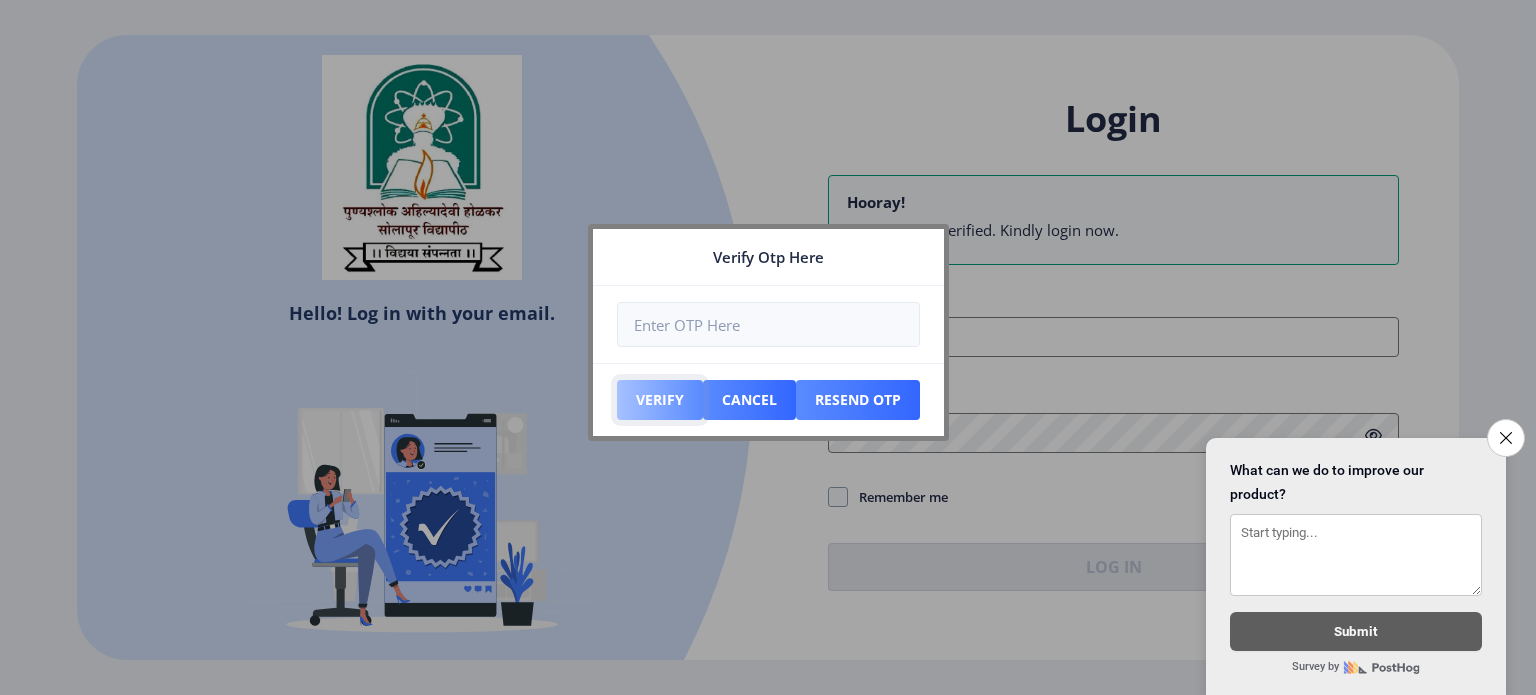 click on "Verify" at bounding box center (660, 400) 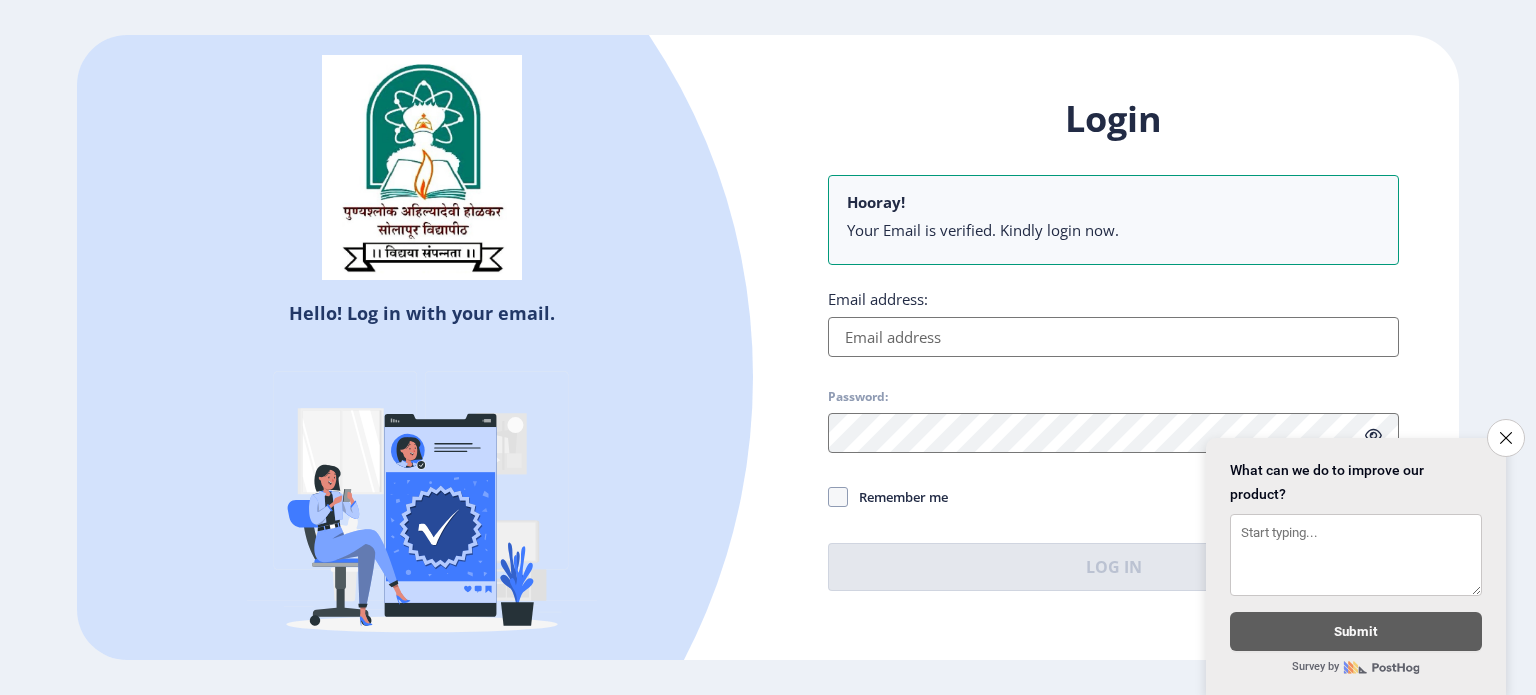 click on "Email address:" at bounding box center (1113, 337) 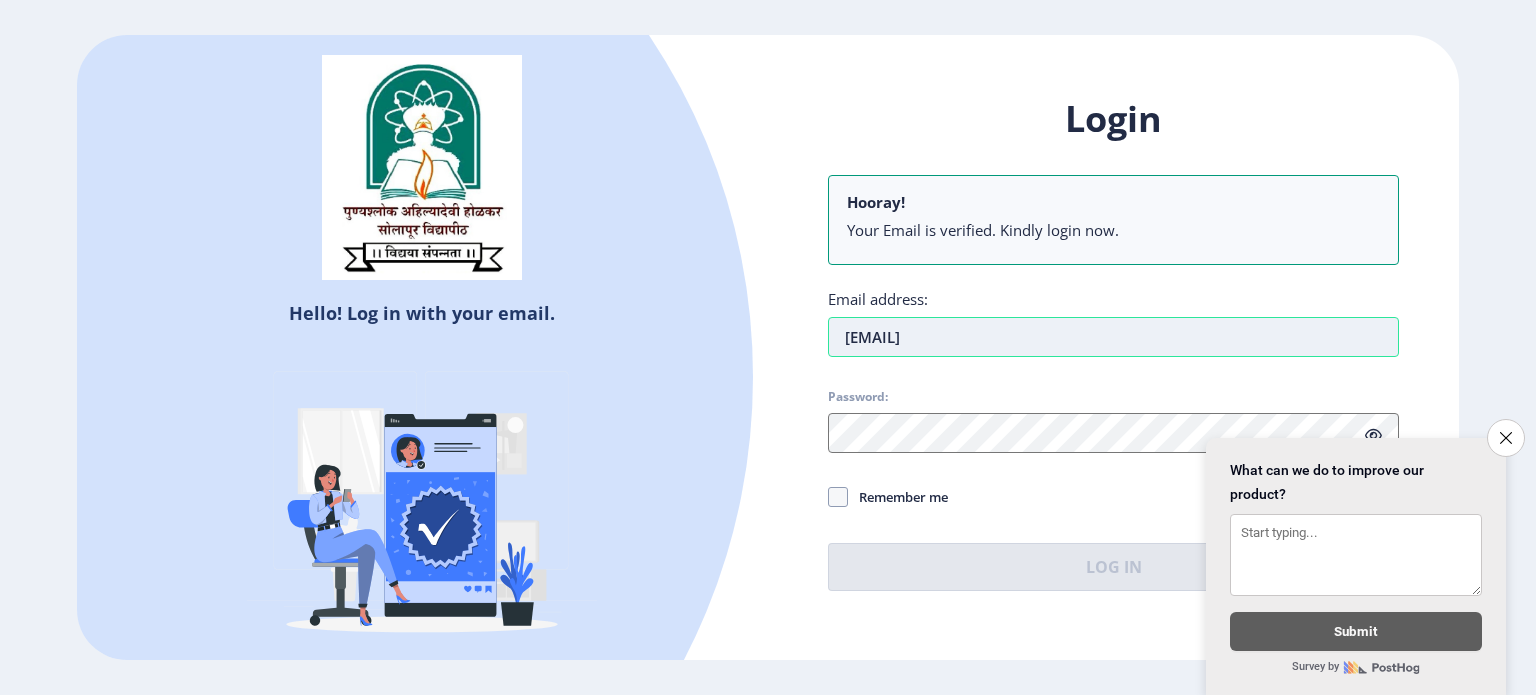 type on "[EMAIL]" 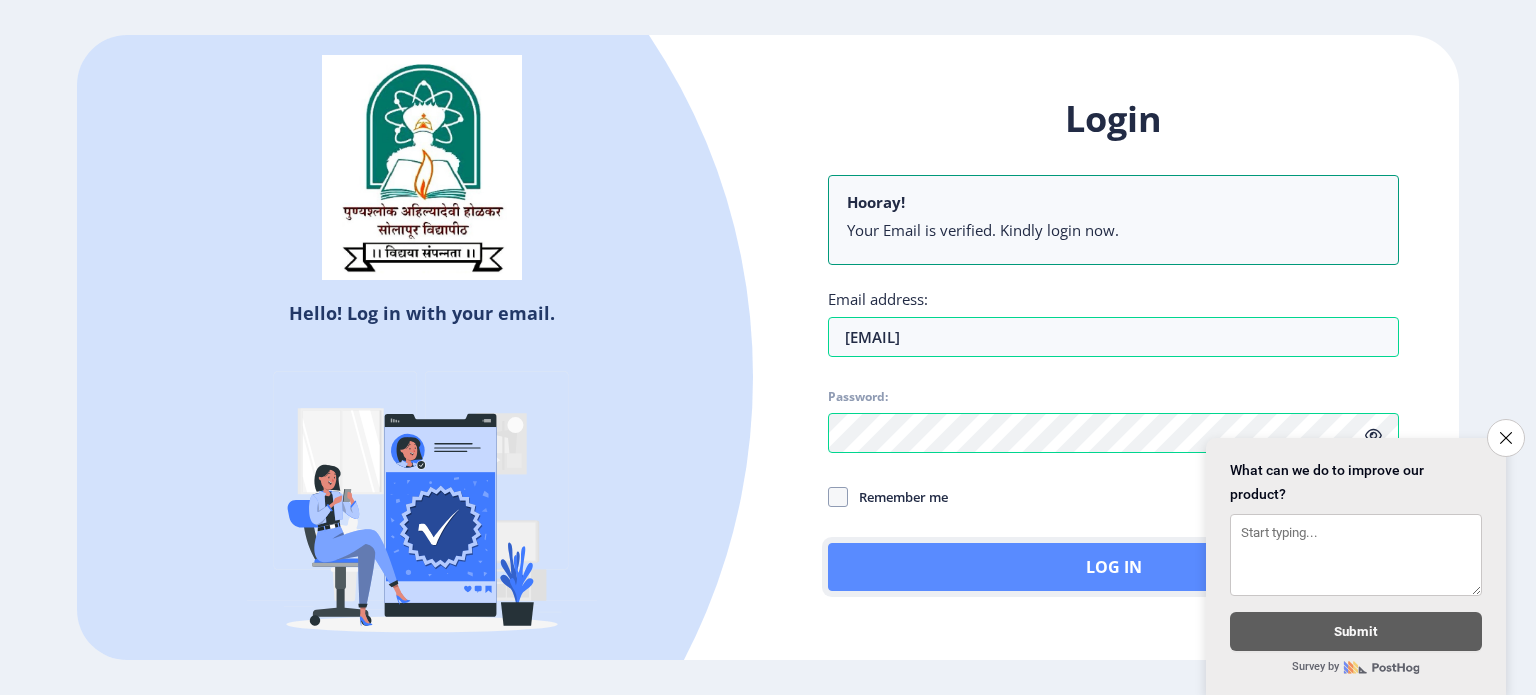 click on "Log In" 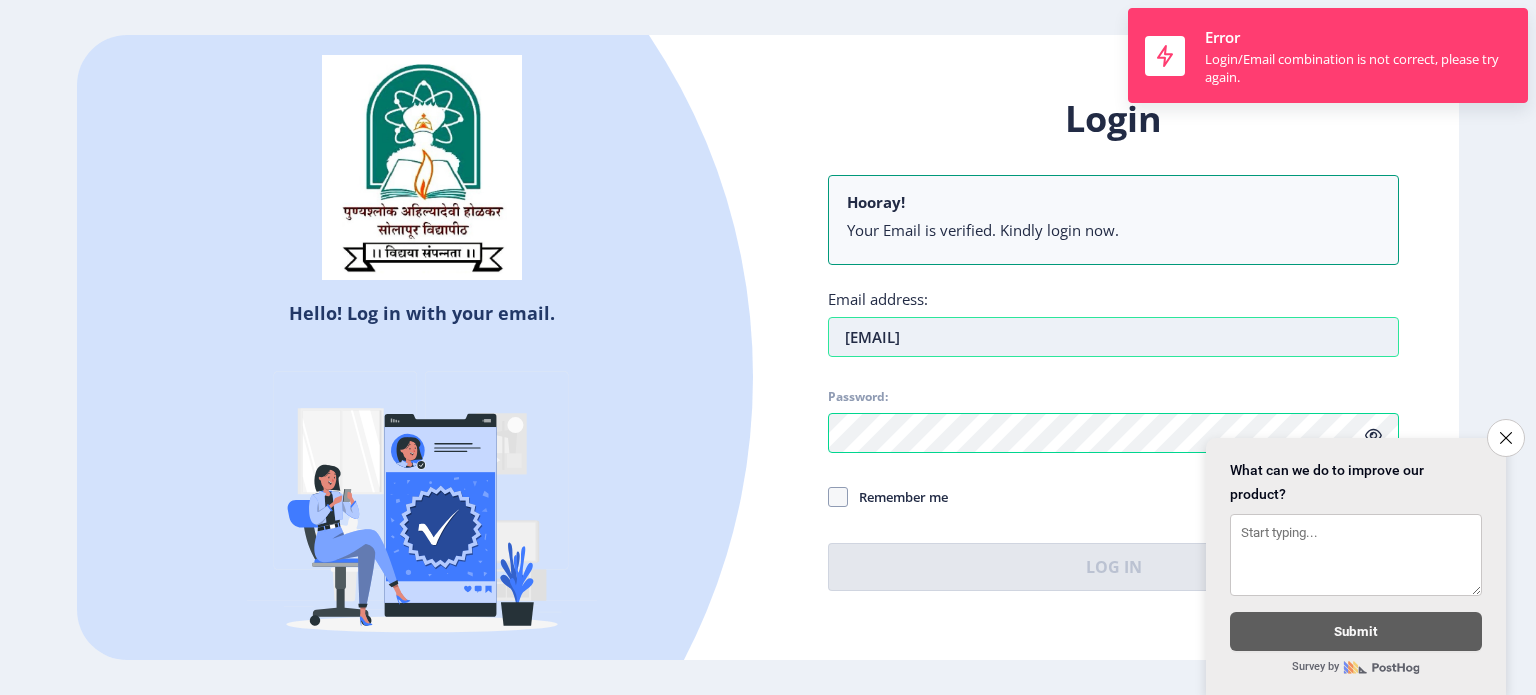 click on "[EMAIL]" at bounding box center [1113, 337] 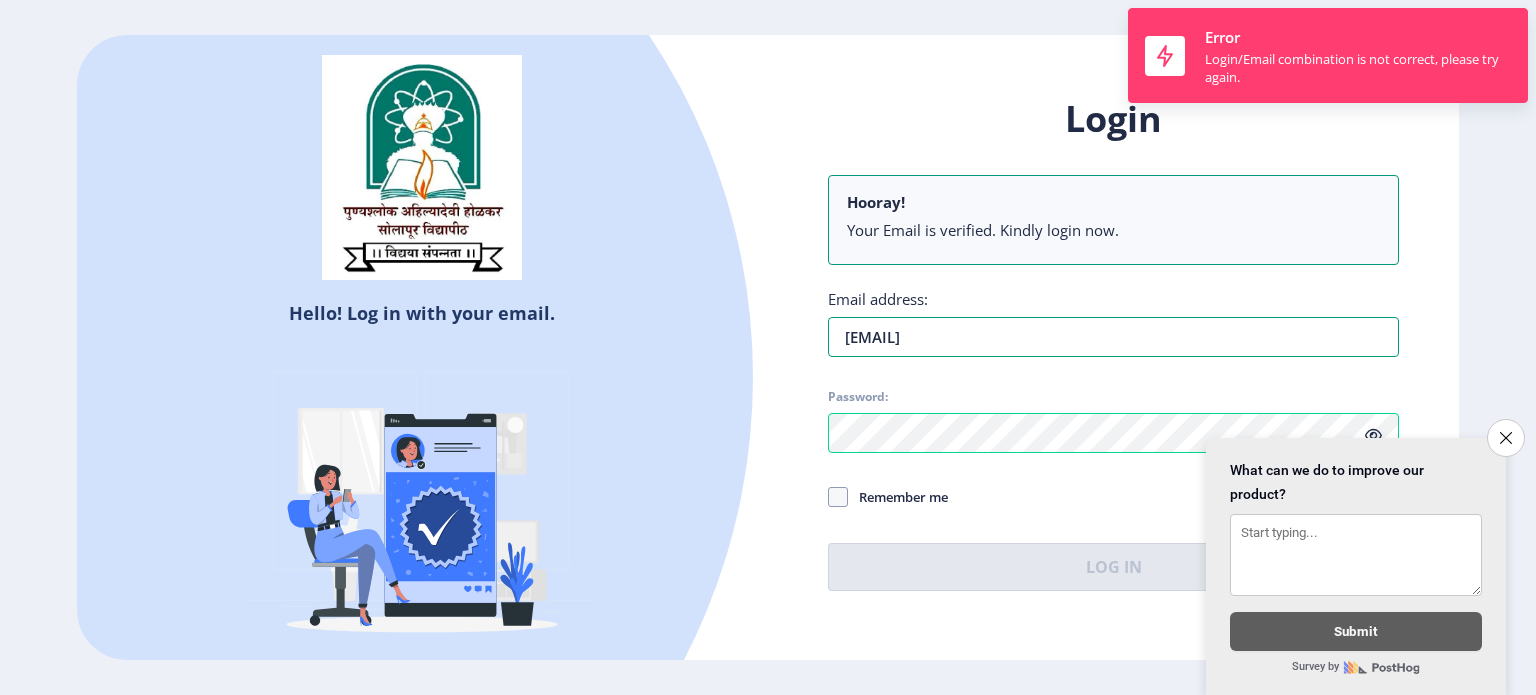 drag, startPoint x: 1072, startPoint y: 323, endPoint x: 804, endPoint y: 312, distance: 268.22565 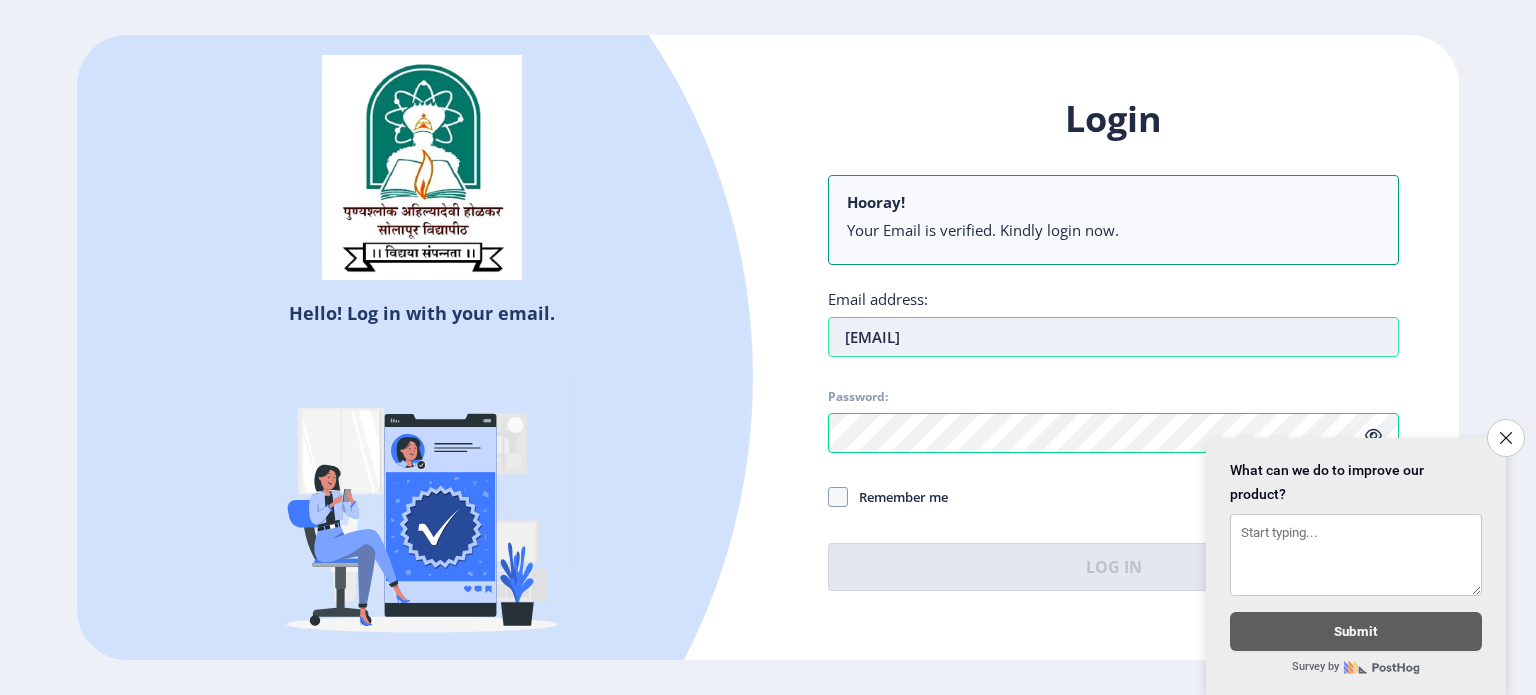 click on "[EMAIL]" at bounding box center [1113, 337] 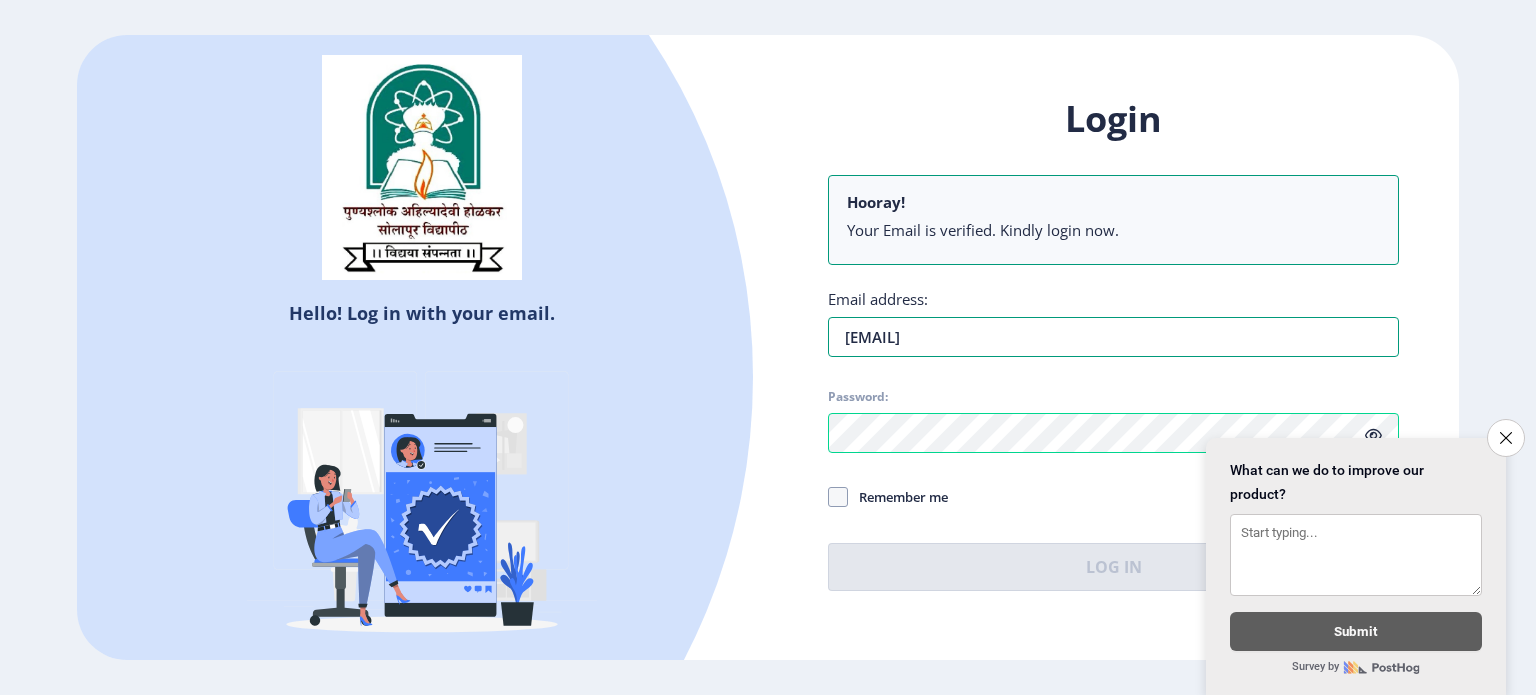 drag, startPoint x: 1070, startPoint y: 341, endPoint x: 780, endPoint y: 346, distance: 290.0431 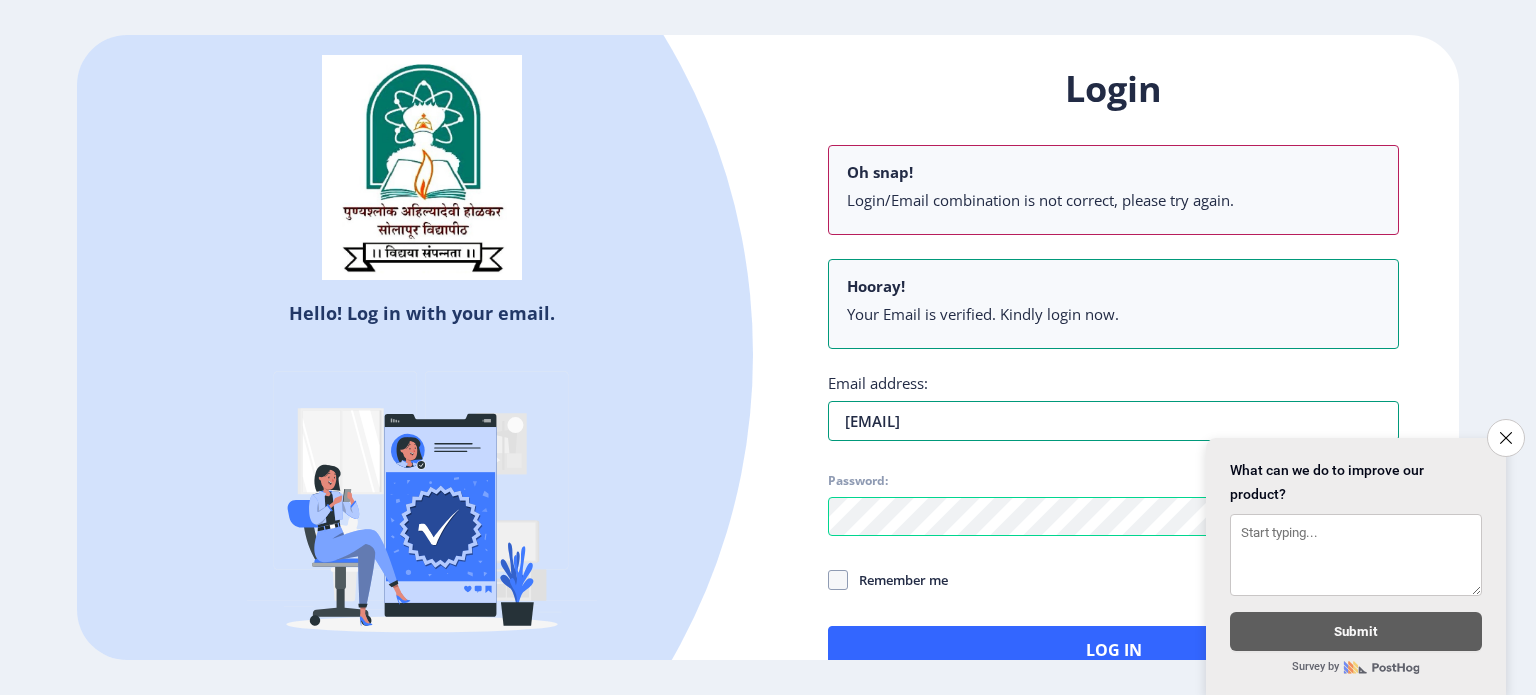 type on "[EMAIL]" 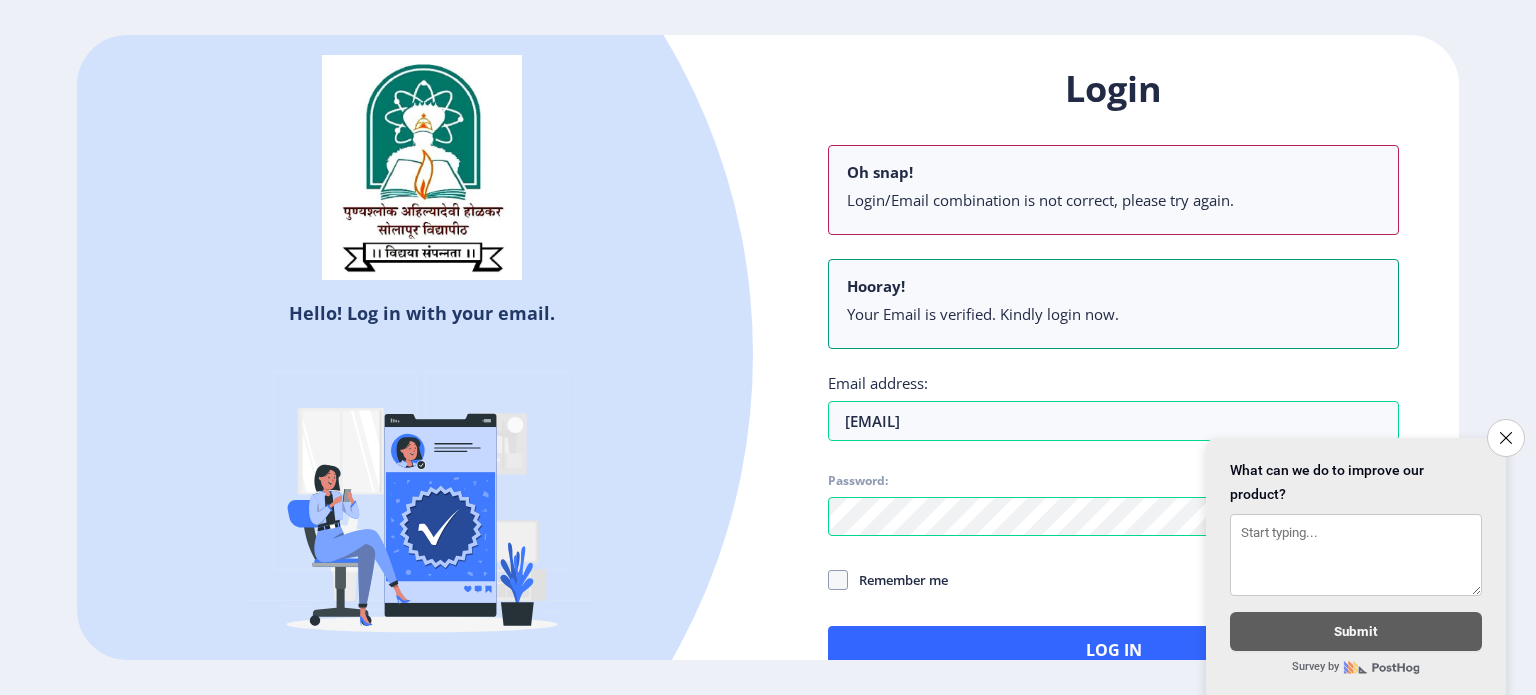 drag, startPoint x: 1508, startPoint y: 419, endPoint x: 1498, endPoint y: 423, distance: 10.770329 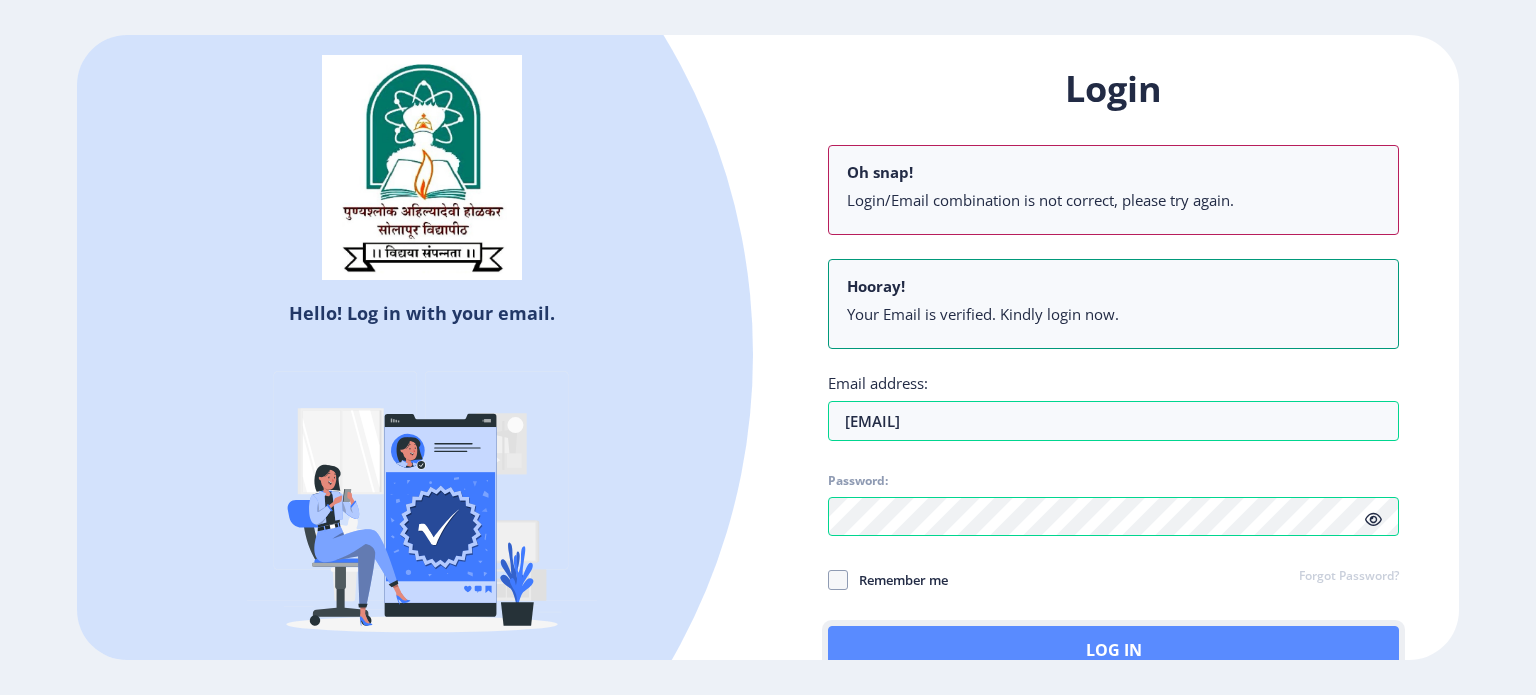 click on "Log In" 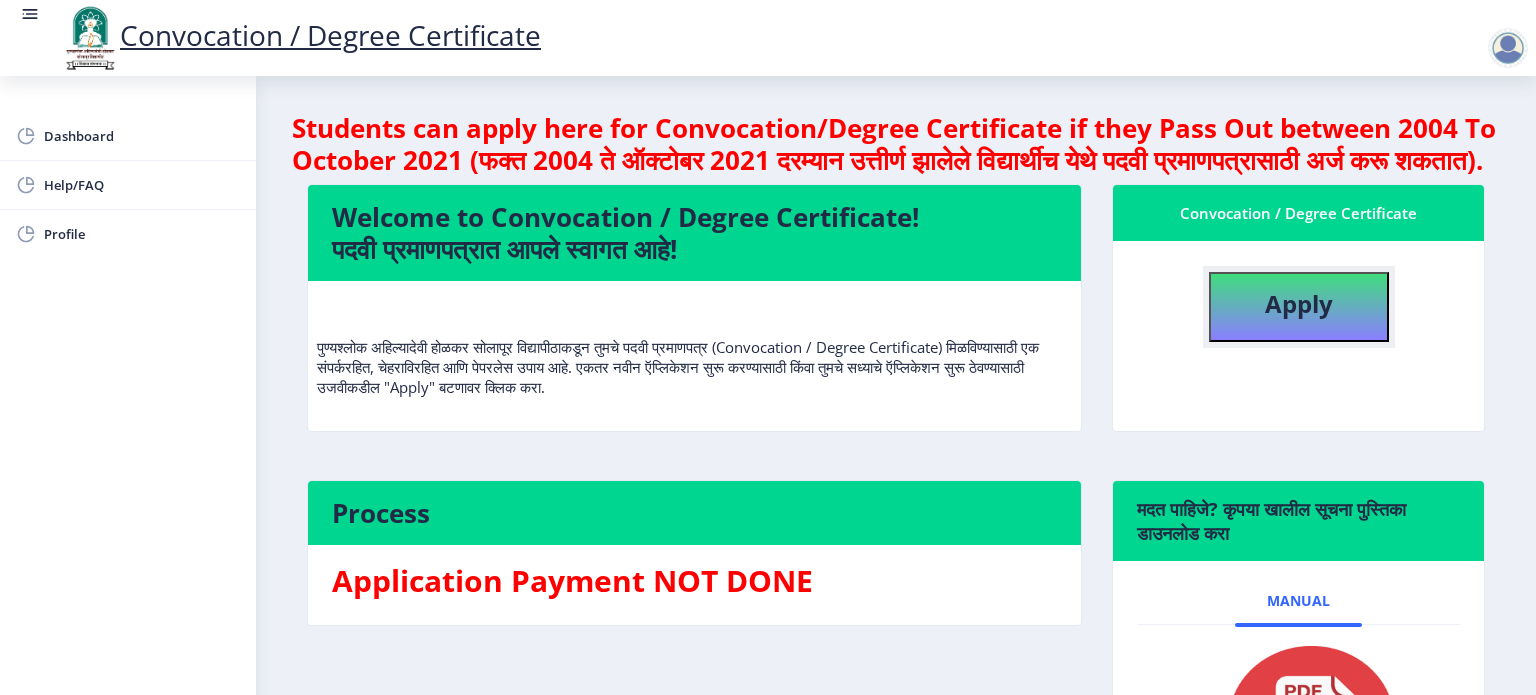 click on "Apply" 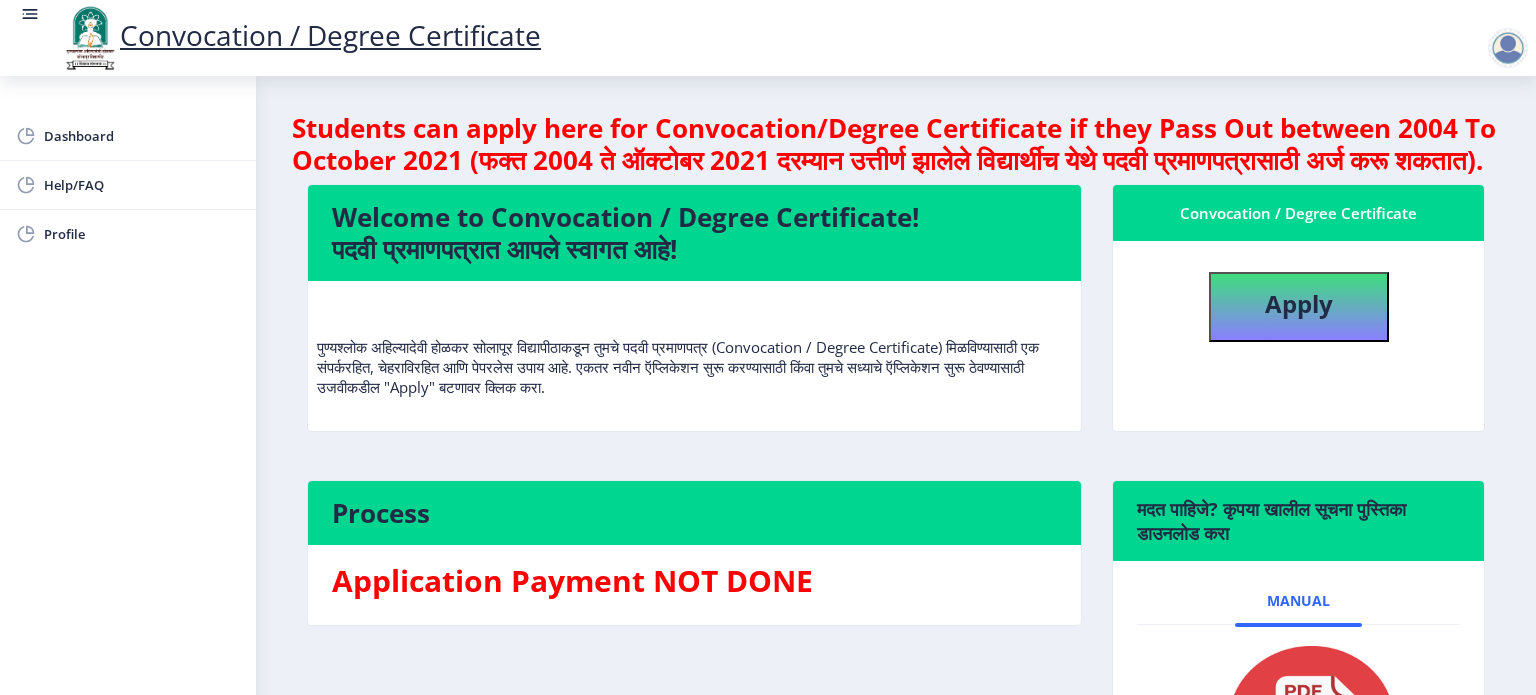 select 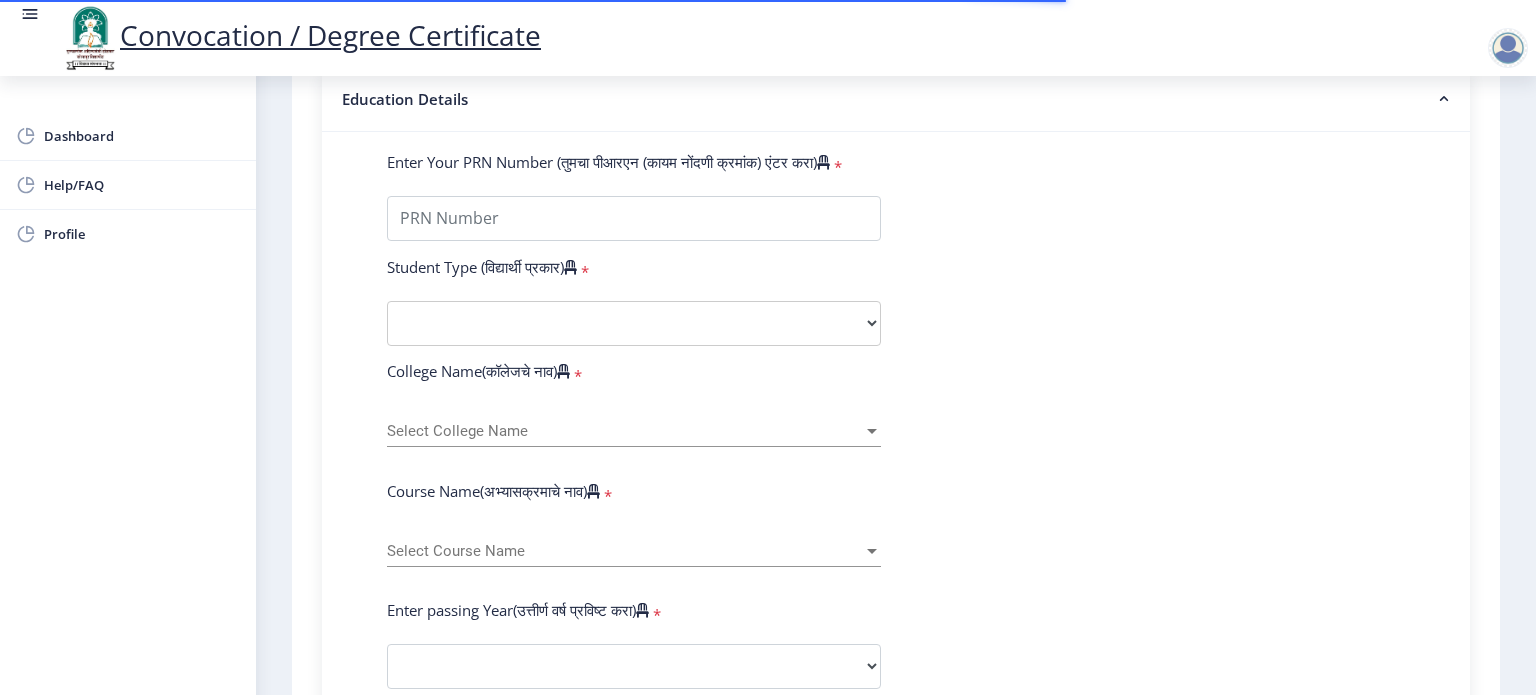 scroll, scrollTop: 400, scrollLeft: 0, axis: vertical 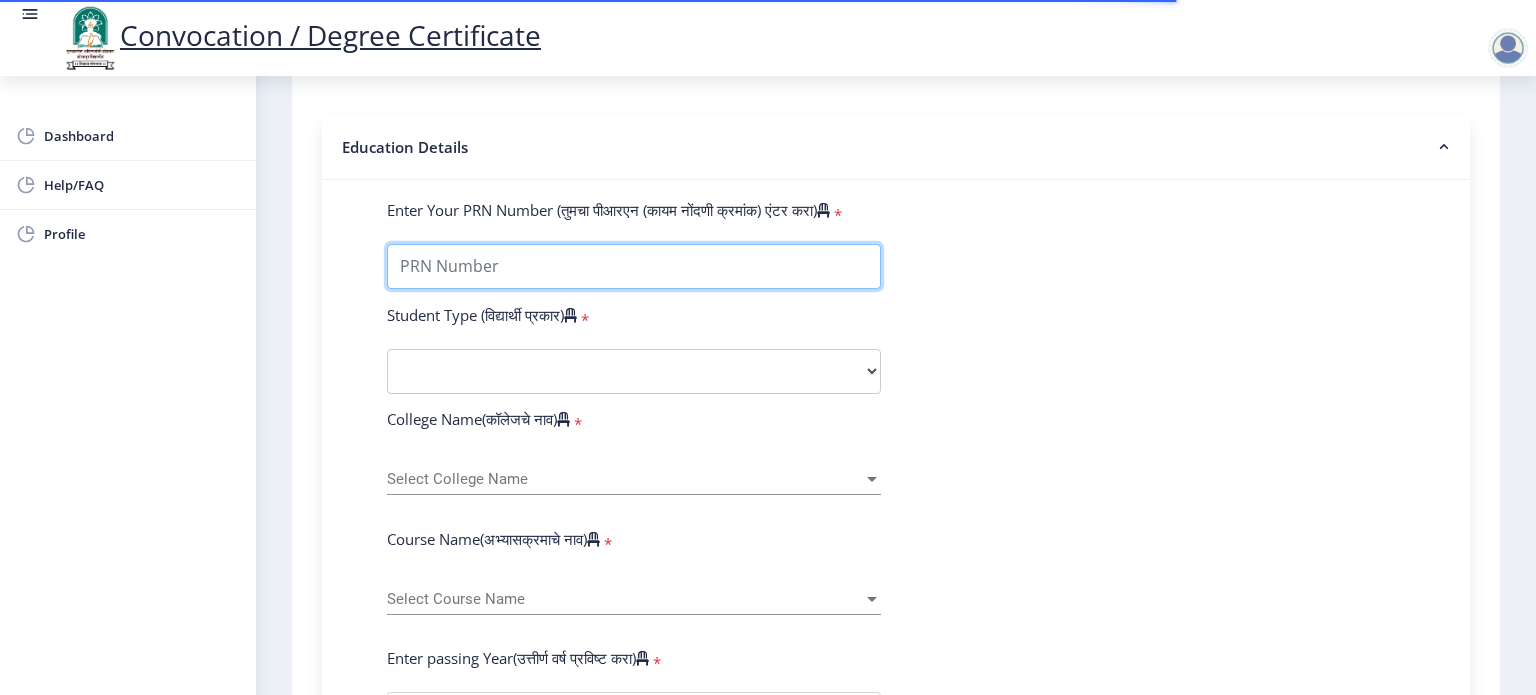 click on "Enter Your PRN Number (तुमचा पीआरएन (कायम नोंदणी क्रमांक) एंटर करा)" at bounding box center [634, 266] 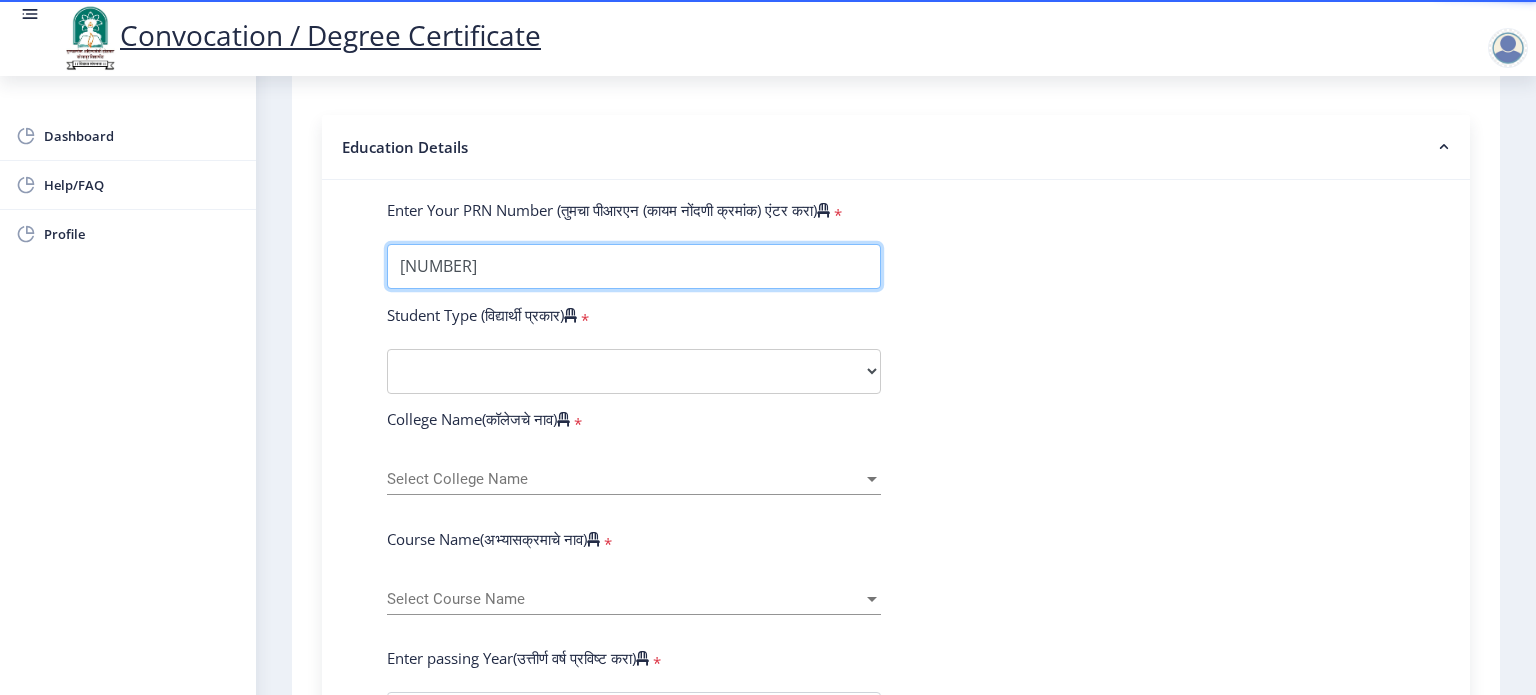 type on "[NUMBER]" 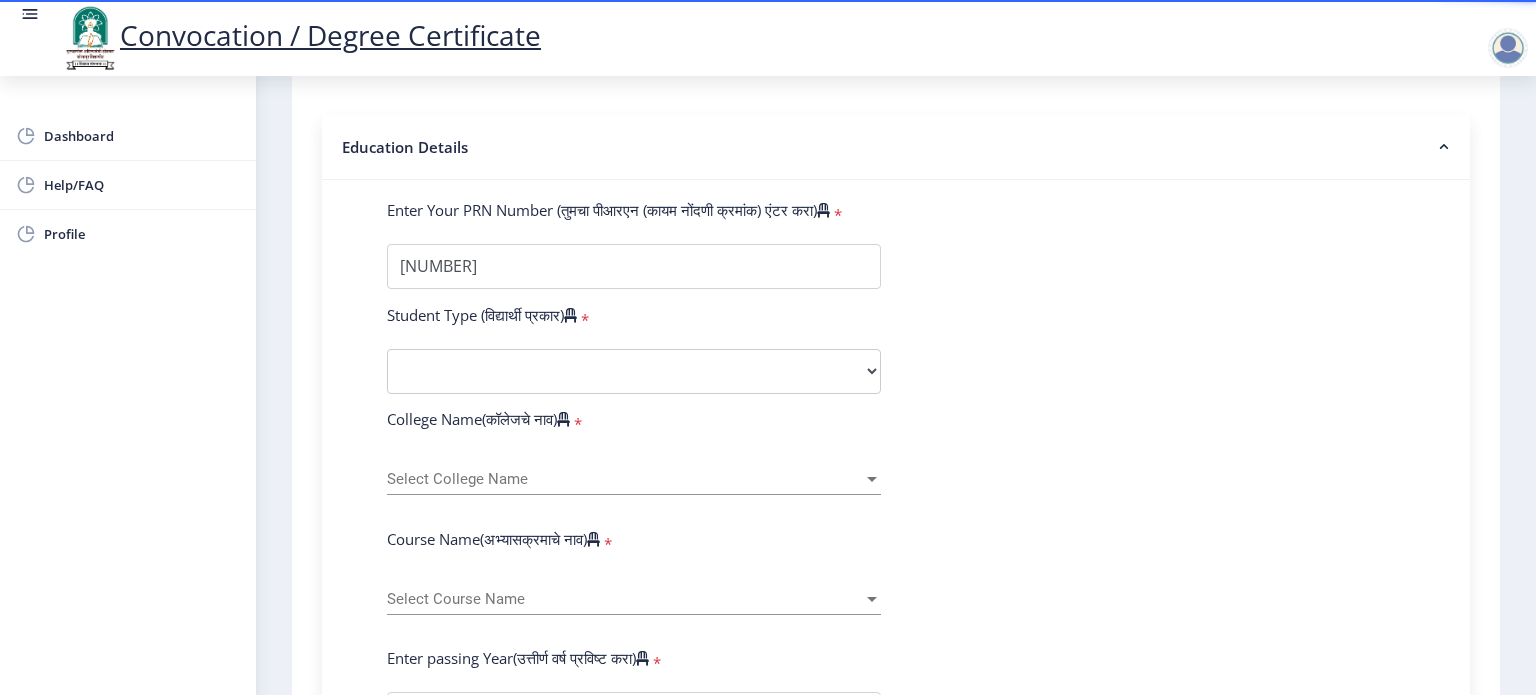 click on "Instructions (सूचना) 1. पदवी प्रमाणपत्रासाठी शैक्षणिक तपशील चरणावर, तुम्हाला तुमच्या अंतिम पदवी दीक्षांत प्रमाणपत्रासाठी तुमचे तपशील सबमिट करणे आवश्यक आहे.   2. तुम्ही ज्या कोर्ससाठी पदवी प्रमाणपत्रासाठी अर्ज करत आहात त्या अभ्यासक्रमाच्या नवीनतम जारी केलेल्या मार्कशीटवर आधारित तुमचे सर्व तपशील भरणे आवश्यक आहे.  Email Us on   su.sfc@studentscenter.in Education Details   Enter Your PRN Number (तुमचा पीआरएन (कायम नोंदणी क्रमांक) एंटर करा)   * * Regular * *" 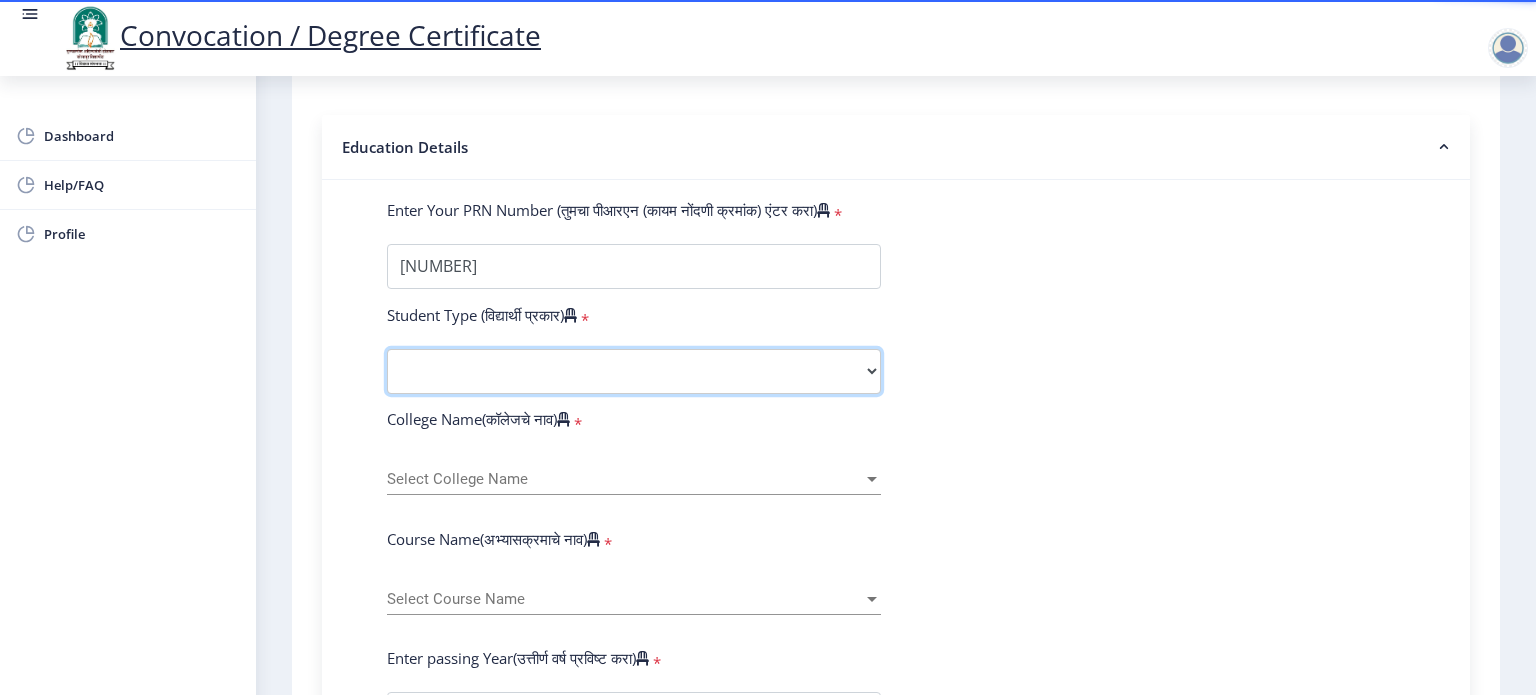 click on "Select Student Type Regular External" at bounding box center [634, 371] 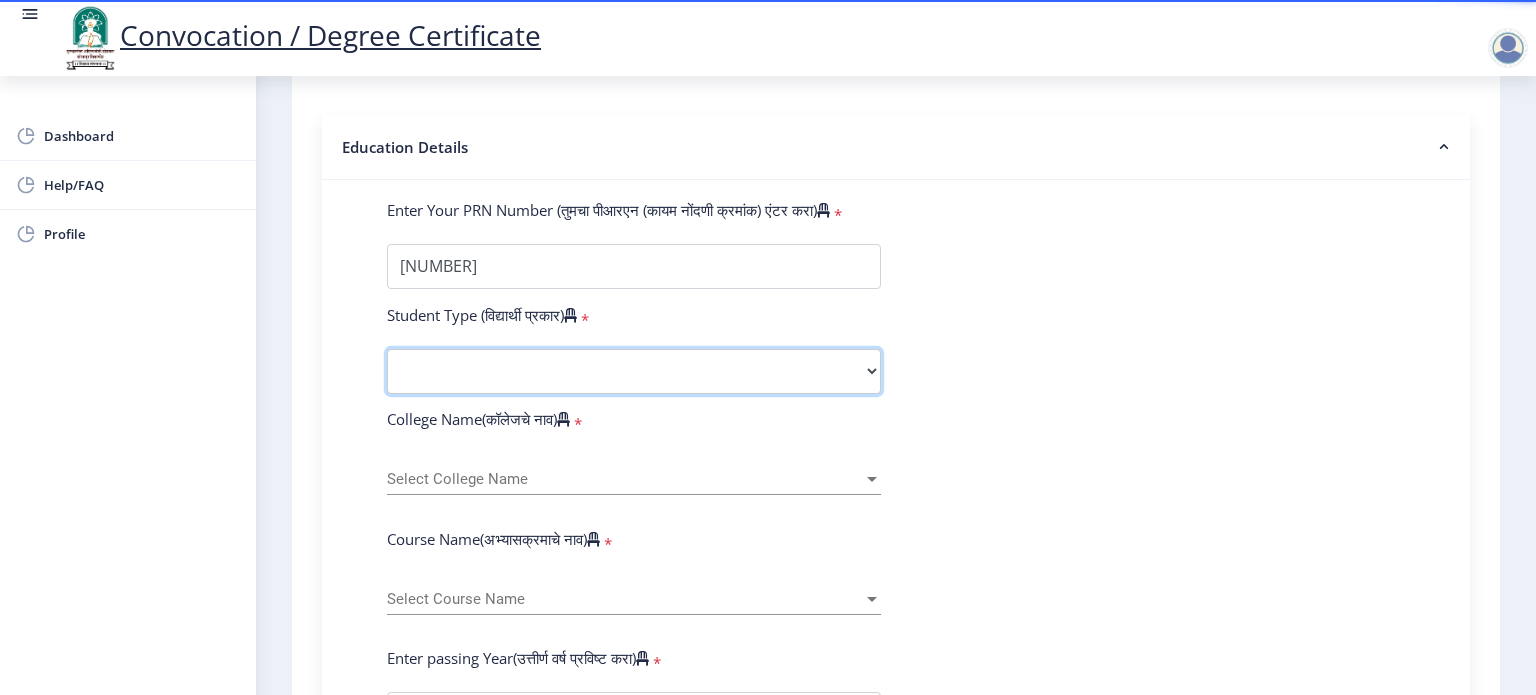 select on "Regular" 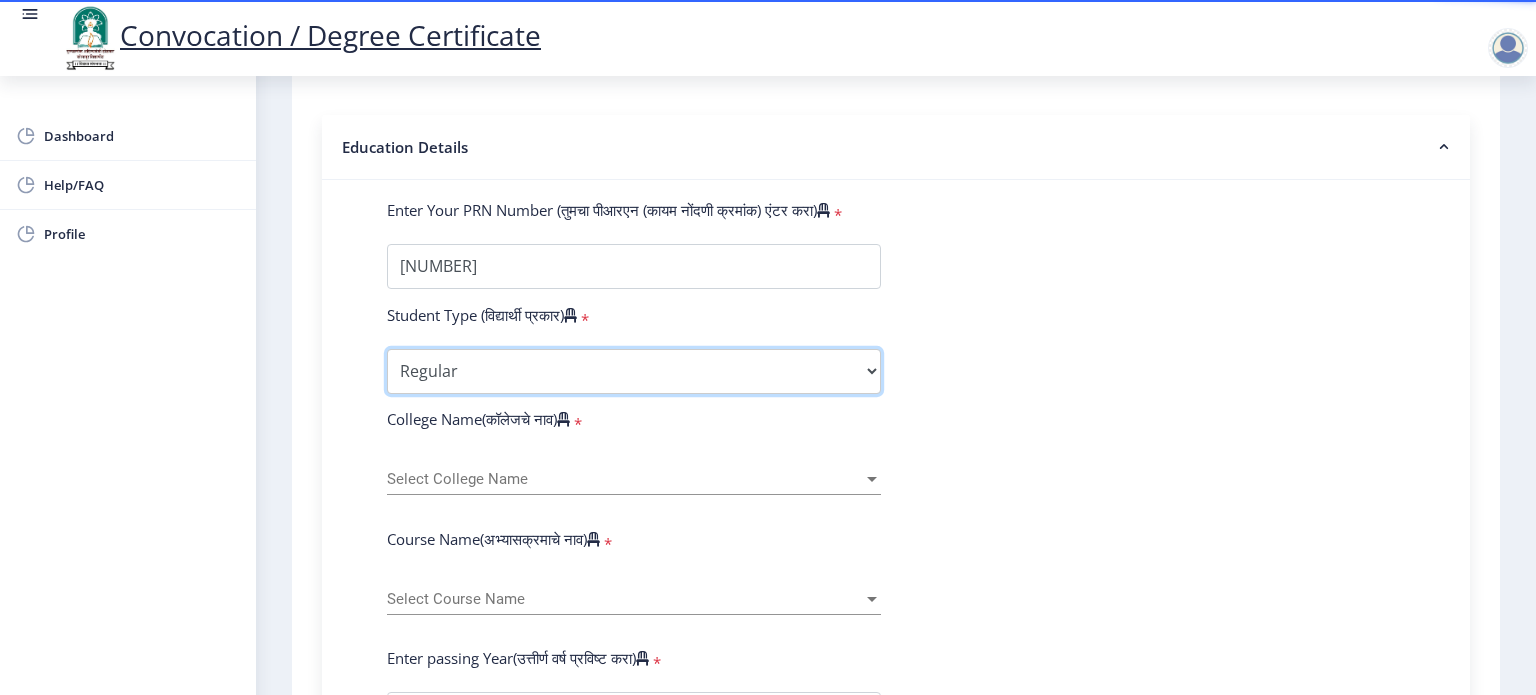 click on "Select Student Type Regular External" at bounding box center [634, 371] 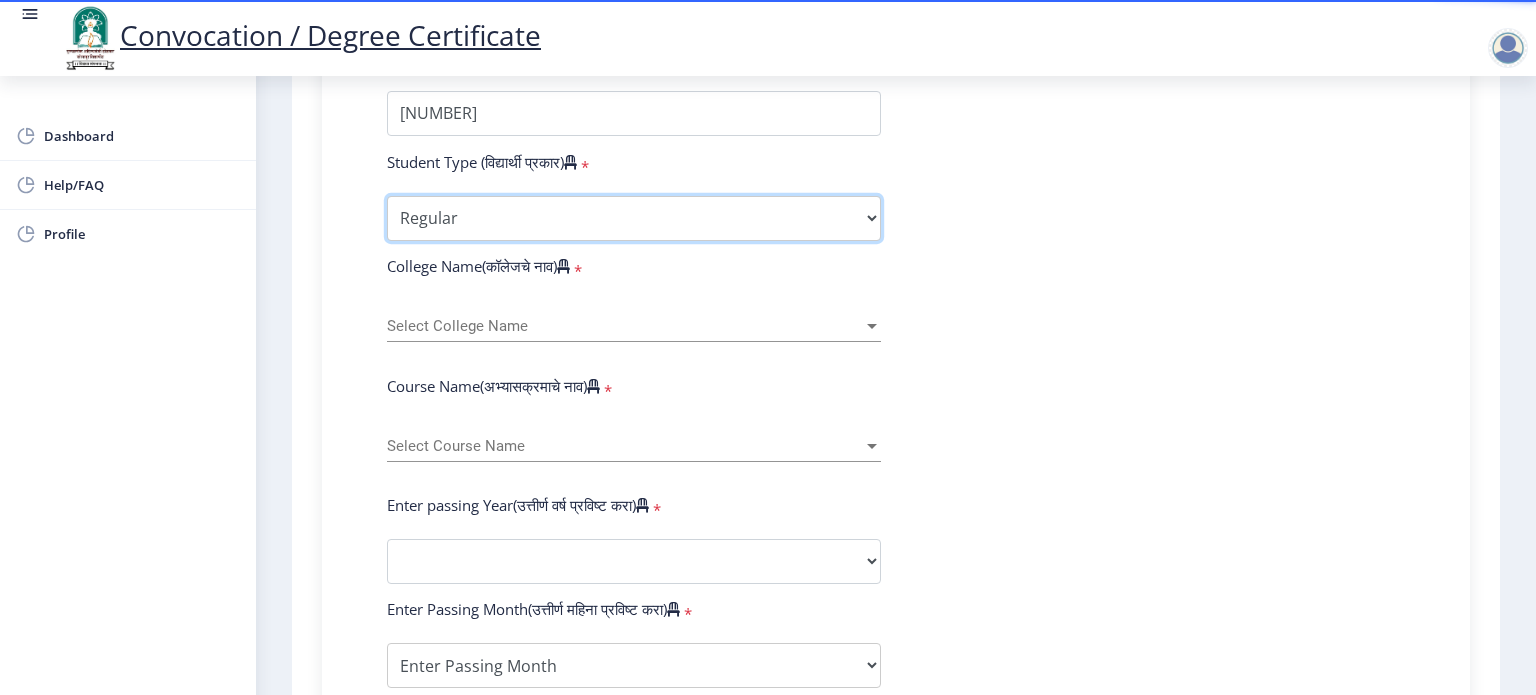 scroll, scrollTop: 600, scrollLeft: 0, axis: vertical 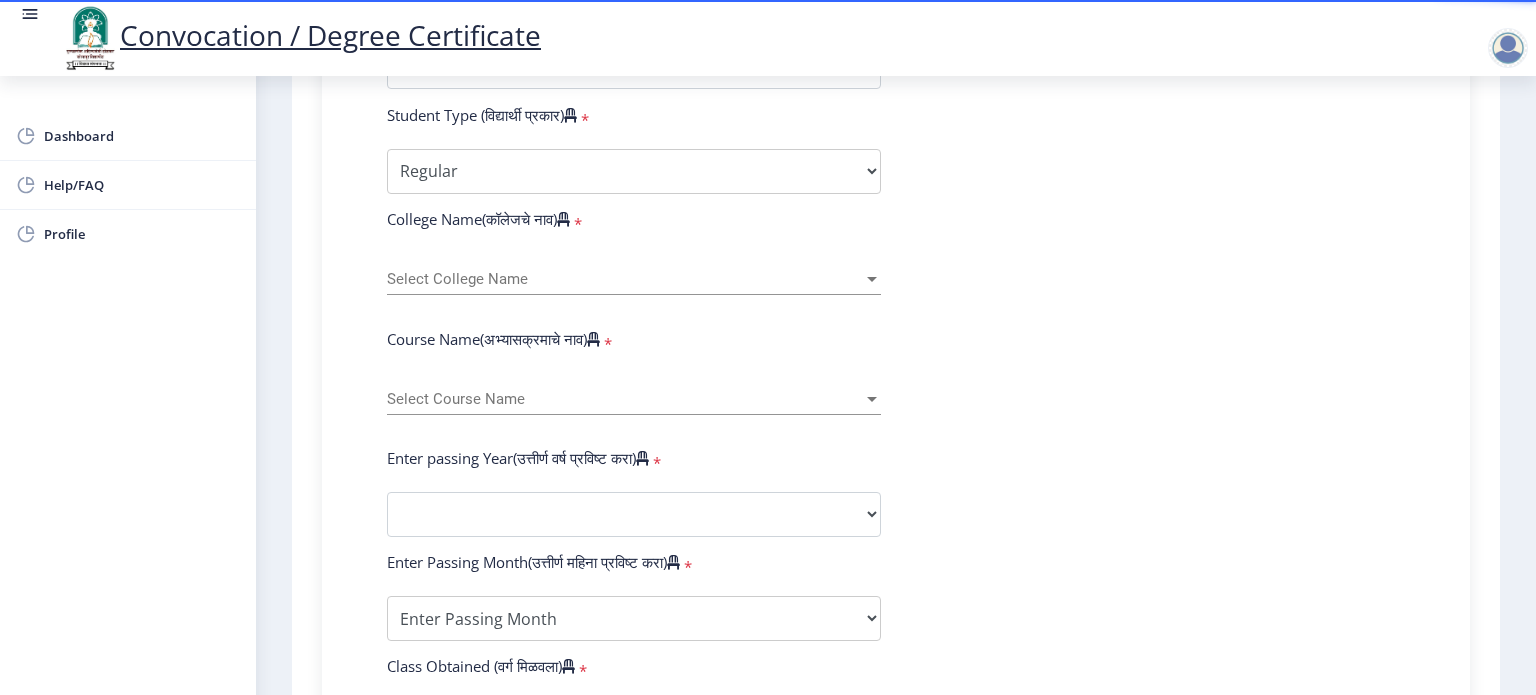 click on "Select College Name Select College Name" 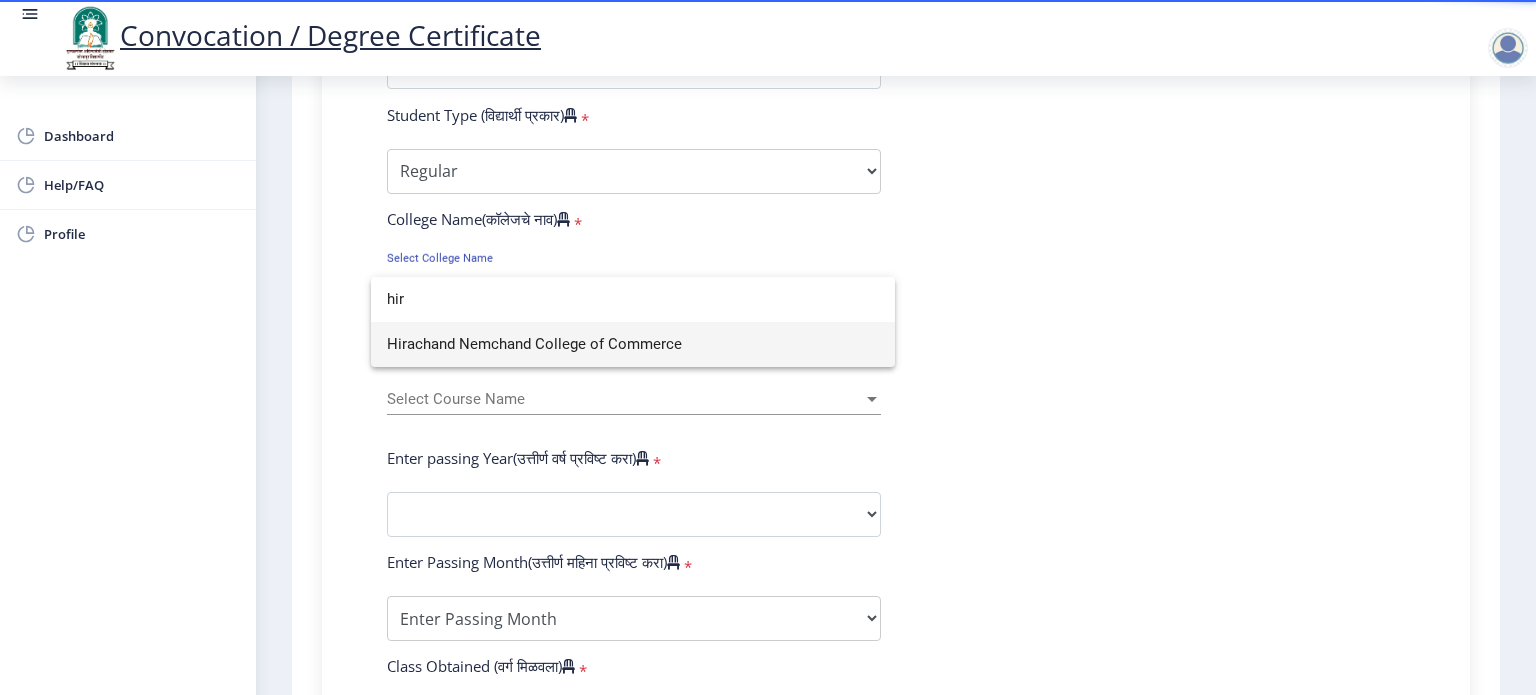 scroll, scrollTop: 0, scrollLeft: 0, axis: both 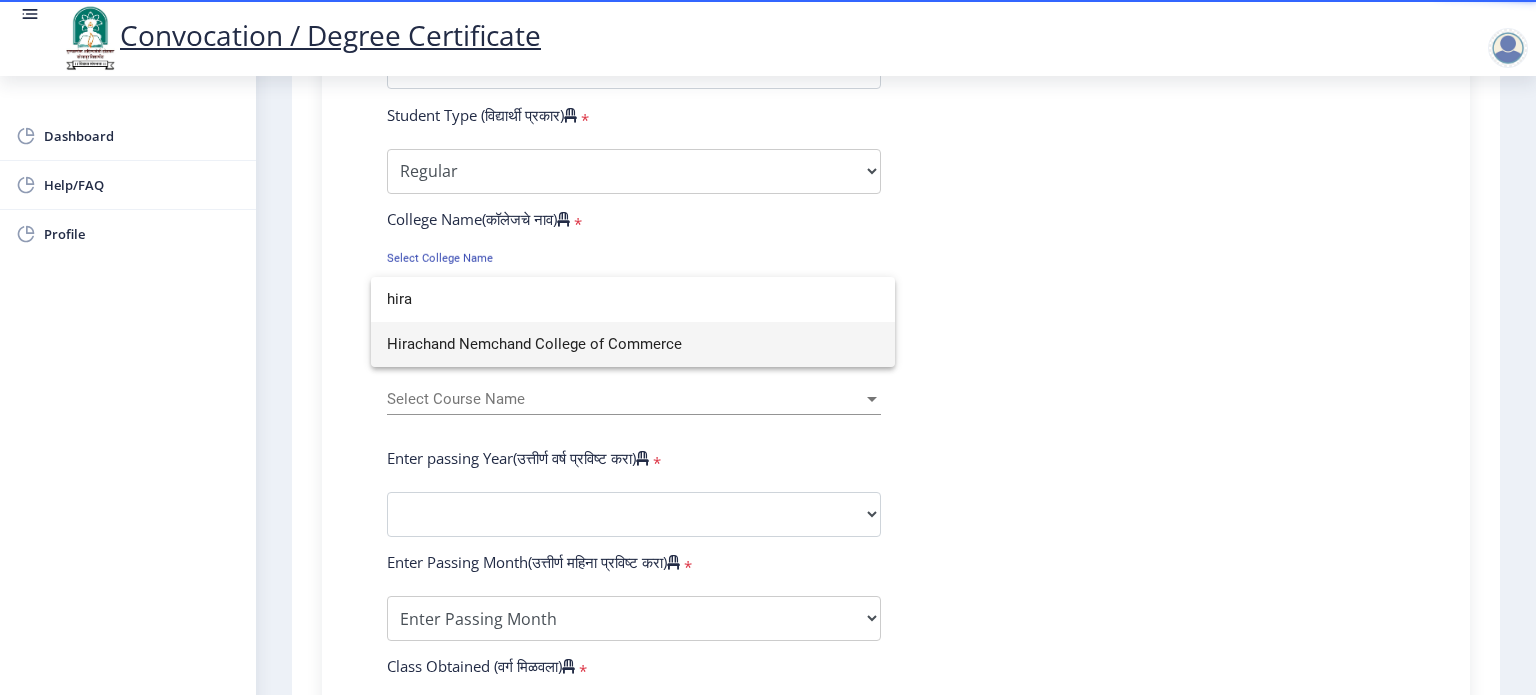 type on "hira" 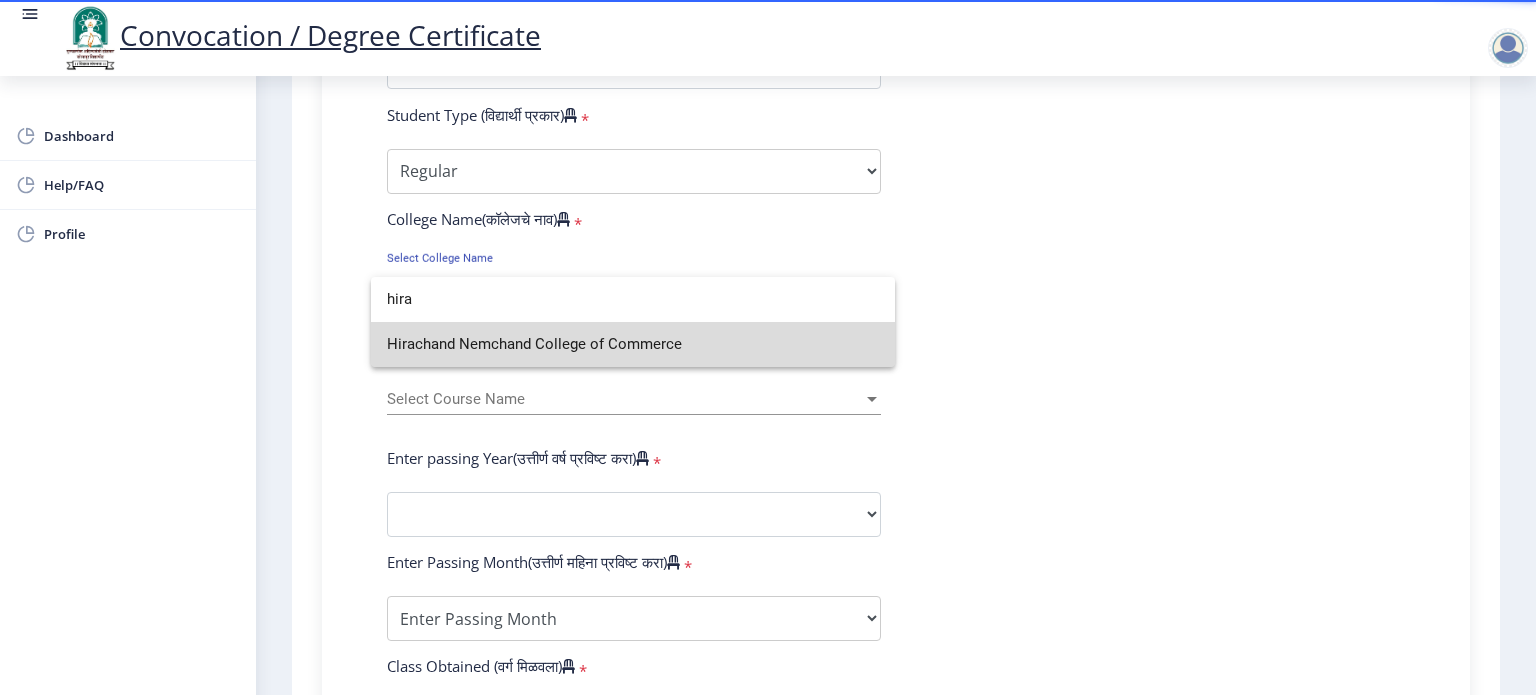 click on "Hirachand Nemchand College of Commerce" at bounding box center (633, 344) 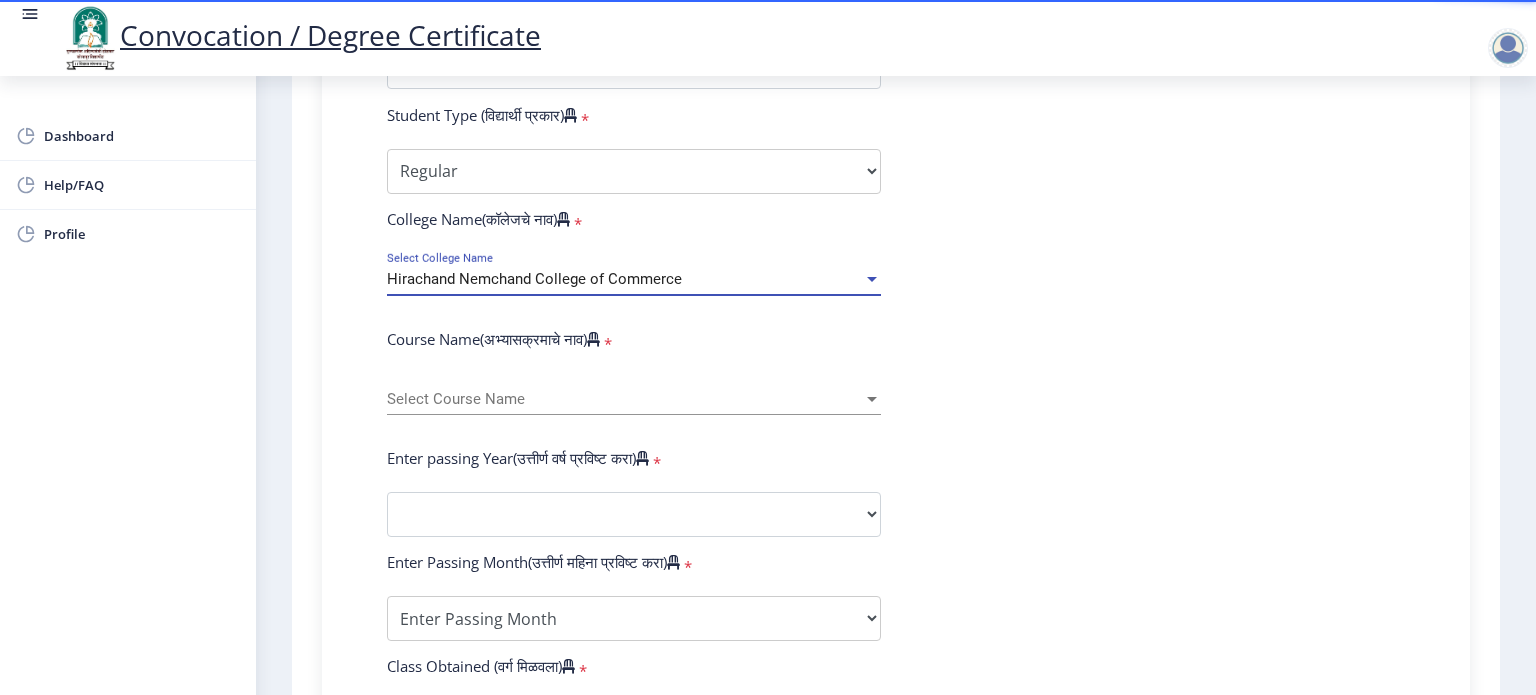 click on "Select Course Name" at bounding box center [625, 399] 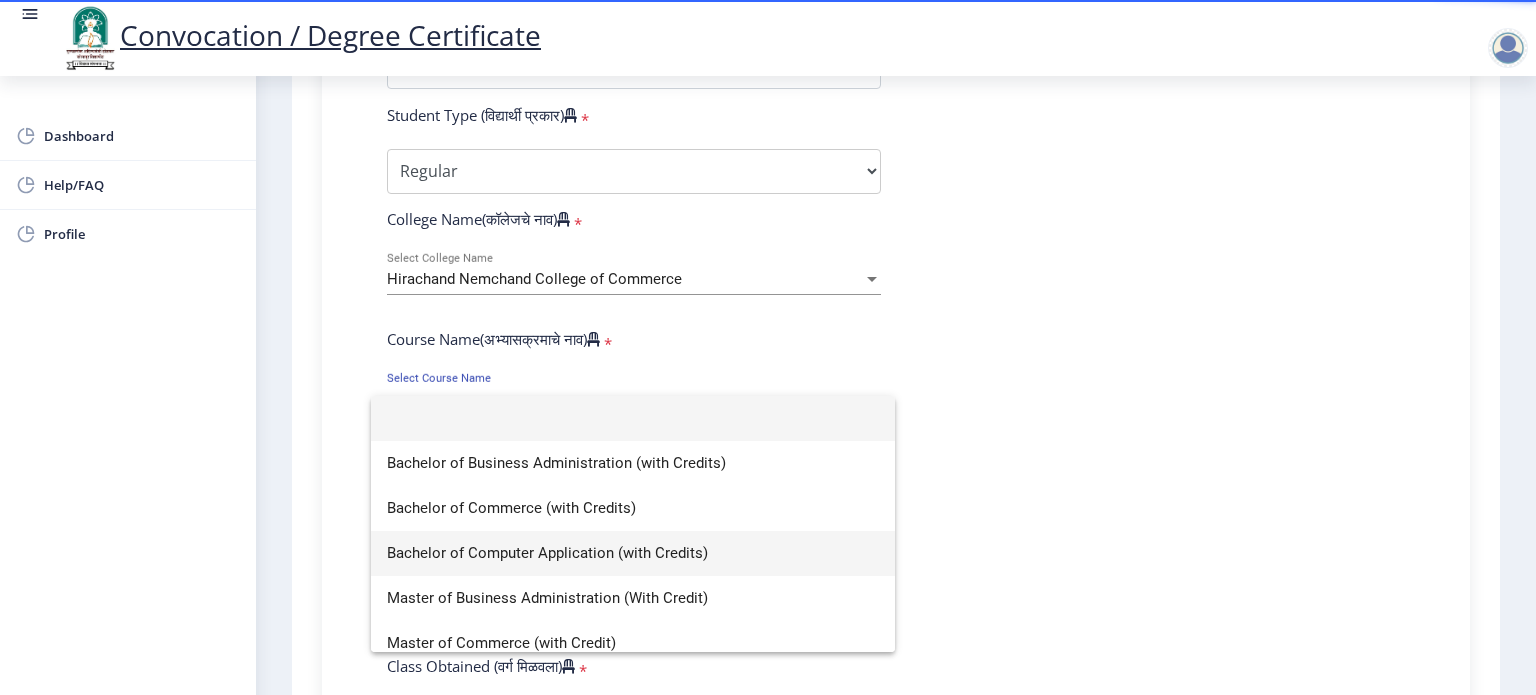 scroll, scrollTop: 14, scrollLeft: 0, axis: vertical 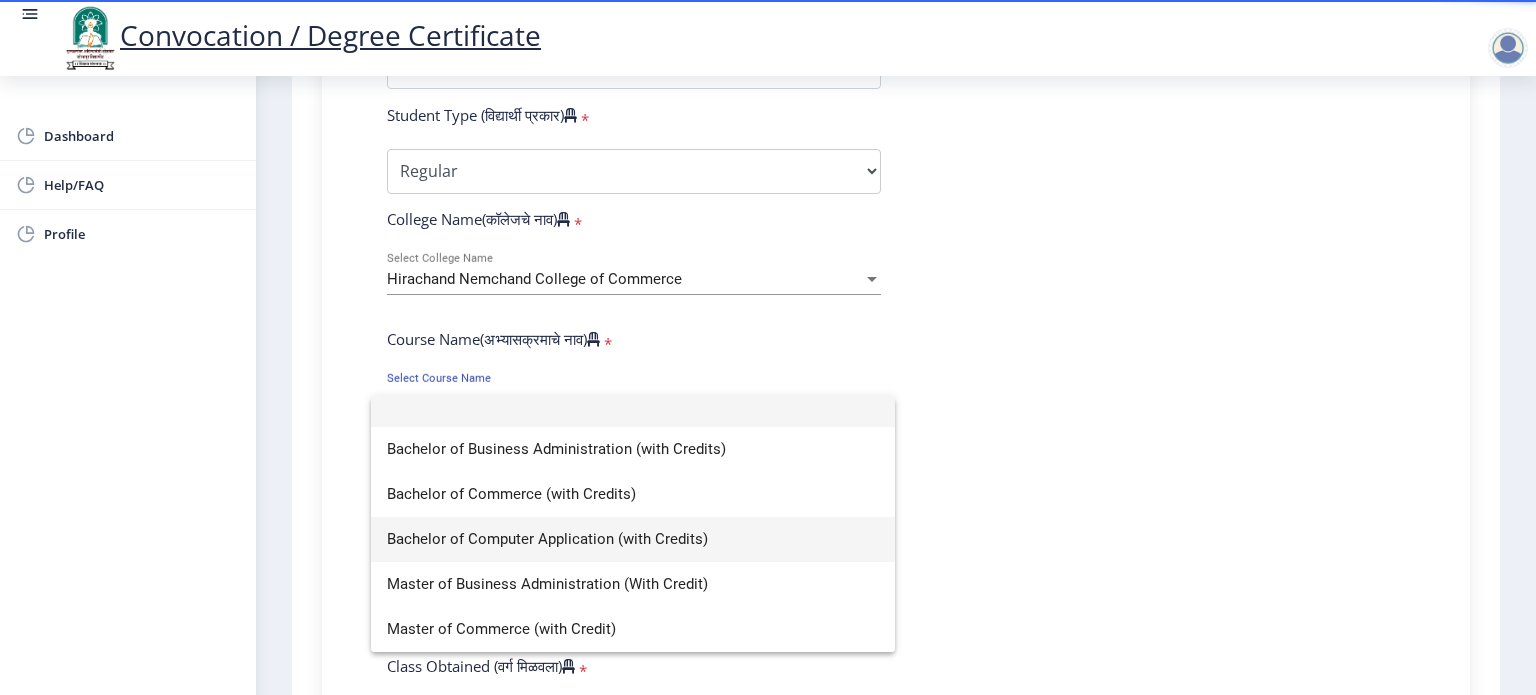 click on "Bachelor of Computer Application (with Credits)" at bounding box center (633, 539) 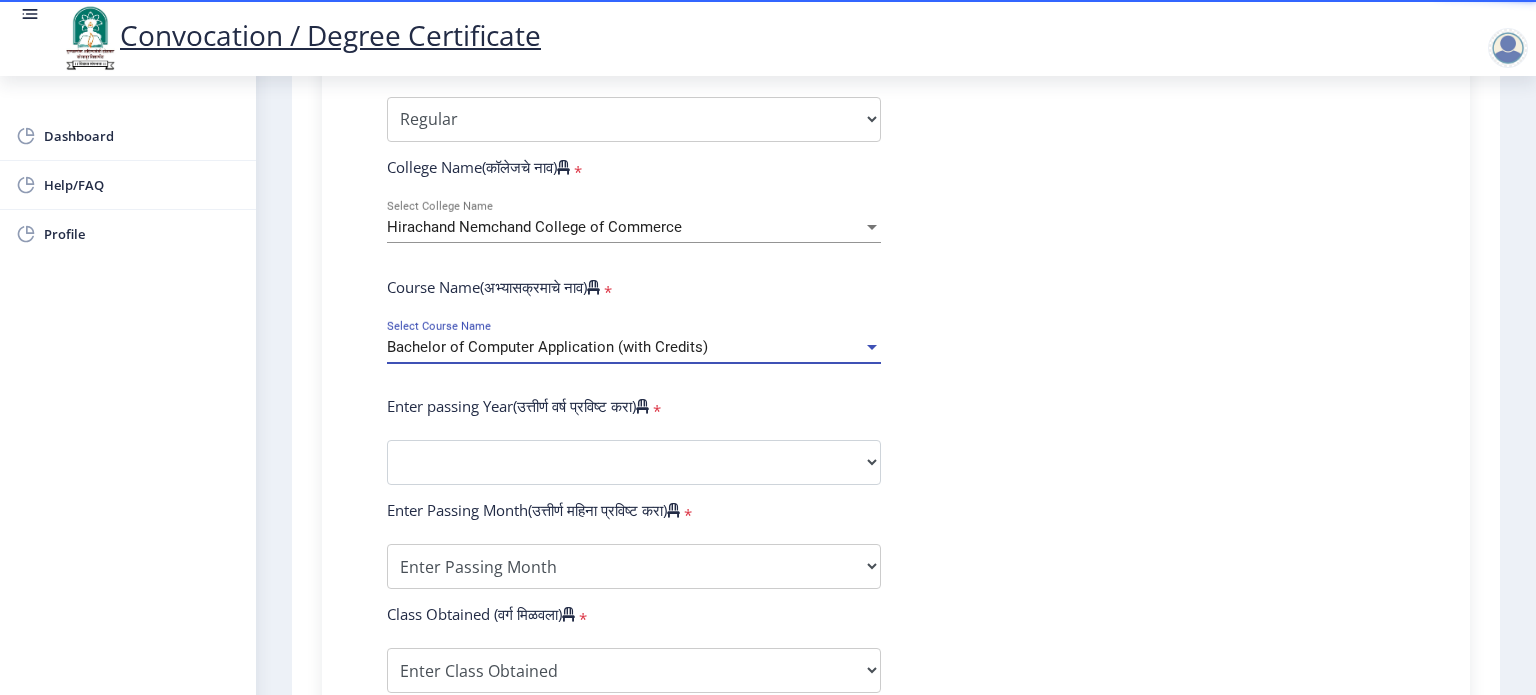 scroll, scrollTop: 700, scrollLeft: 0, axis: vertical 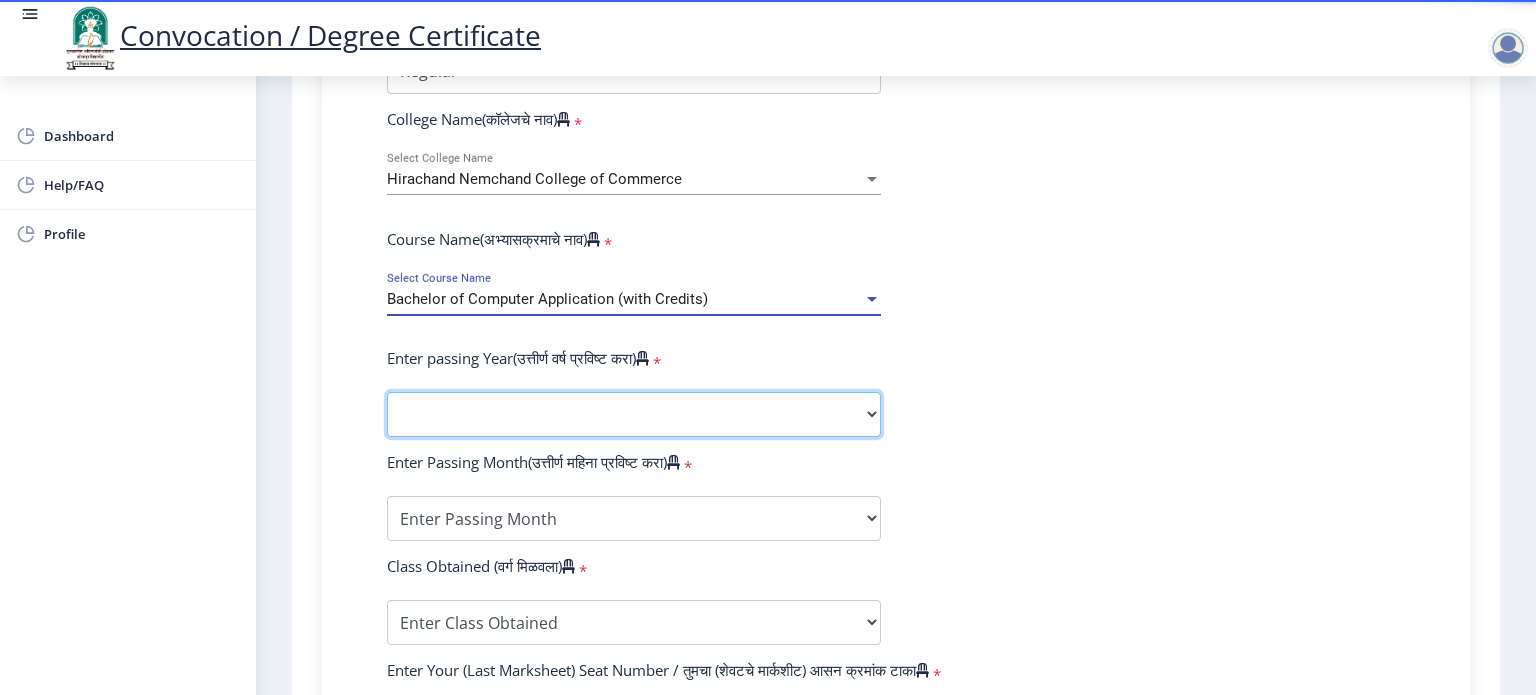 click on "2025   2024   2023   2022   2021   2020   2019   2018   2017   2016   2015   2014   2013   2012   2011   2010   2009   2008   2007   2006   2005   2004   2003   2002   2001   2000   1999   1998   1997   1996   1995   1994   1993   1992   1991   1990   1989   1988   1987   1986   1985   1984   1983   1982   1981   1980   1979   1978   1977   1976" 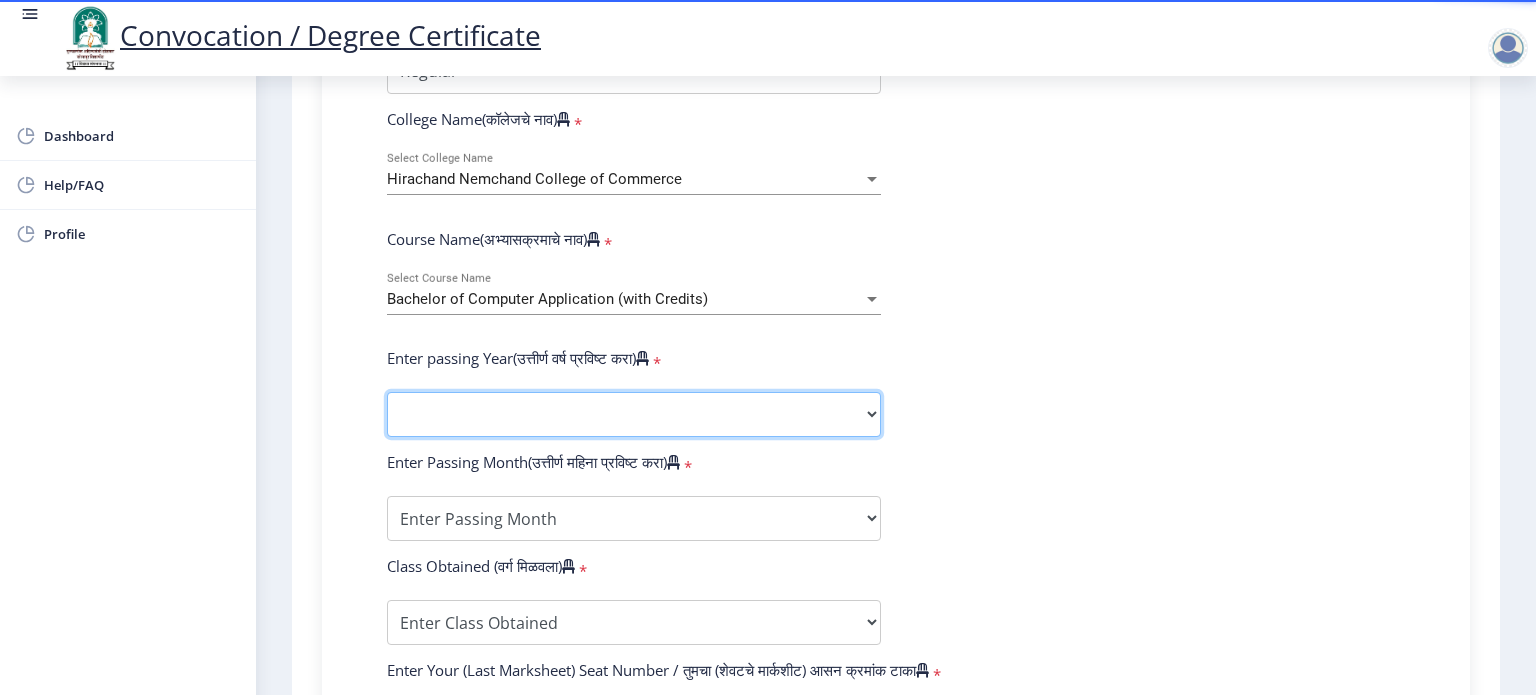 select on "2013" 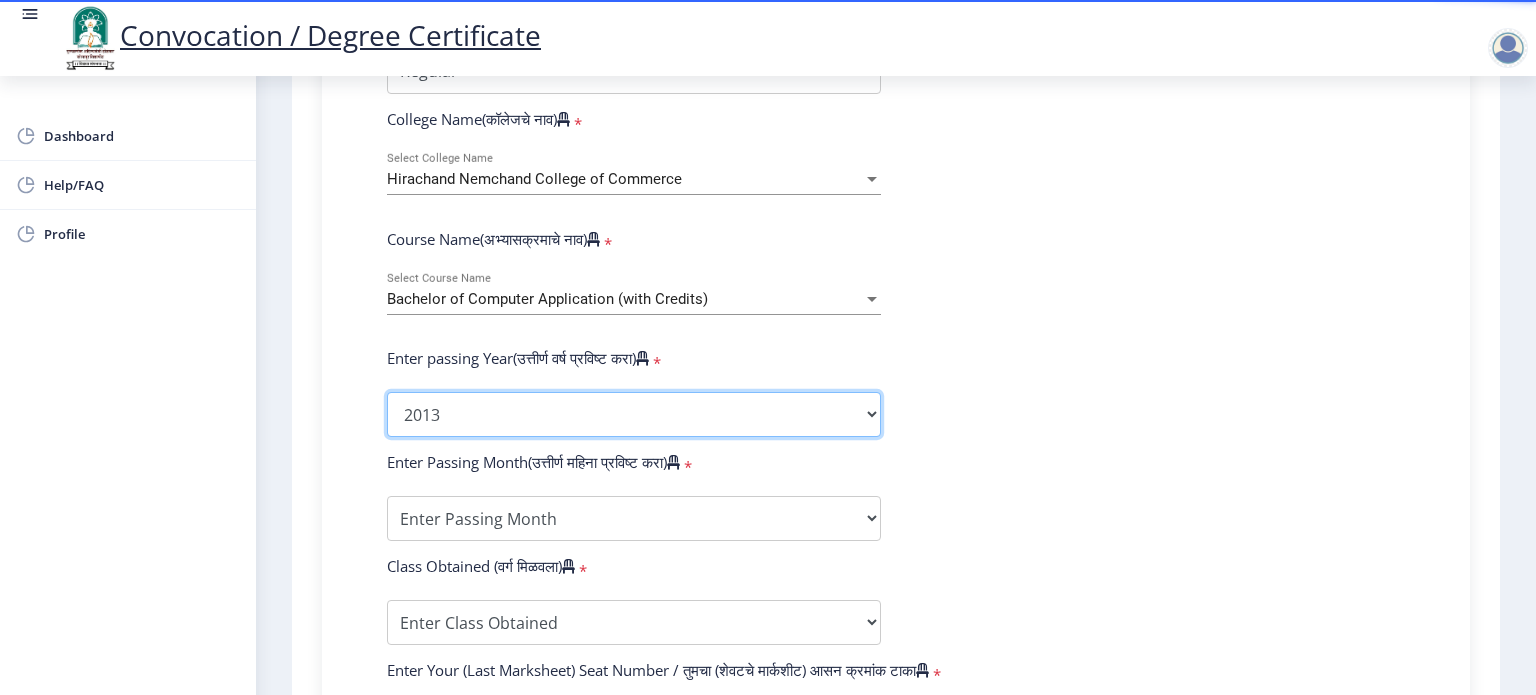 click on "2025   2024   2023   2022   2021   2020   2019   2018   2017   2016   2015   2014   2013   2012   2011   2010   2009   2008   2007   2006   2005   2004   2003   2002   2001   2000   1999   1998   1997   1996   1995   1994   1993   1992   1991   1990   1989   1988   1987   1986   1985   1984   1983   1982   1981   1980   1979   1978   1977   1976" 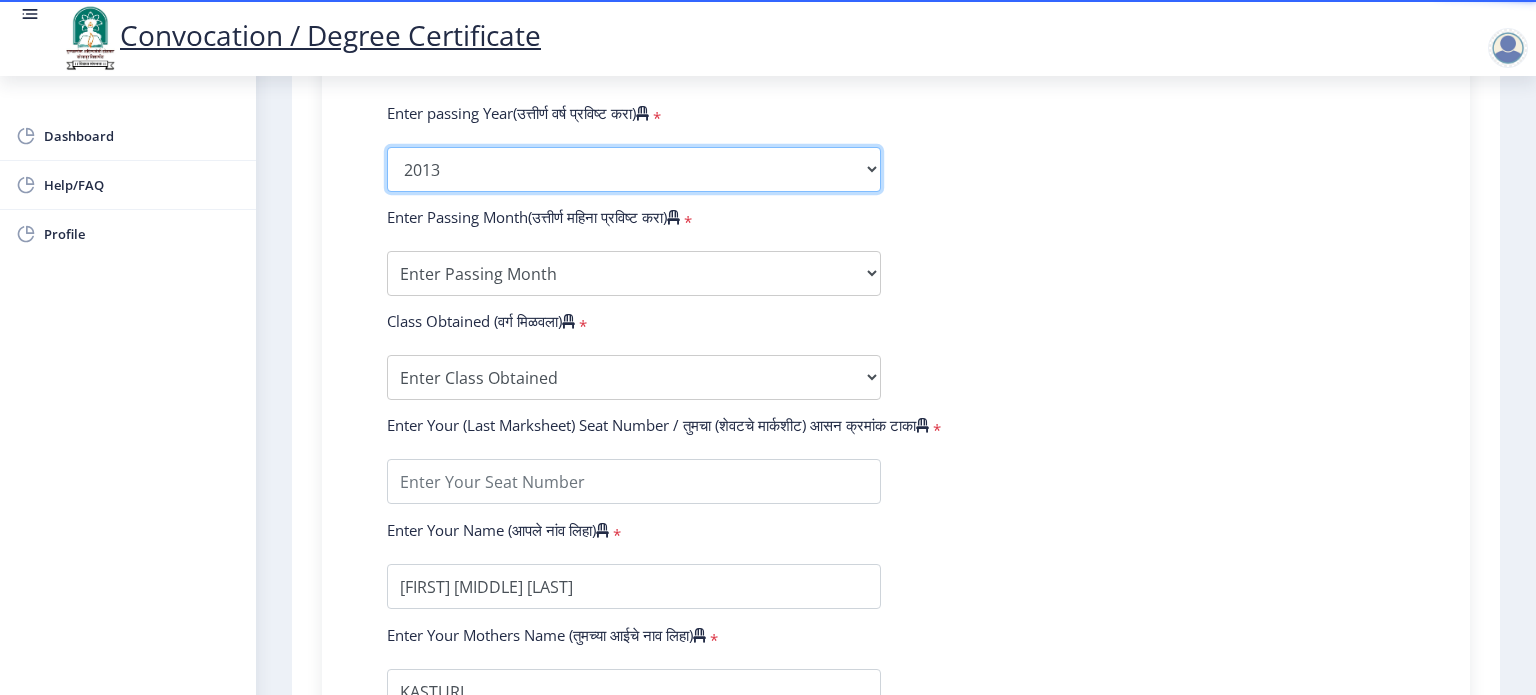 scroll, scrollTop: 1000, scrollLeft: 0, axis: vertical 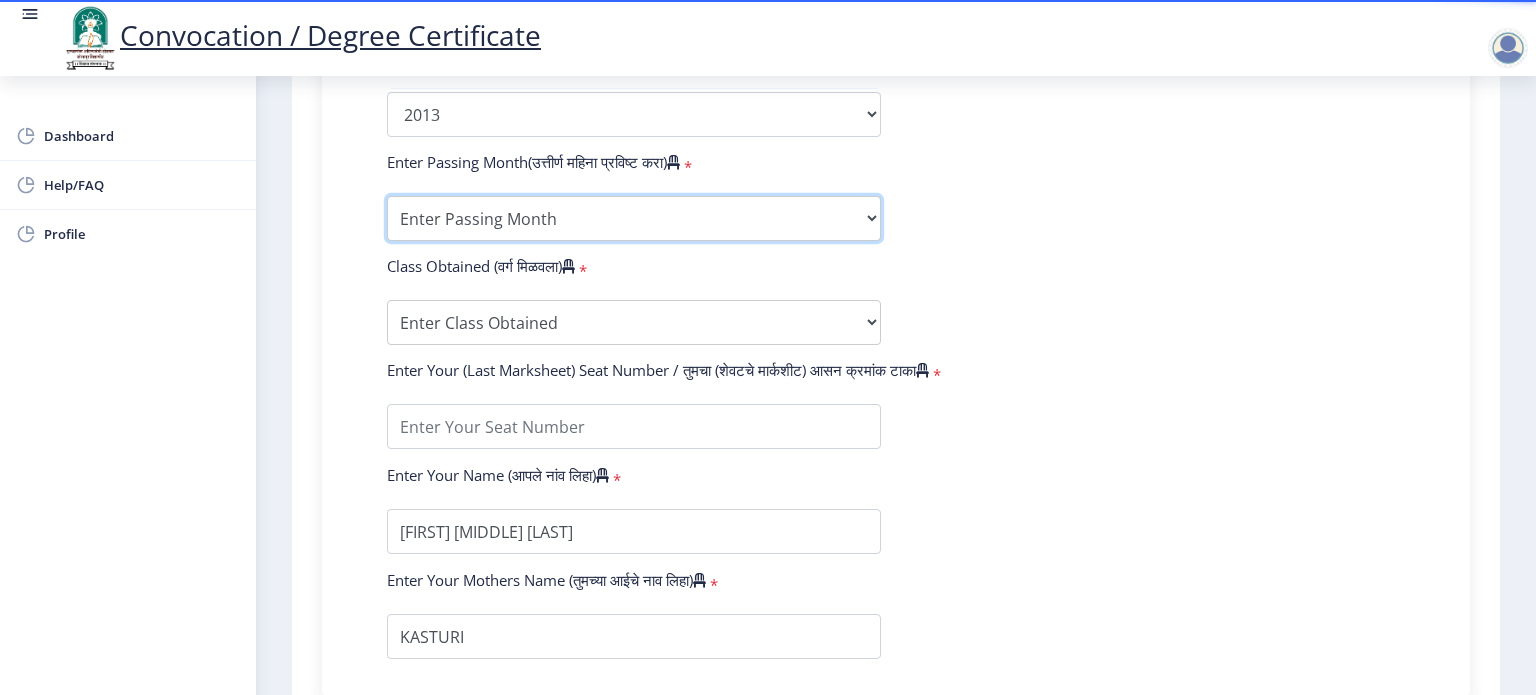 click on "Enter Passing Month March April May October November December" at bounding box center [634, 218] 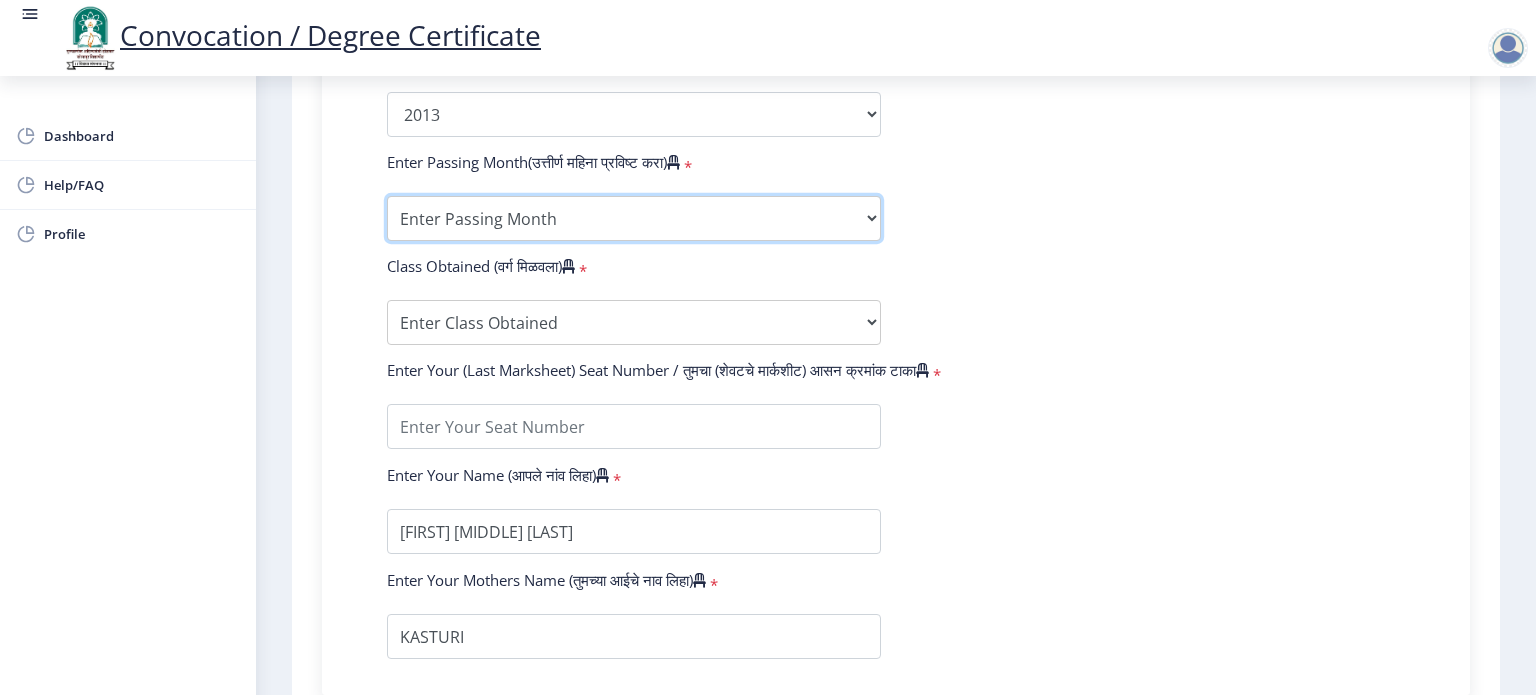 select on "April" 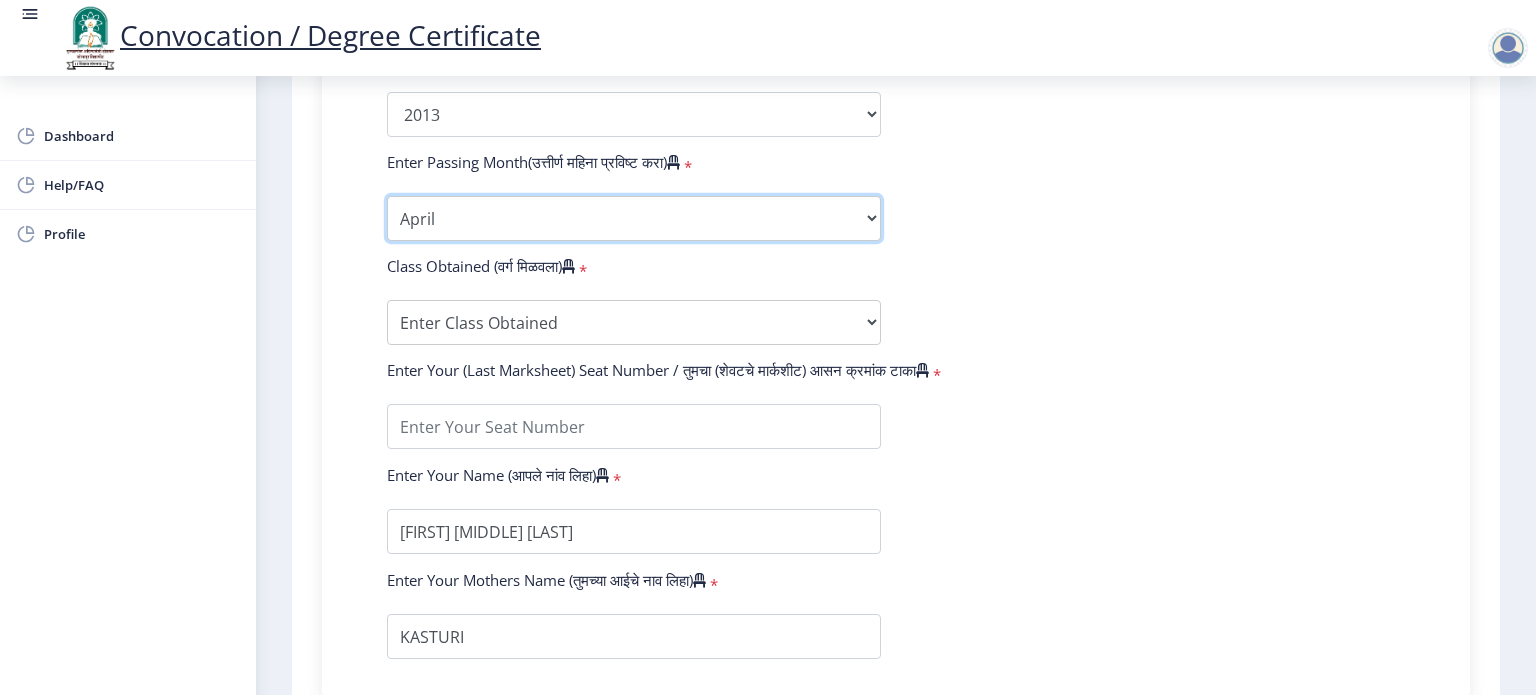 click on "Enter Passing Month March April May October November December" at bounding box center [634, 218] 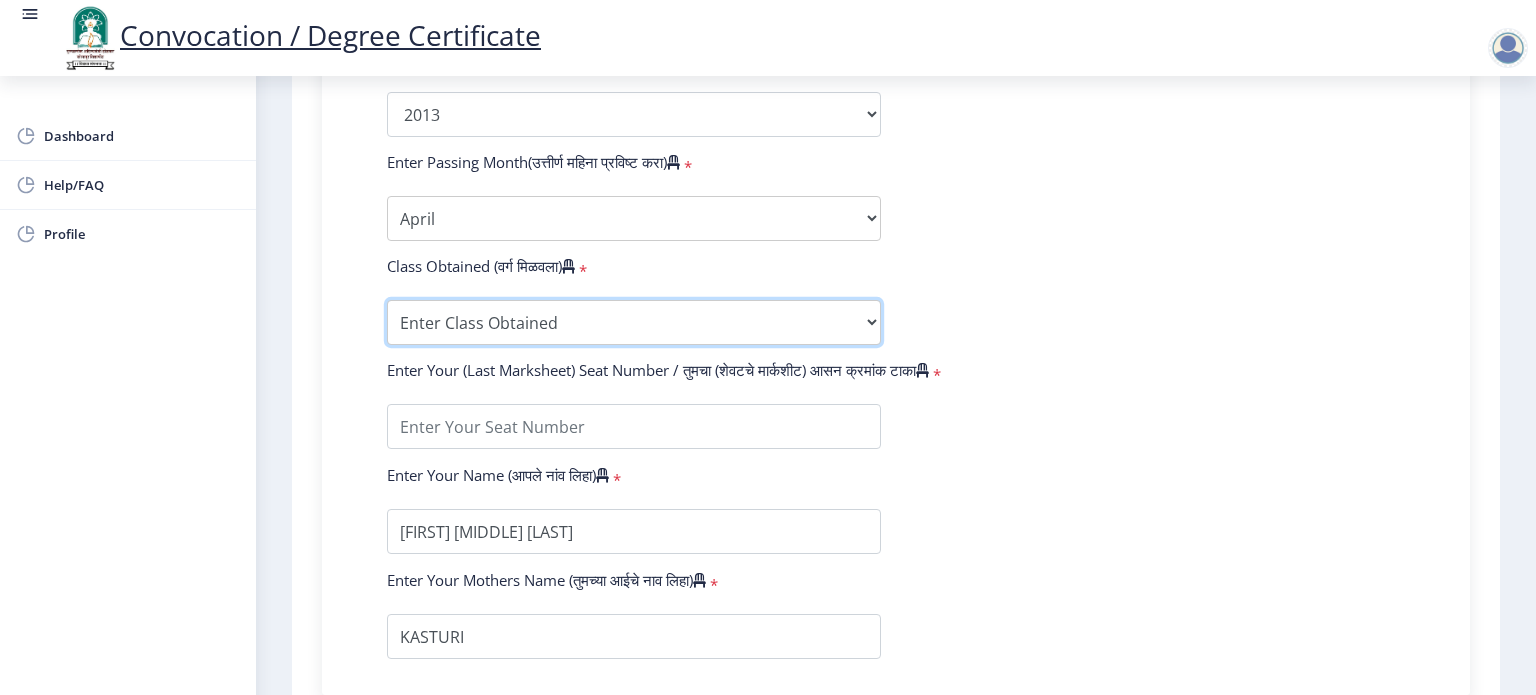 click on "Enter Class Obtained FIRST CLASS WITH DISTINCTION FIRST CLASS HIGHER SECOND CLASS SECOND CLASS PASS CLASS Grade O Grade A+ Grade A Grade B+ Grade B Grade C+ Grade C Grade D Grade E" at bounding box center [634, 322] 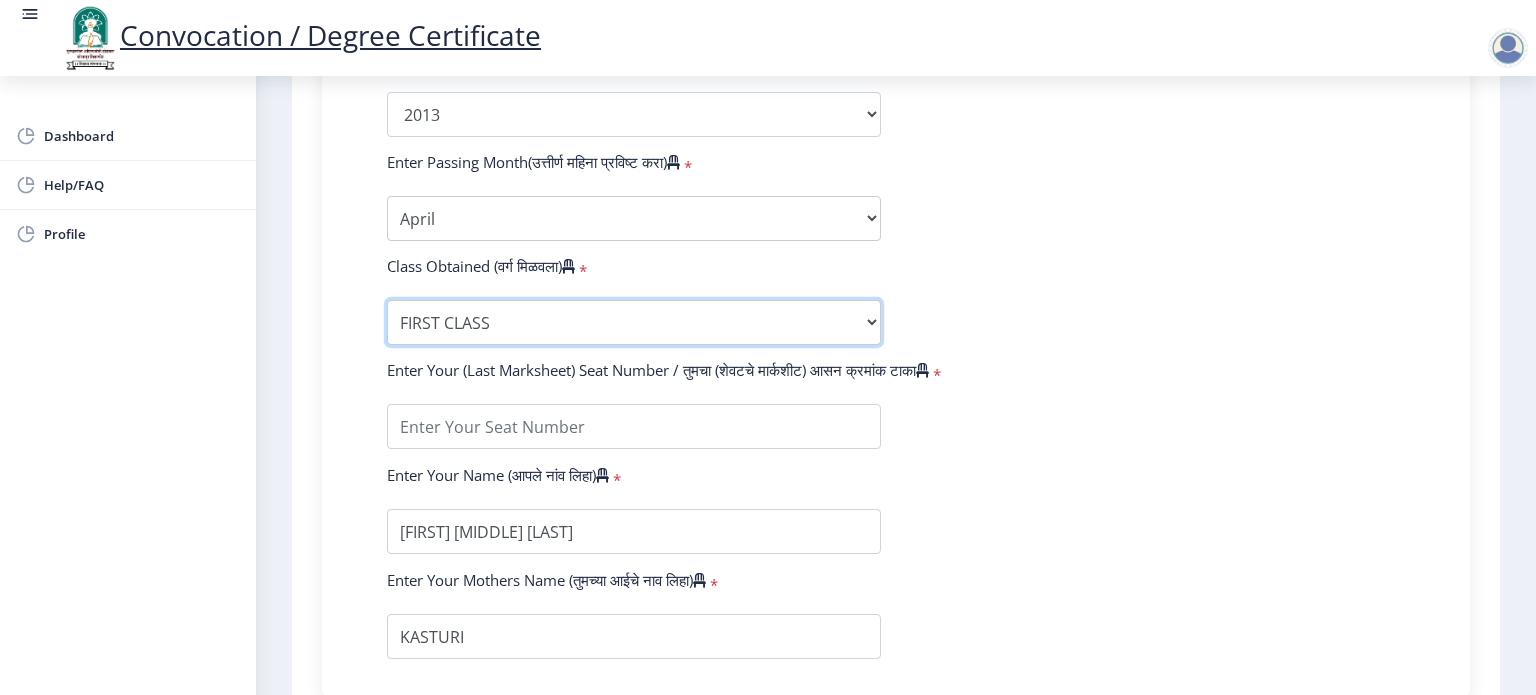 click on "Enter Class Obtained FIRST CLASS WITH DISTINCTION FIRST CLASS HIGHER SECOND CLASS SECOND CLASS PASS CLASS Grade O Grade A+ Grade A Grade B+ Grade B Grade C+ Grade C Grade D Grade E" at bounding box center [634, 322] 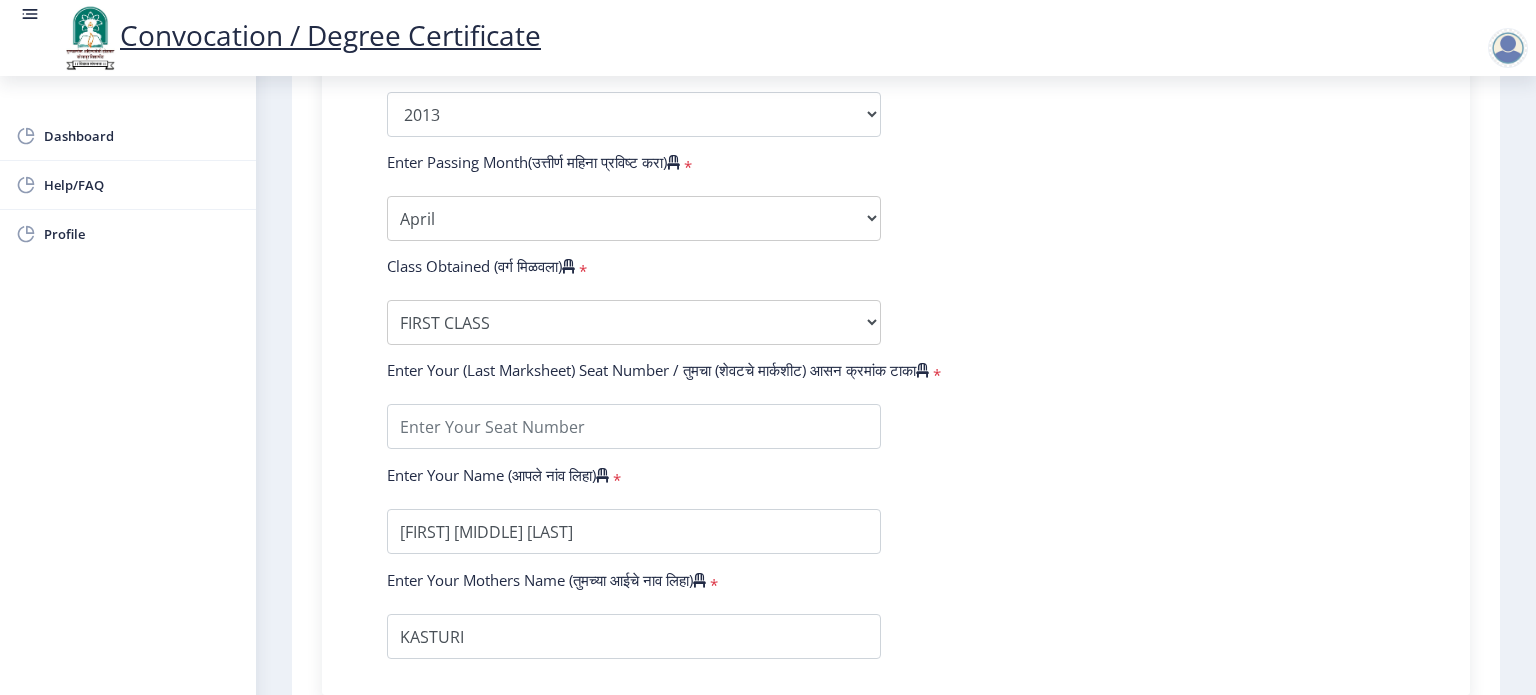 click on "Enter Your PRN Number (तुमचा पीआरएन (कायम नोंदणी क्रमांक) एंटर करा)   * Student Type (विद्यार्थी प्रकार)    * Select Student Type Regular External College Name(कॉलेजचे नाव)   * Hirachand Nemchand College of Commerce Select College Name Course Name(अभ्यासक्रमाचे नाव)   * Bachelor of Computer Application (with Credits) Select Course Name Enter passing Year(उत्तीर्ण वर्ष प्रविष्ट करा)   *   Select Year   Select Year   Select Year   Select Year   Select Year   Select Year   Select Year   Select Year   Select Year   Select Year   Select Year   Select Year   Select Year   Select Year   Select Year   Select Year   Select Year   Select Year   Select Year   Select Year   Select Year   Select Year   Select Year   Select Year   Select Year   Select Year   Select Year   Select Year   Select Year   Select Year   Select Year   Select Year   Select Year   Select Year   Select Year   Select Year   Select Year   Select Year   Select Year   Select Year   Select Year   Select Year   Select Year   Select Year   Select Year  * Enter Passing Month March April May October November December * Grade O" 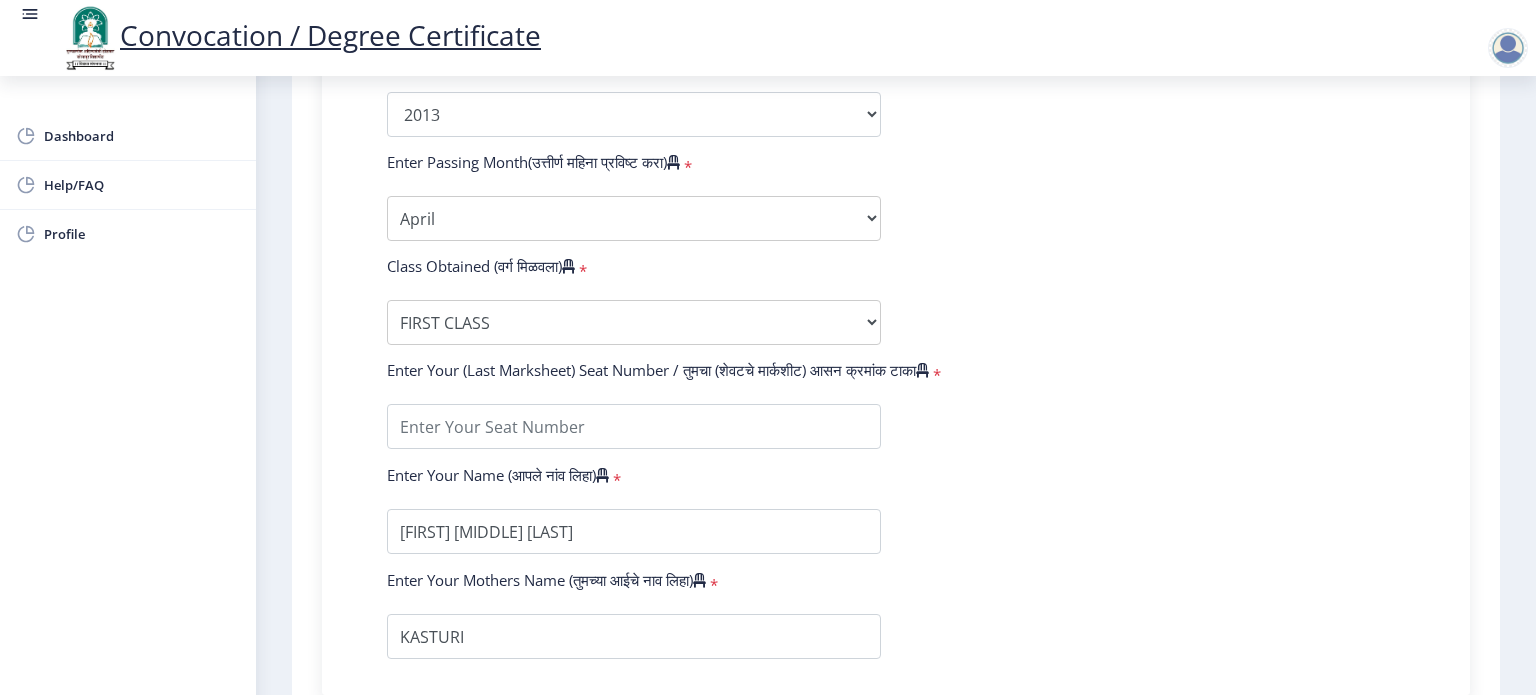 click on "Enter Your PRN Number (तुमचा पीआरएन (कायम नोंदणी क्रमांक) एंटर करा)   * Student Type (विद्यार्थी प्रकार)    * Select Student Type Regular External College Name(कॉलेजचे नाव)   * Hirachand Nemchand College of Commerce Select College Name Course Name(अभ्यासक्रमाचे नाव)   * Bachelor of Computer Application (with Credits) Select Course Name Enter passing Year(उत्तीर्ण वर्ष प्रविष्ट करा)   *   Select Year   Select Year   Select Year   Select Year   Select Year   Select Year   Select Year   Select Year   Select Year   Select Year   Select Year   Select Year   Select Year   Select Year   Select Year   Select Year   Select Year   Select Year   Select Year   Select Year   Select Year   Select Year   Select Year   Select Year   Select Year   Select Year   Select Year   Select Year   Select Year   Select Year   Select Year   Select Year   Select Year   Select Year   Select Year   Select Year   Select Year   Select Year   Select Year   Select Year   Select Year   Select Year   Select Year   Select Year   Select Year  * Enter Passing Month March April May October November December * Grade O" 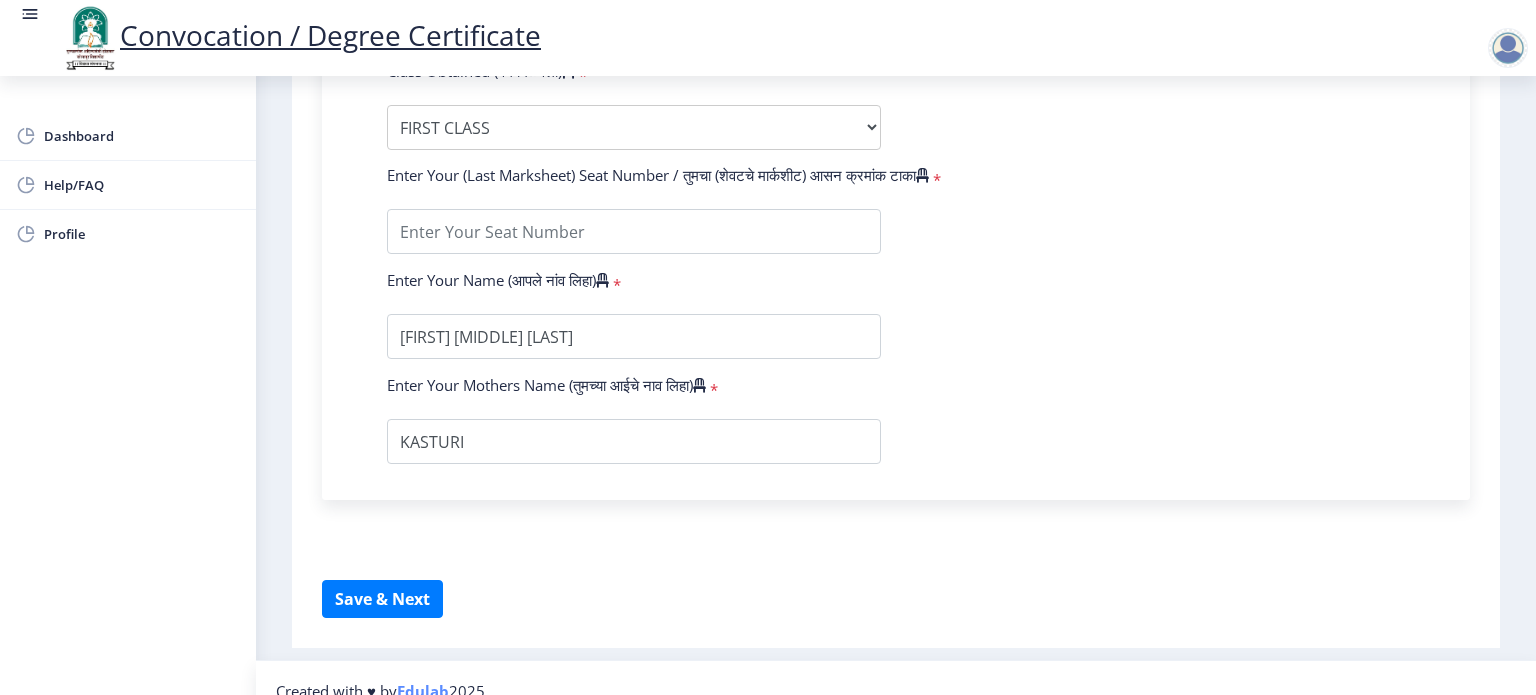scroll, scrollTop: 1200, scrollLeft: 0, axis: vertical 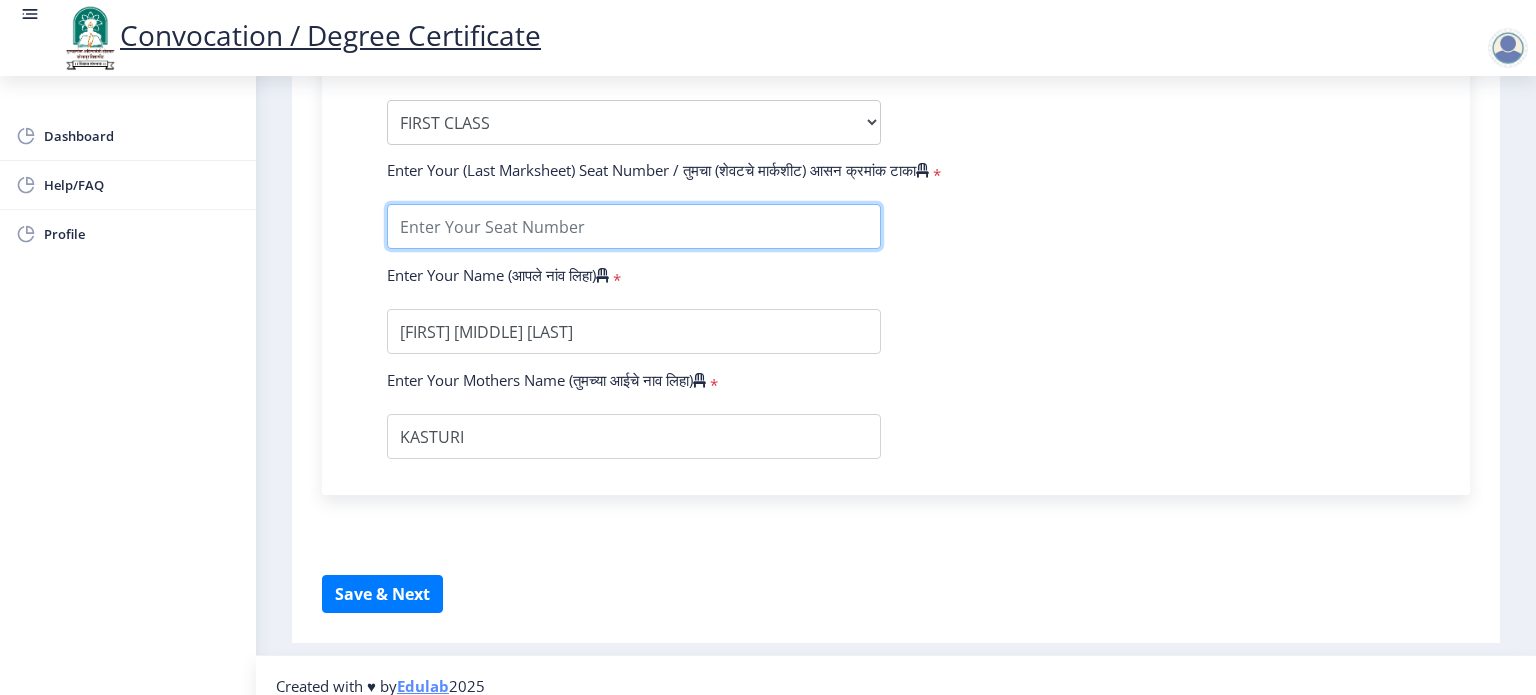 click at bounding box center [634, 226] 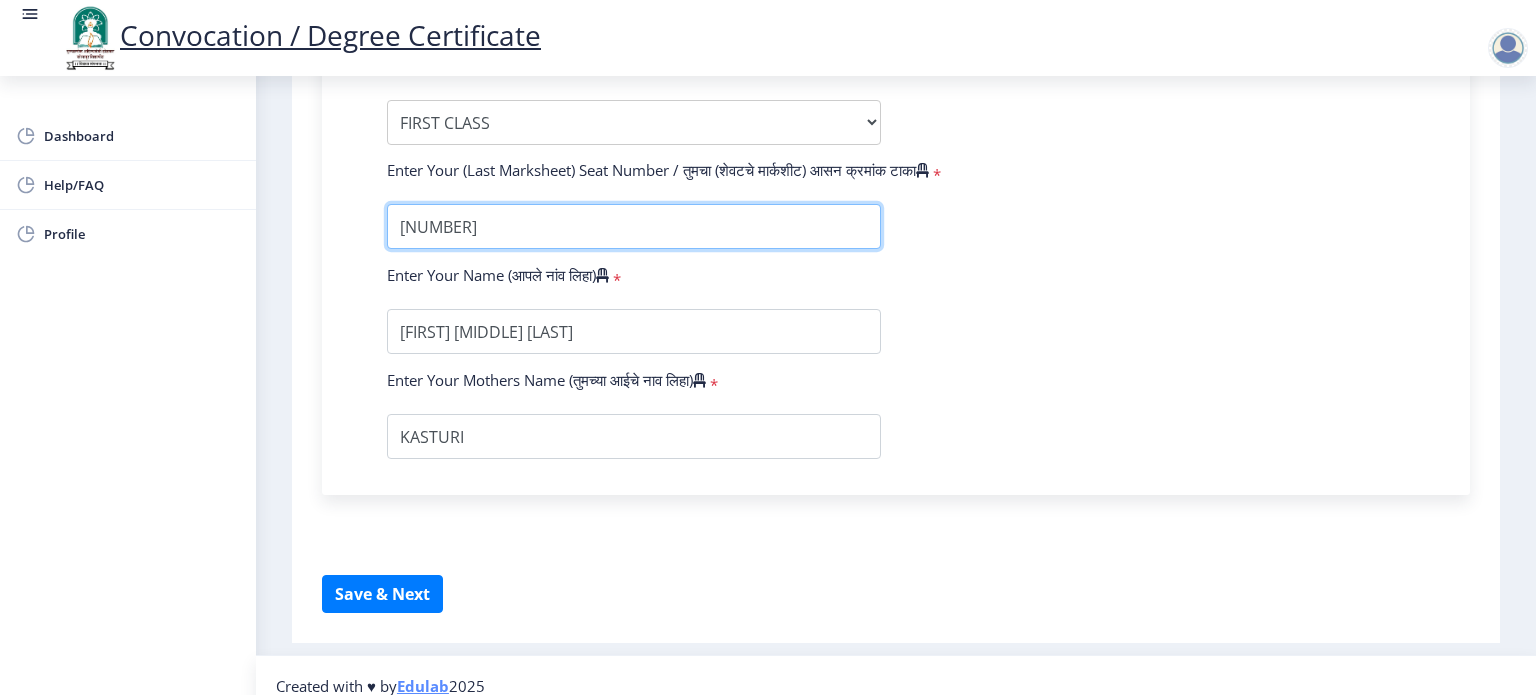 type on "[NUMBER]" 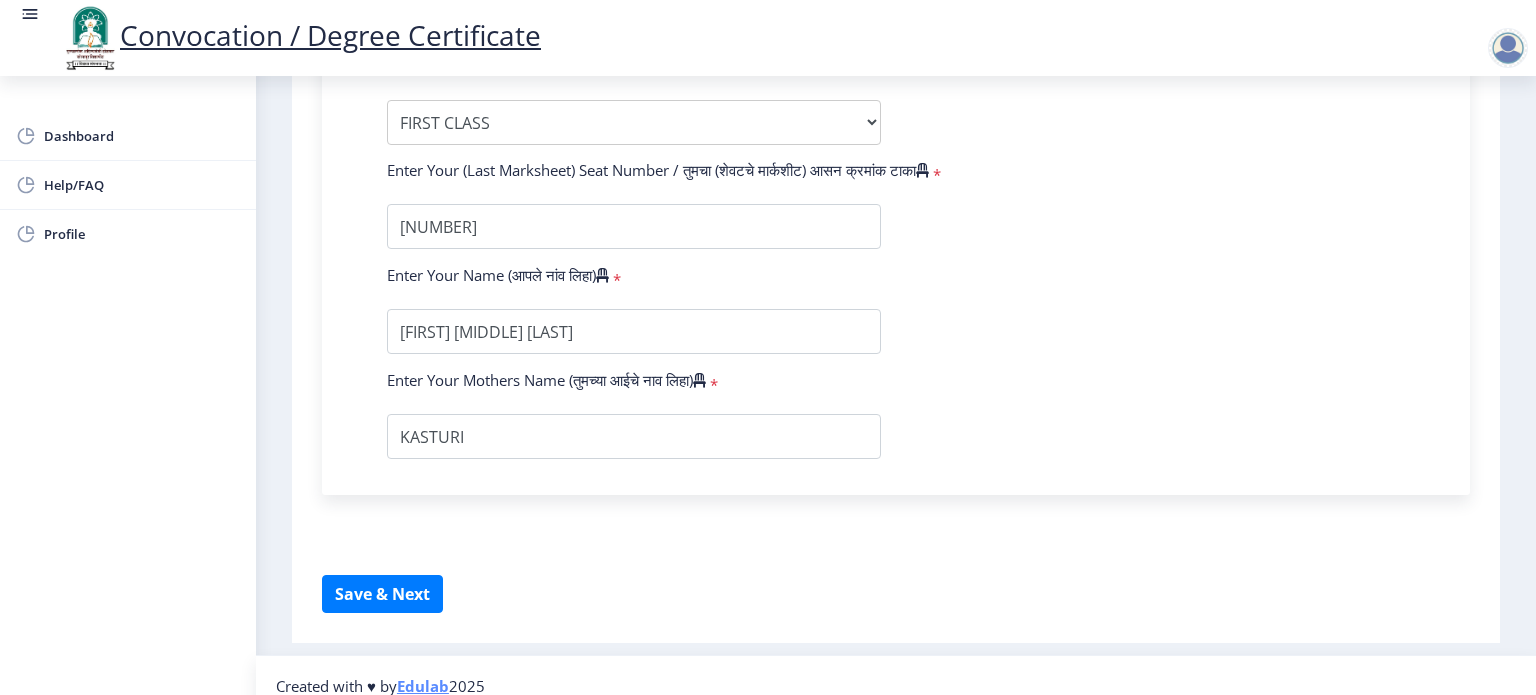 click on "Enter Your PRN Number (तुमचा पीआरएन (कायम नोंदणी क्रमांक) एंटर करा)   * Student Type (विद्यार्थी प्रकार)    * Select Student Type Regular External College Name(कॉलेजचे नाव)   * Hirachand Nemchand College of Commerce Select College Name Course Name(अभ्यासक्रमाचे नाव)   * Bachelor of Computer Application (with Credits) Select Course Name Enter passing Year(उत्तीर्ण वर्ष प्रविष्ट करा)   *   Select Year   Select Year   Select Year   Select Year   Select Year   Select Year   Select Year   Select Year   Select Year   Select Year   Select Year   Select Year   Select Year   Select Year   Select Year   Select Year   Select Year   Select Year   Select Year   Select Year   Select Year   Select Year   Select Year   Select Year   Select Year   Select Year   Select Year   Select Year   Select Year   Select Year   Select Year   Select Year   Select Year   Select Year   Select Year   Select Year   Select Year   Select Year   Select Year   Select Year   Select Year   Select Year   Select Year   Select Year   Select Year  * Enter Passing Month March April May October November December * Grade O" 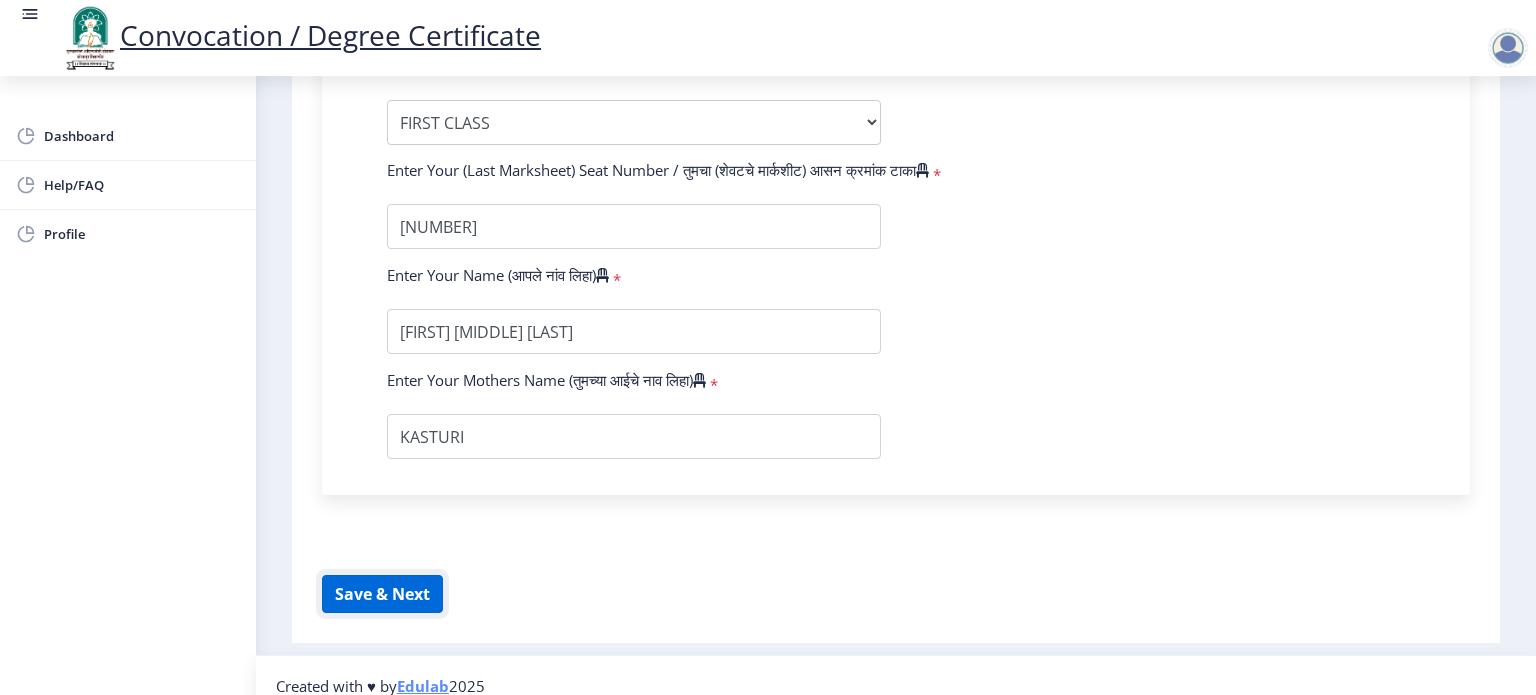 click on "Save & Next" 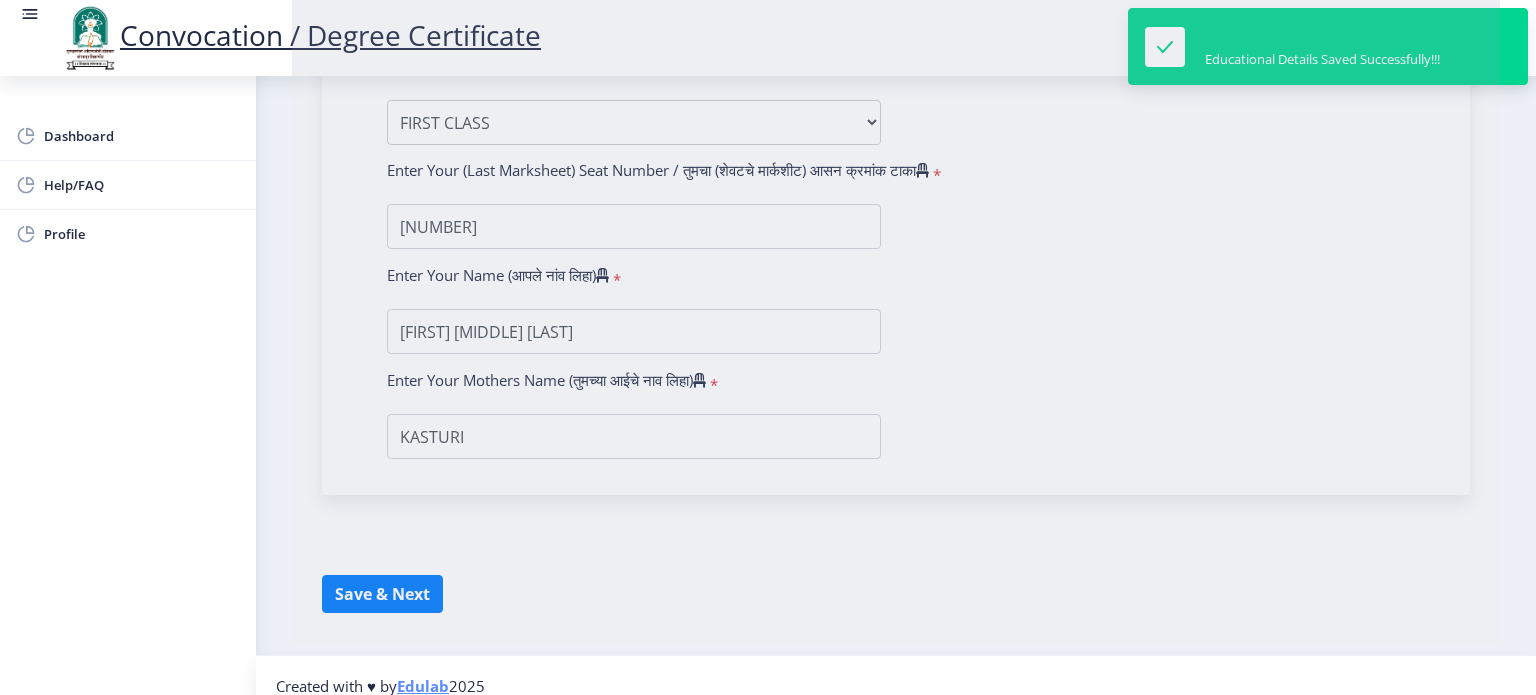 scroll, scrollTop: 0, scrollLeft: 0, axis: both 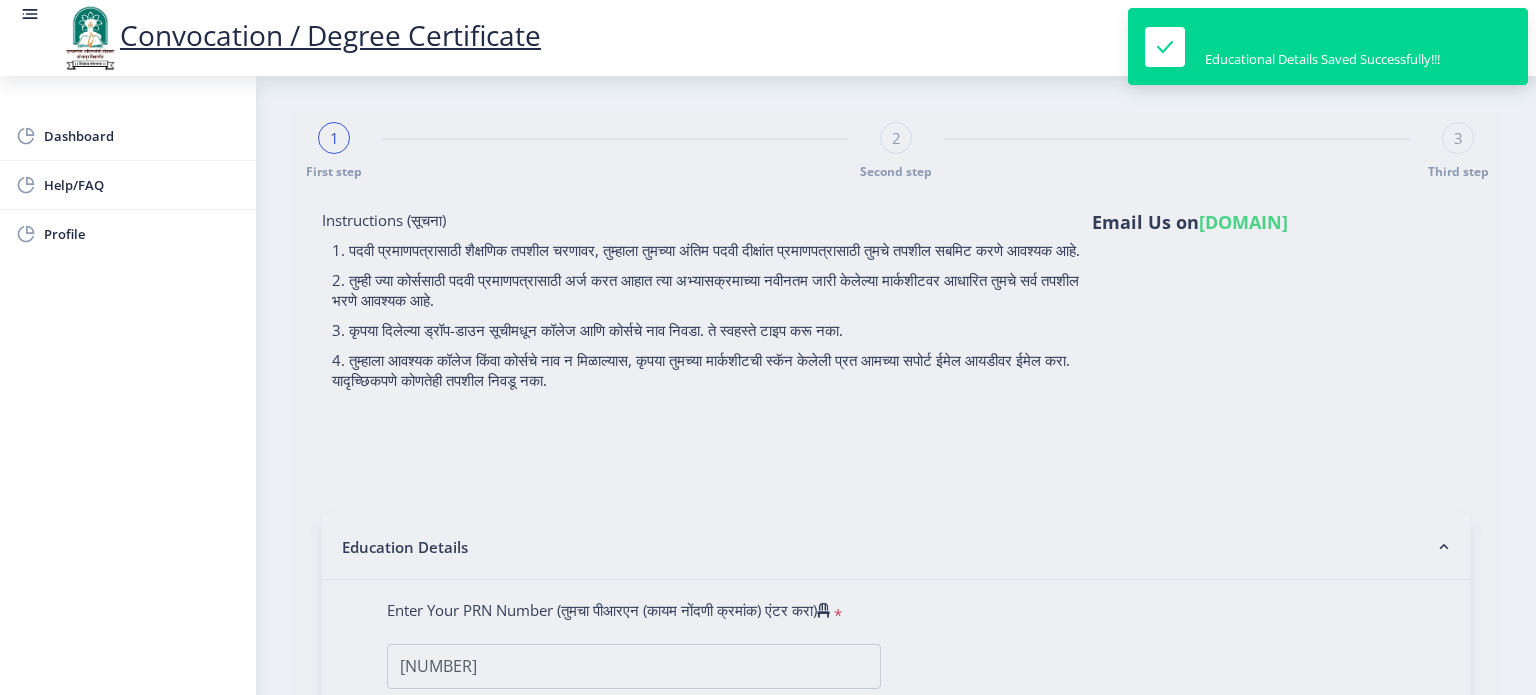 select 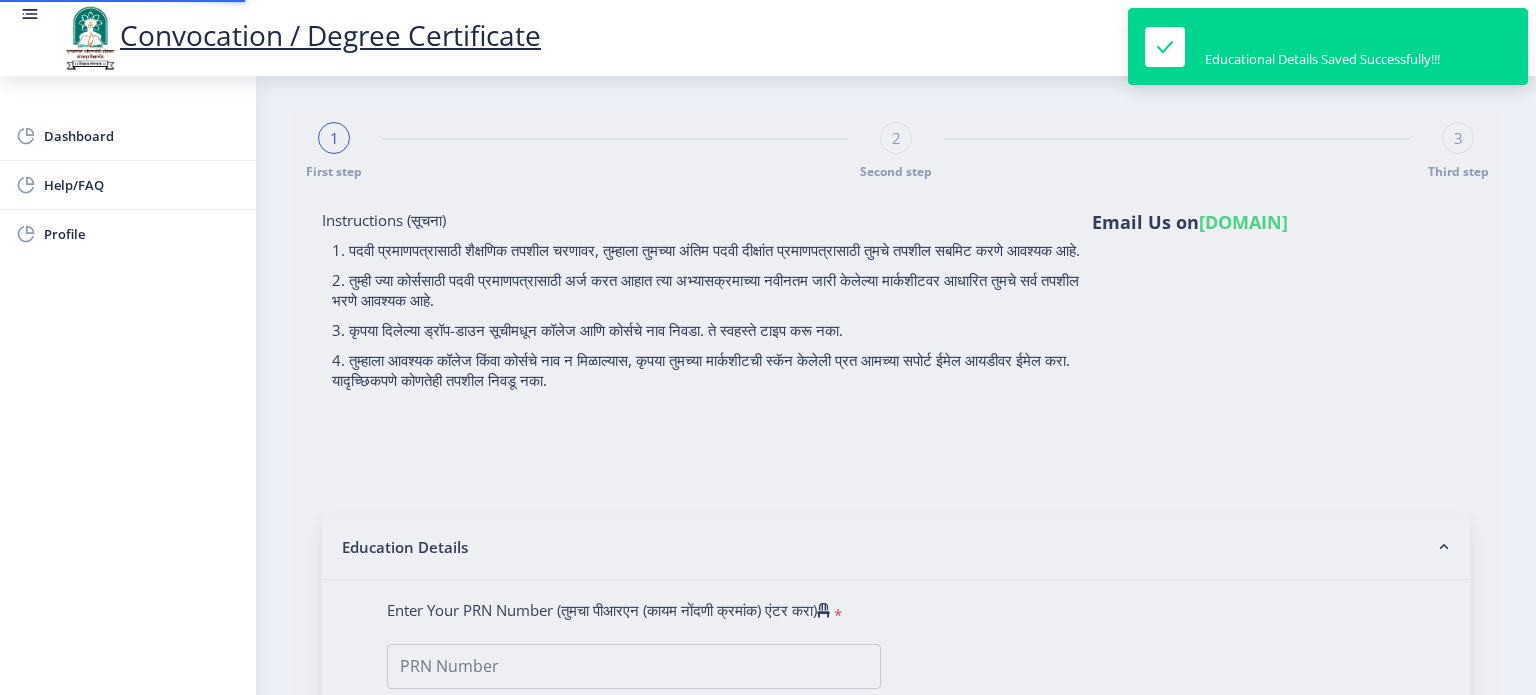 type on "[NUMBER]" 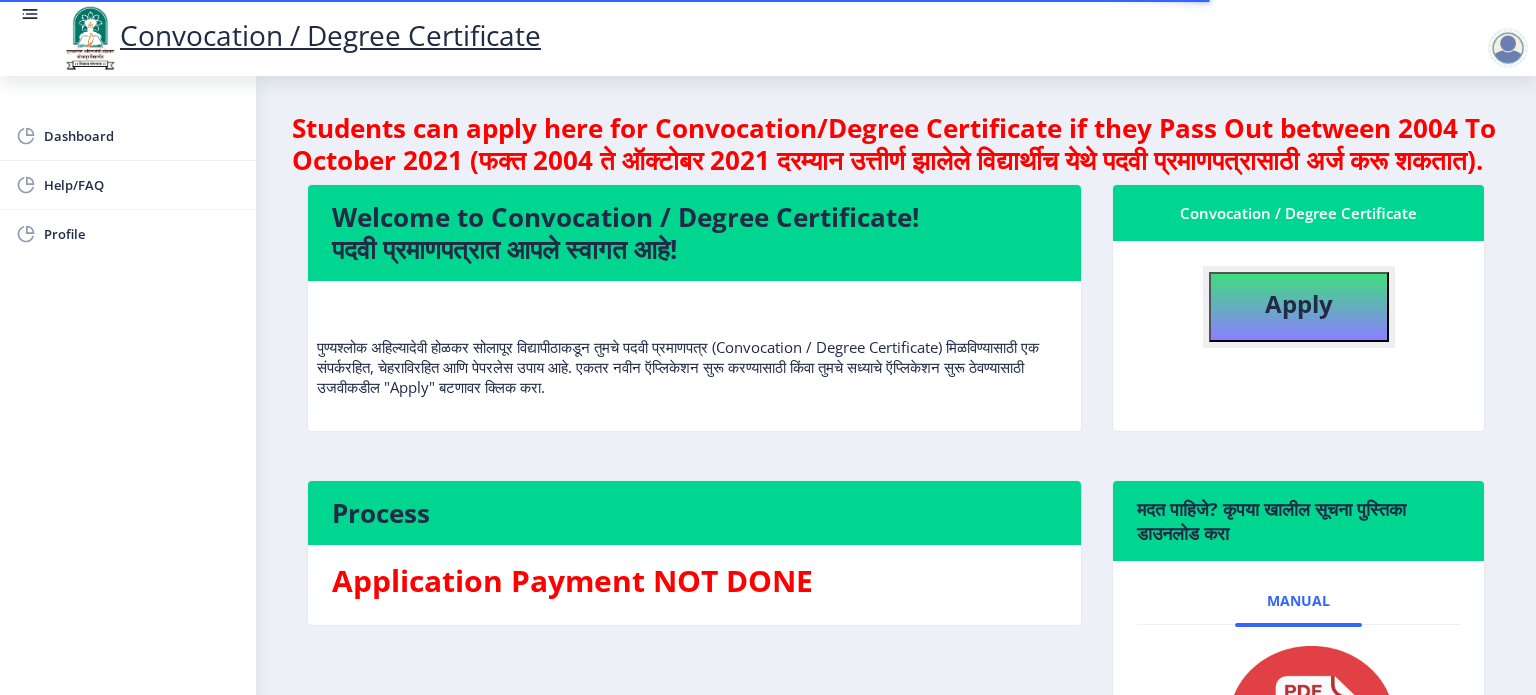 click on "Apply" 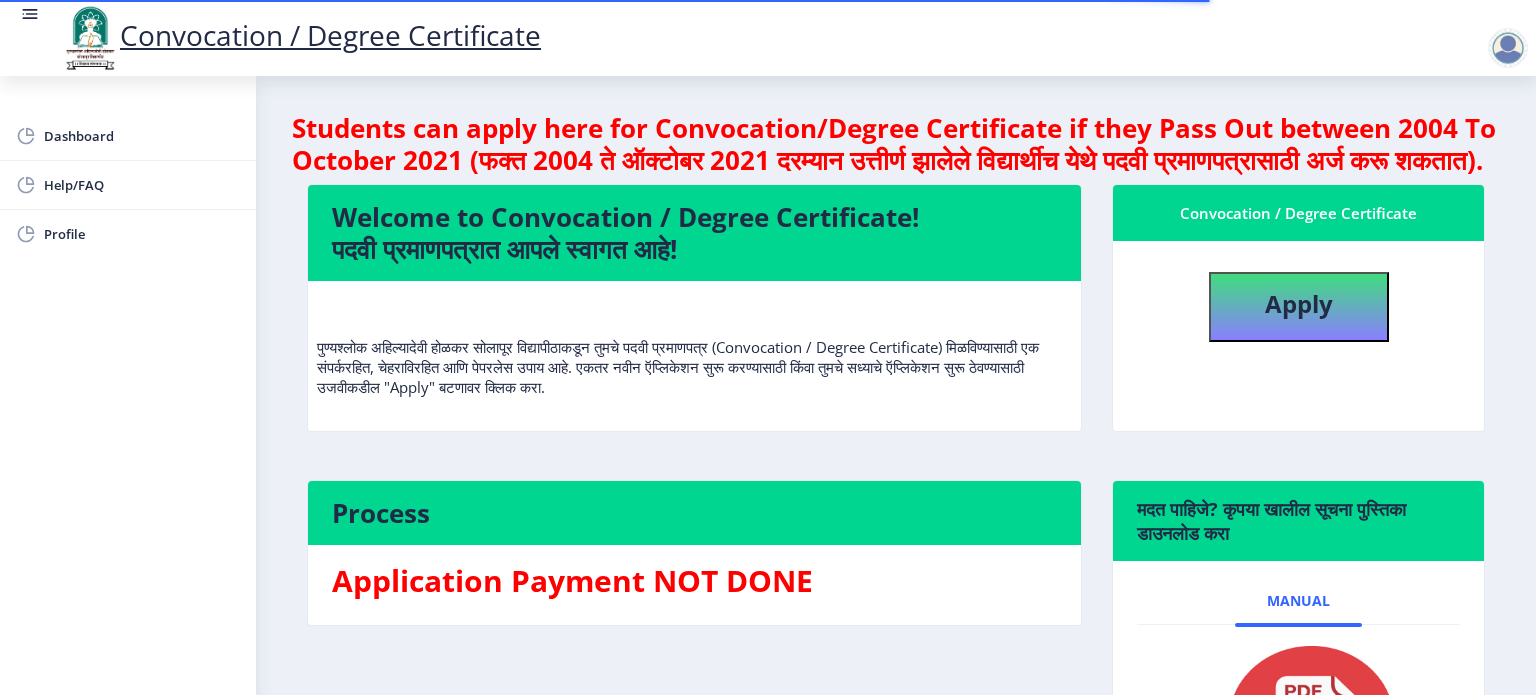 select 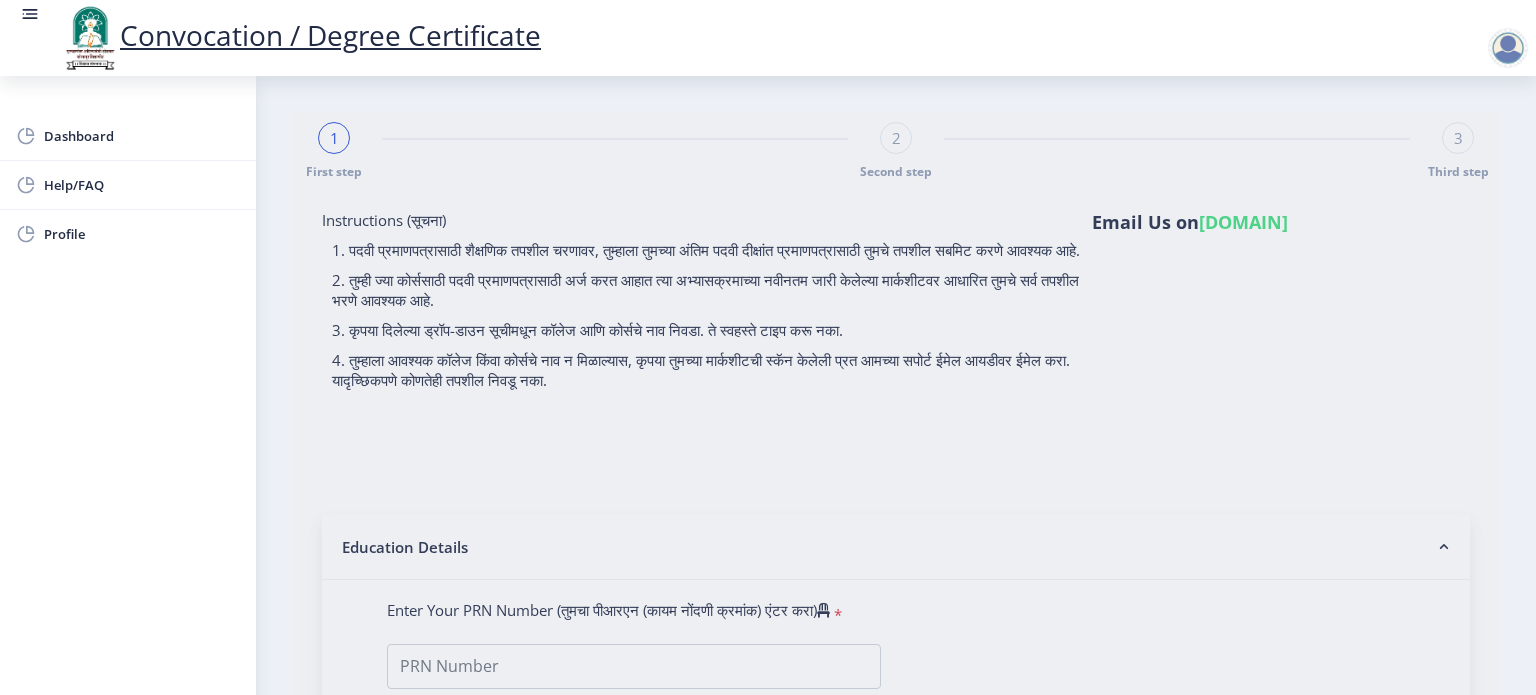 type on "[NUMBER]" 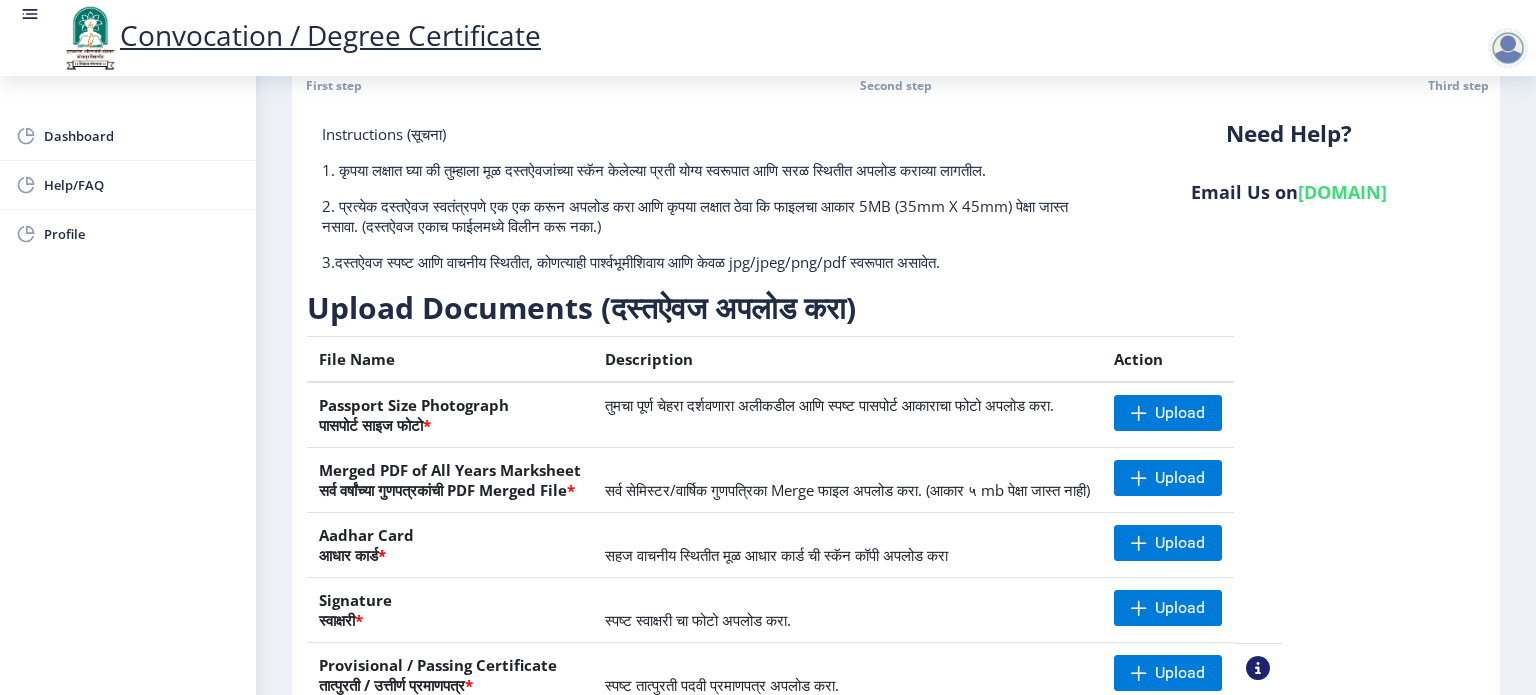 scroll, scrollTop: 0, scrollLeft: 0, axis: both 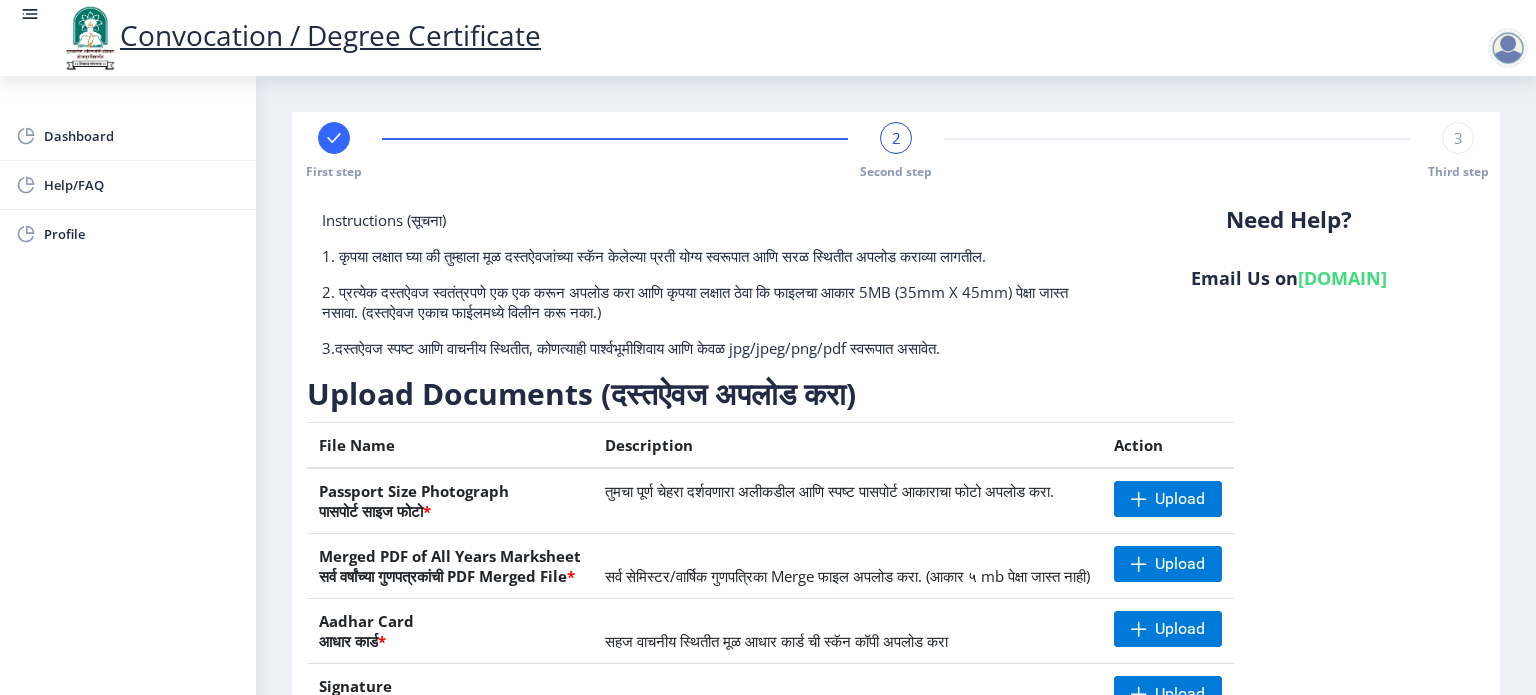 click 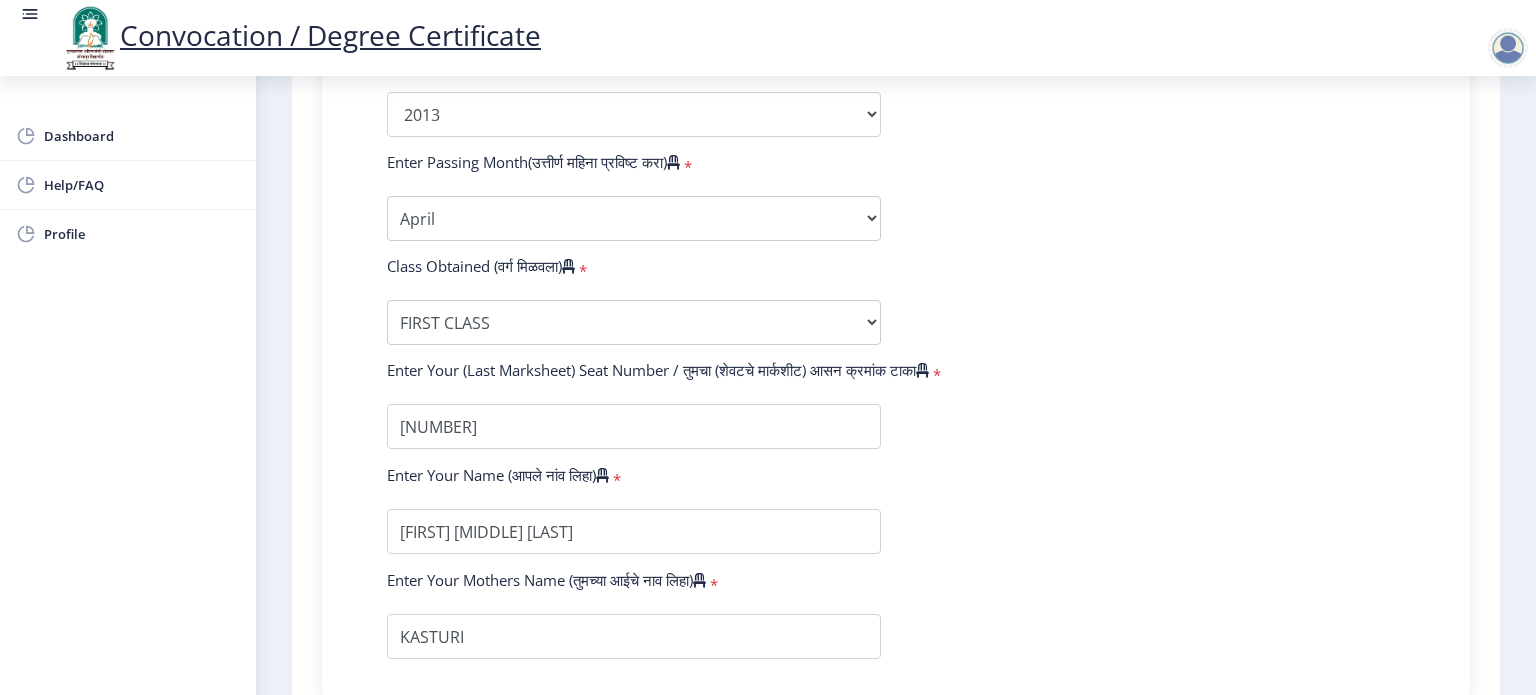 scroll, scrollTop: 1240, scrollLeft: 0, axis: vertical 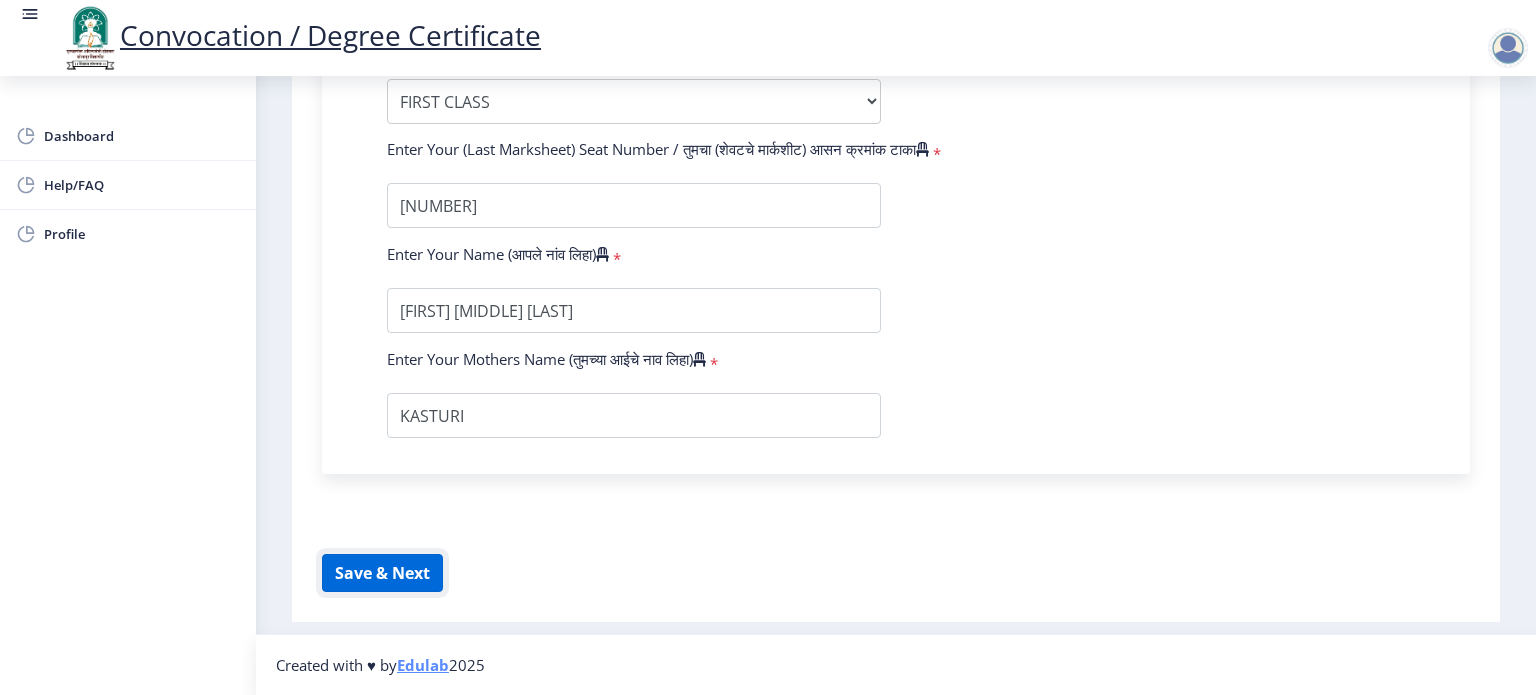 click on "Save & Next" 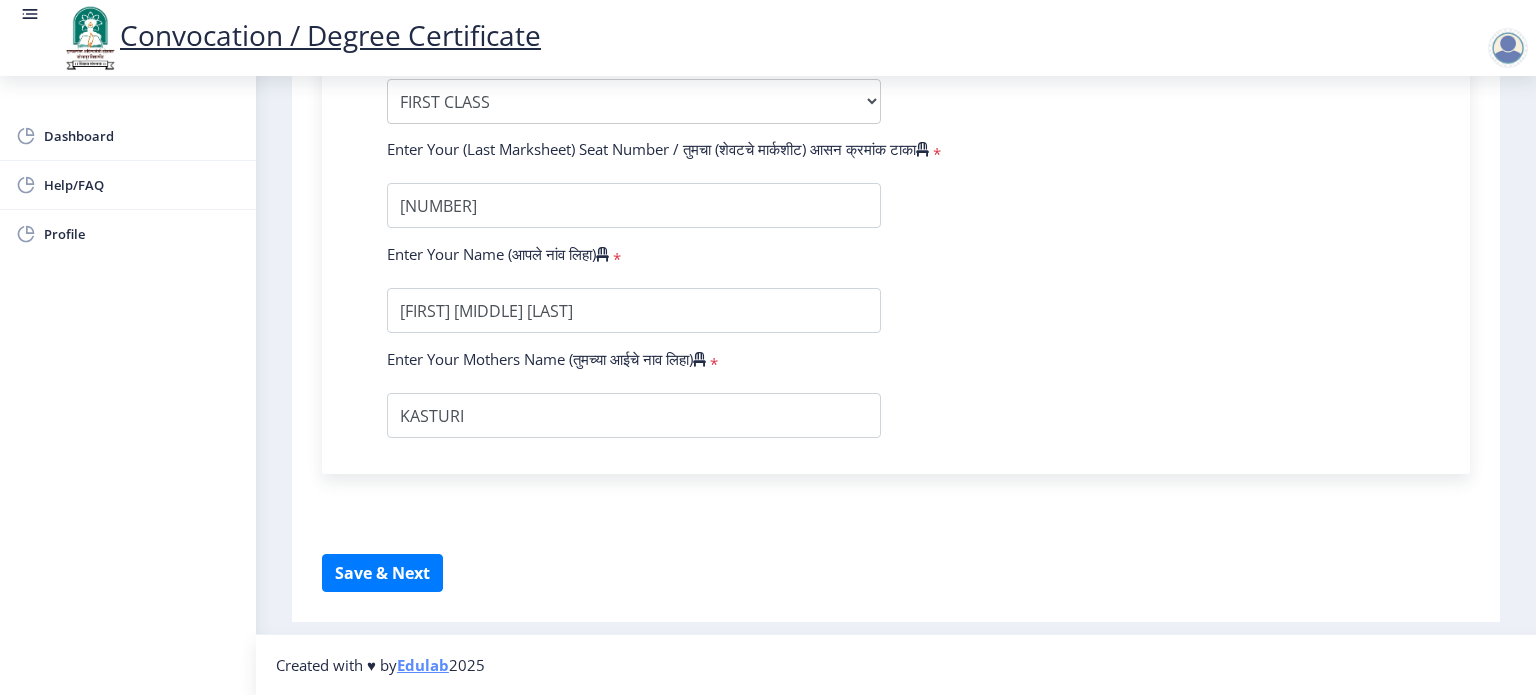 select 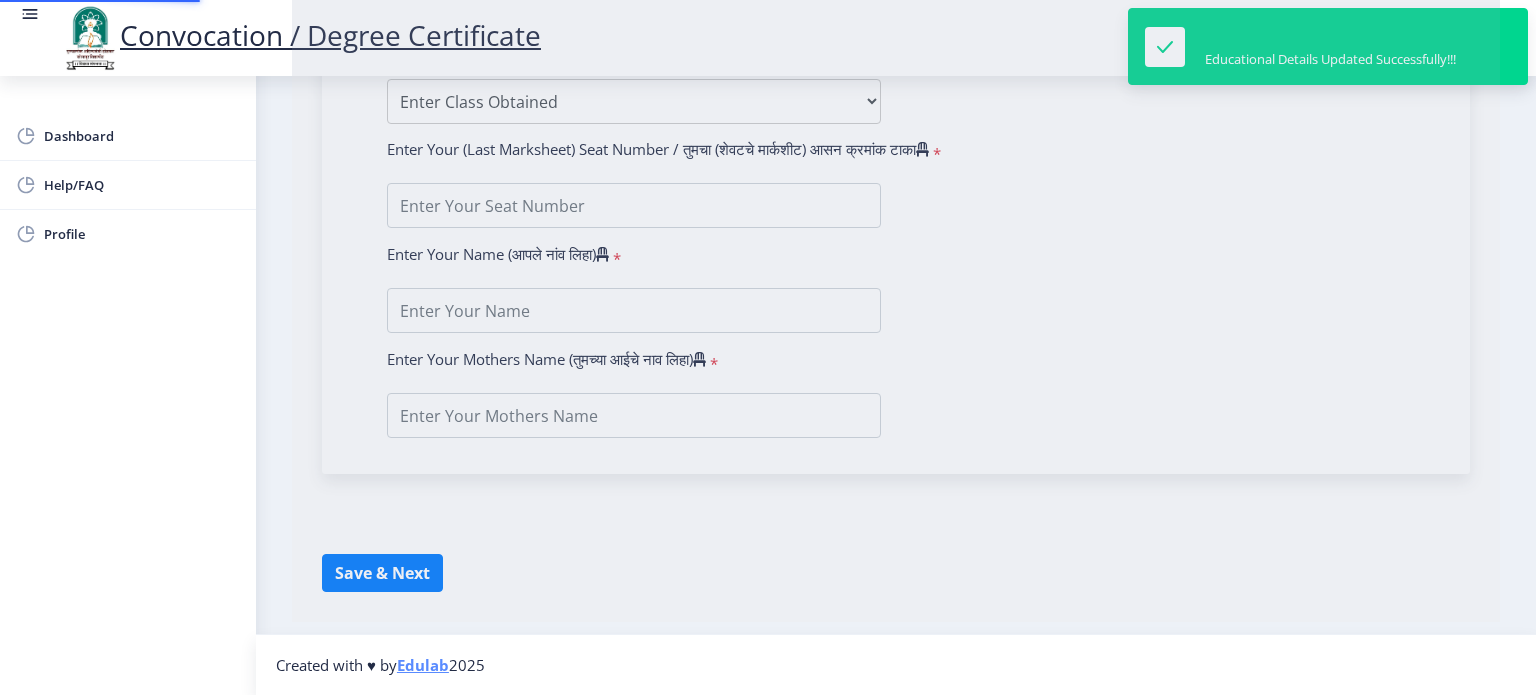 type on "[FIRST] [MIDDLE] [LAST]" 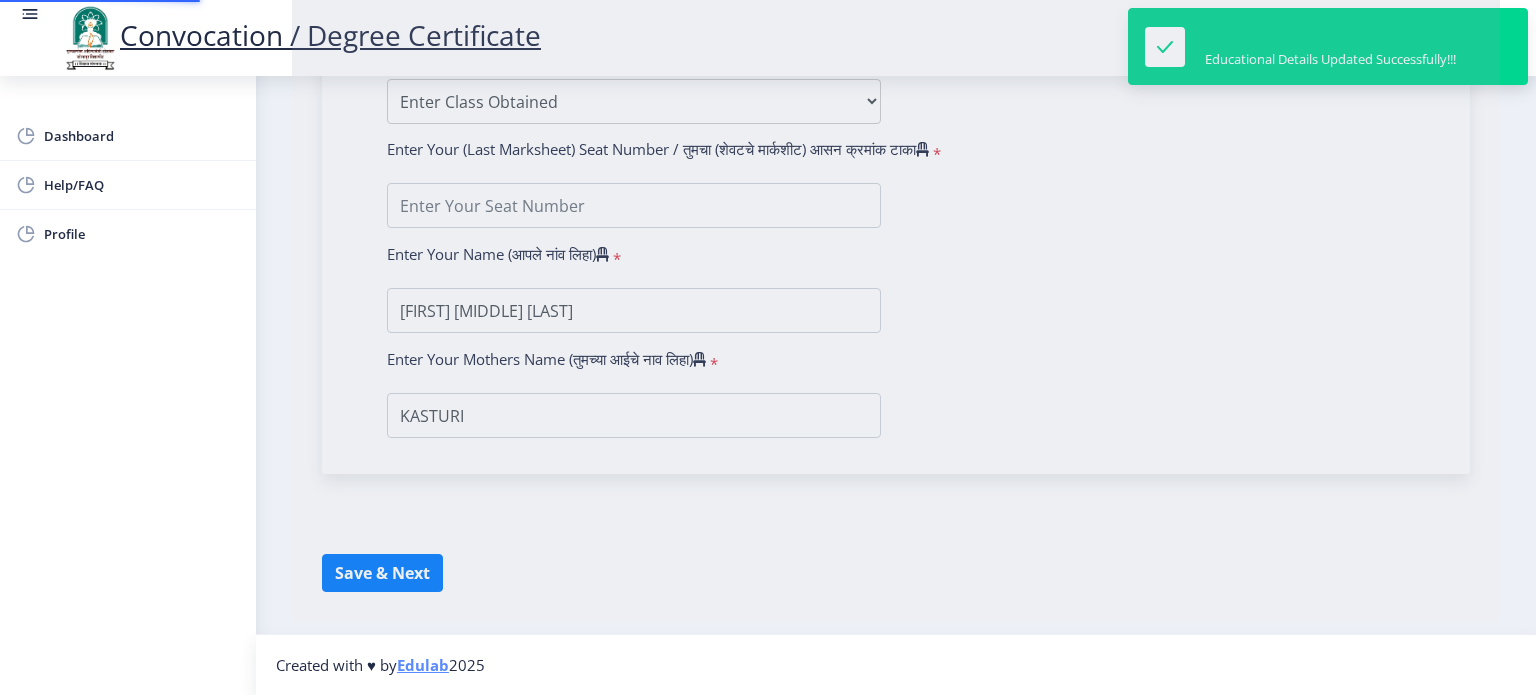 scroll, scrollTop: 0, scrollLeft: 0, axis: both 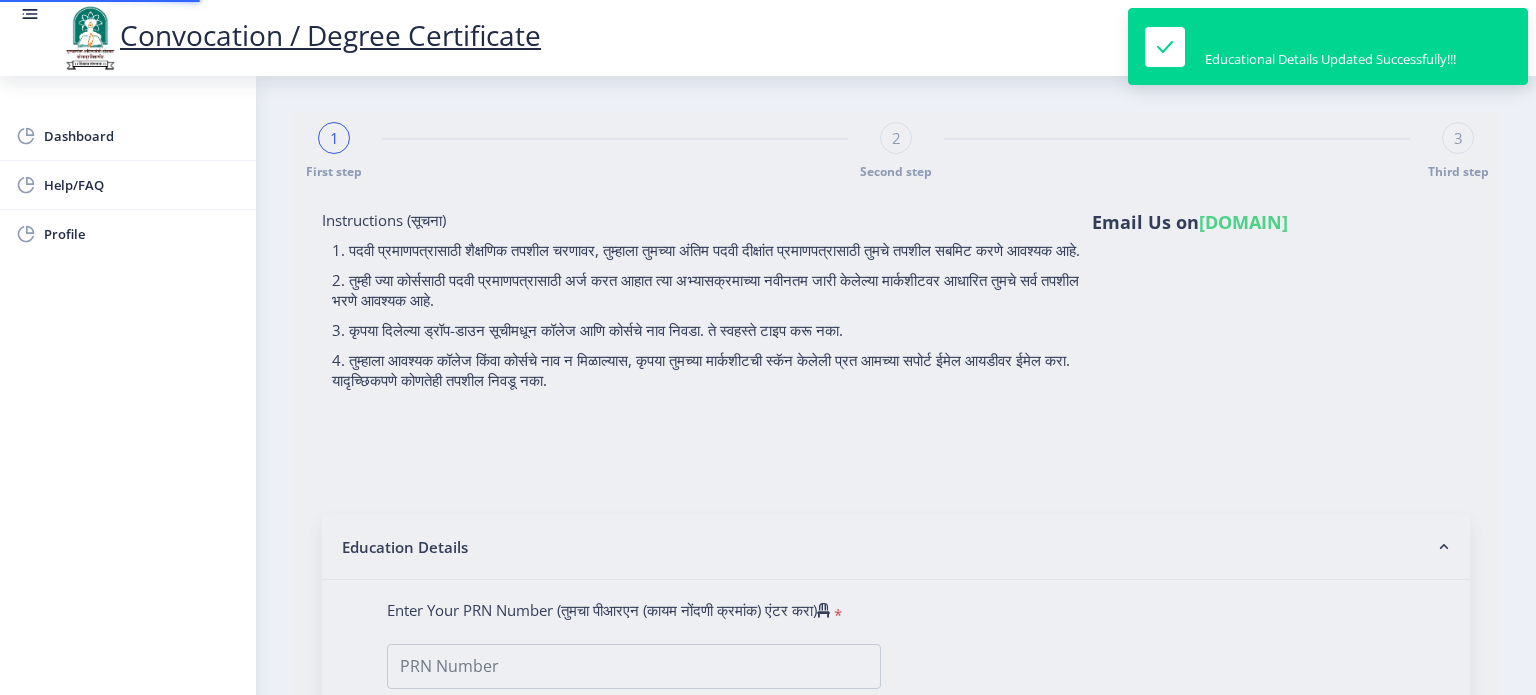 type on "[NUMBER]" 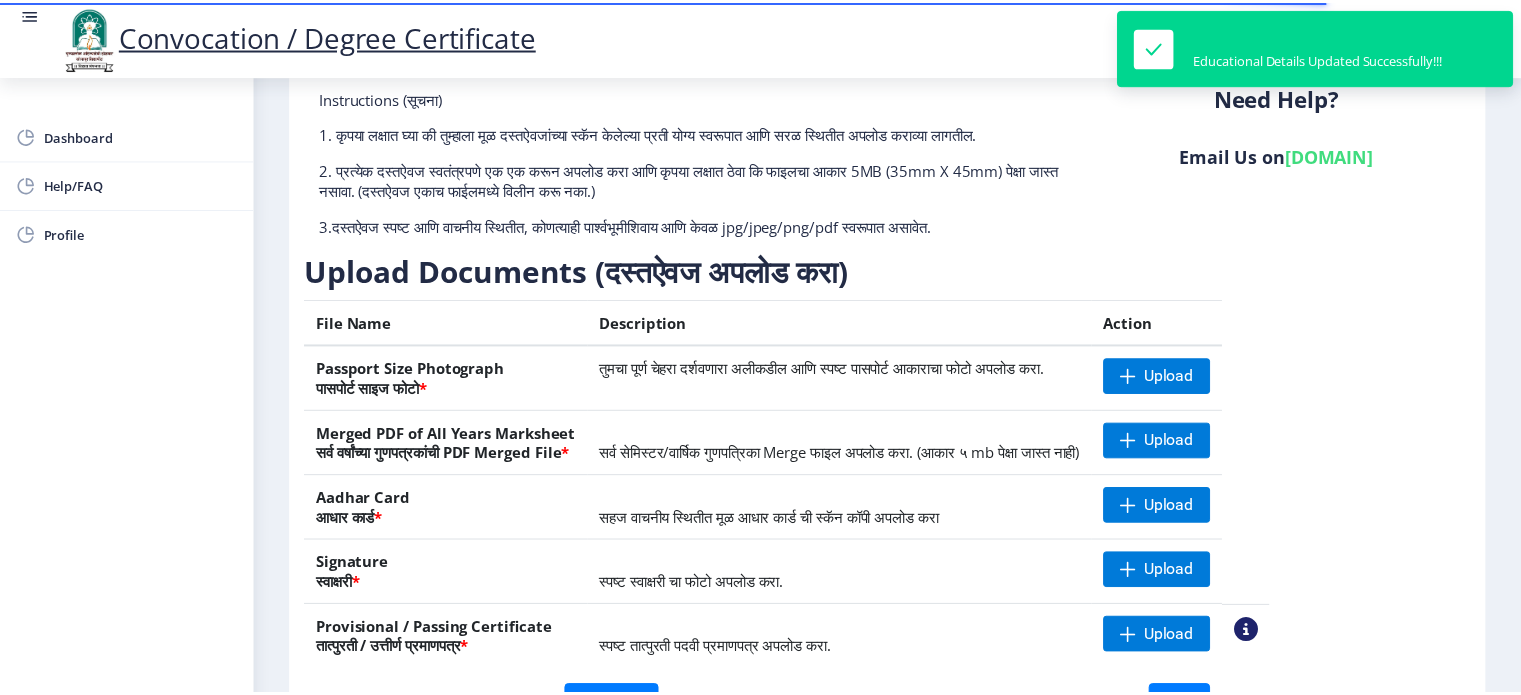scroll, scrollTop: 252, scrollLeft: 0, axis: vertical 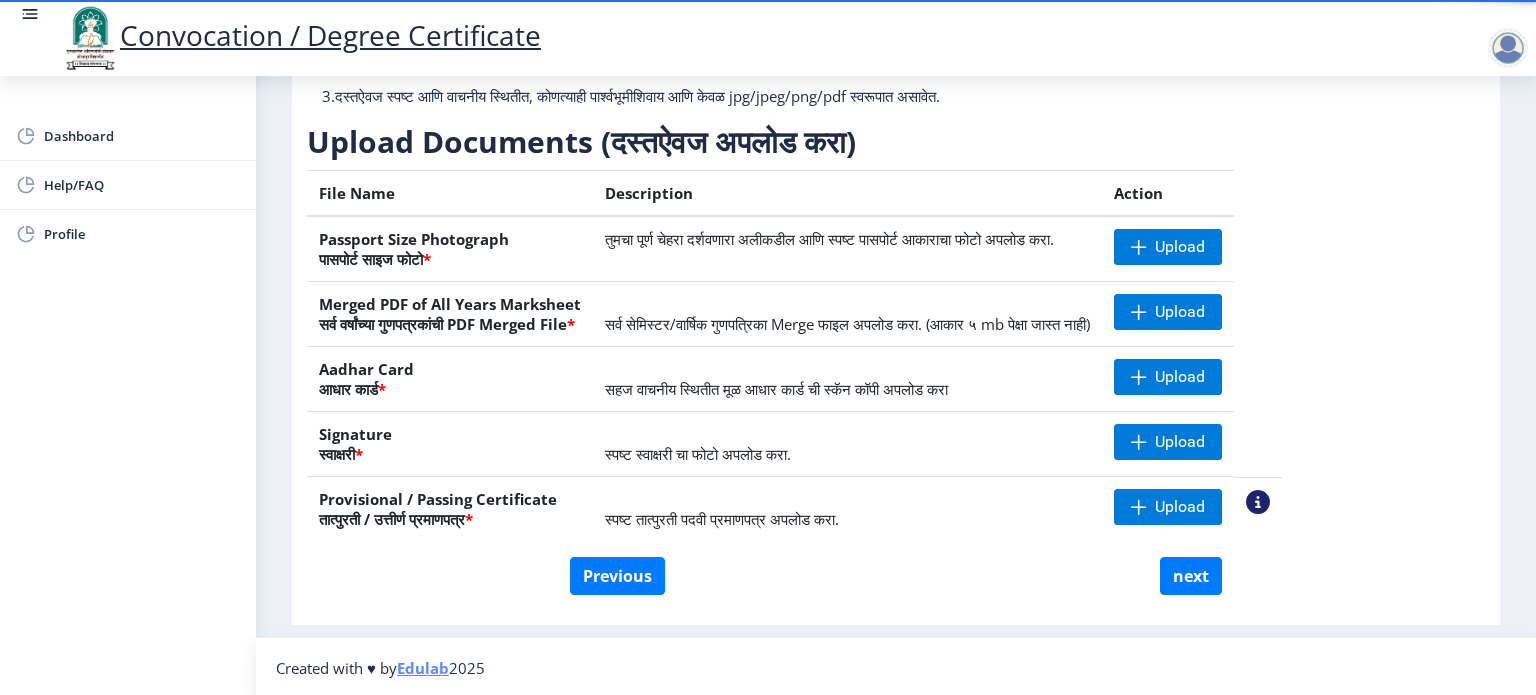 click 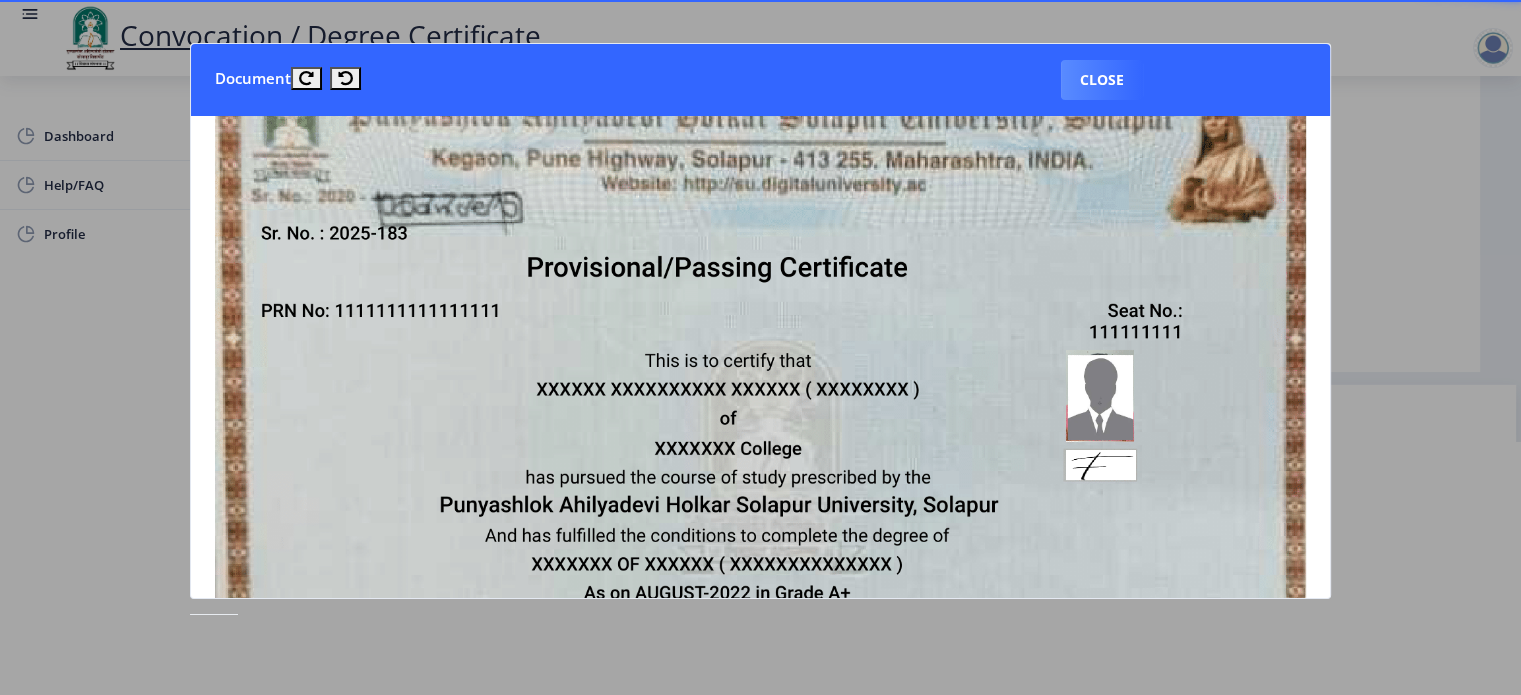 scroll, scrollTop: 0, scrollLeft: 0, axis: both 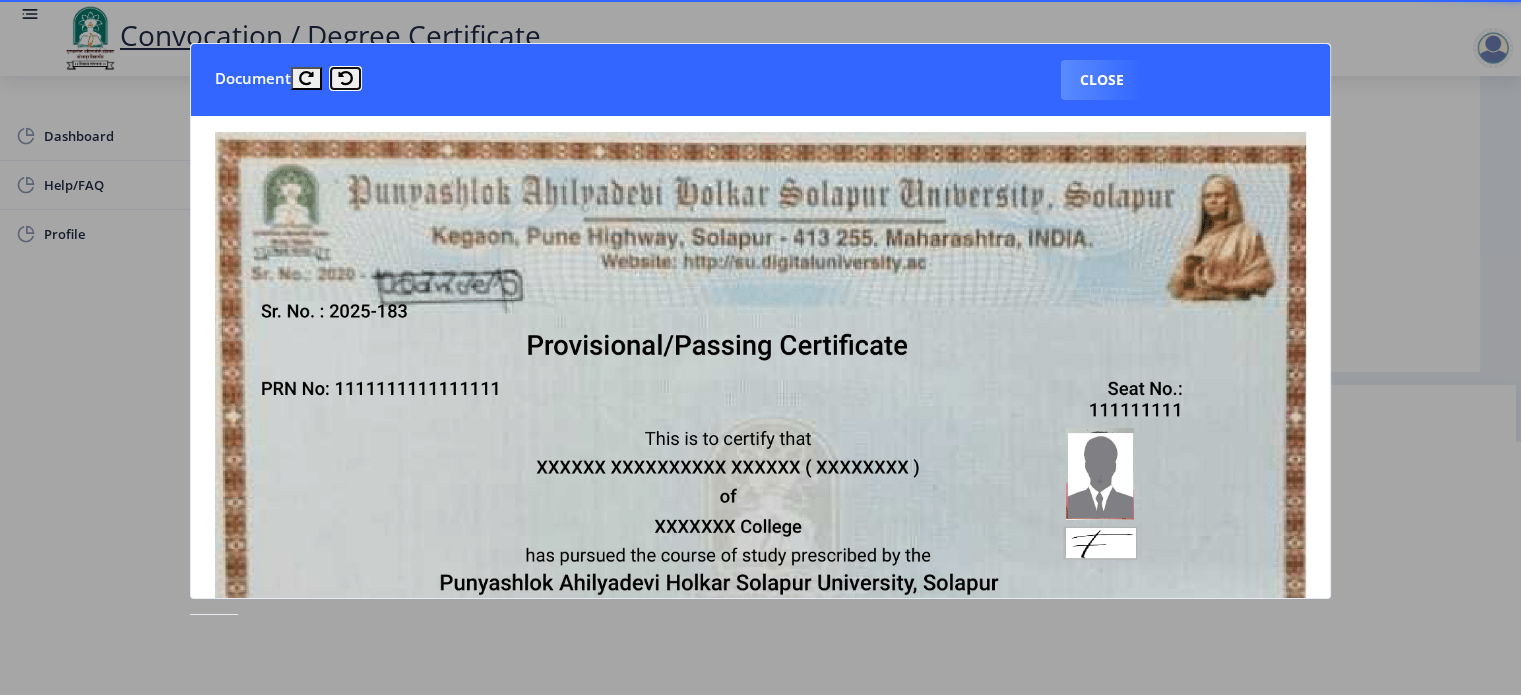 click at bounding box center (345, 78) 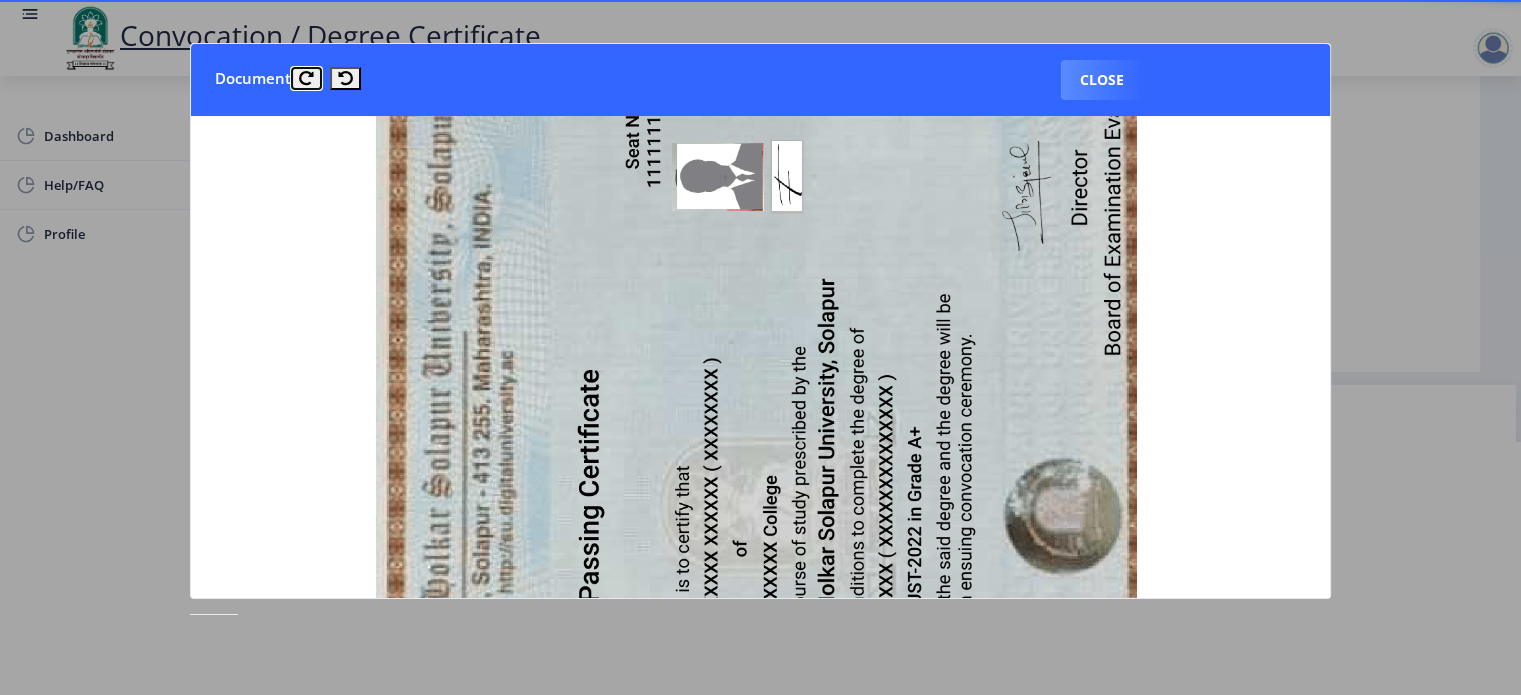 click at bounding box center [306, 78] 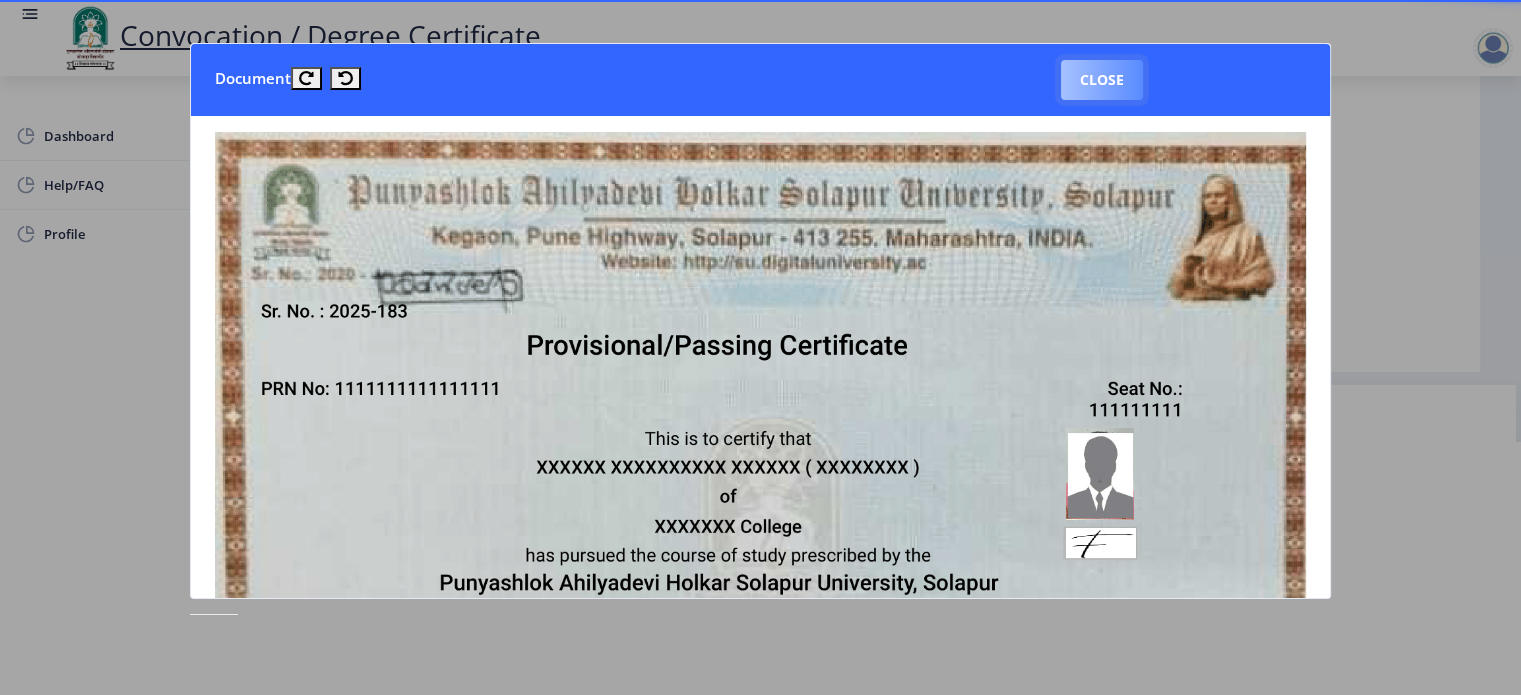 click on "Close" at bounding box center [1102, 80] 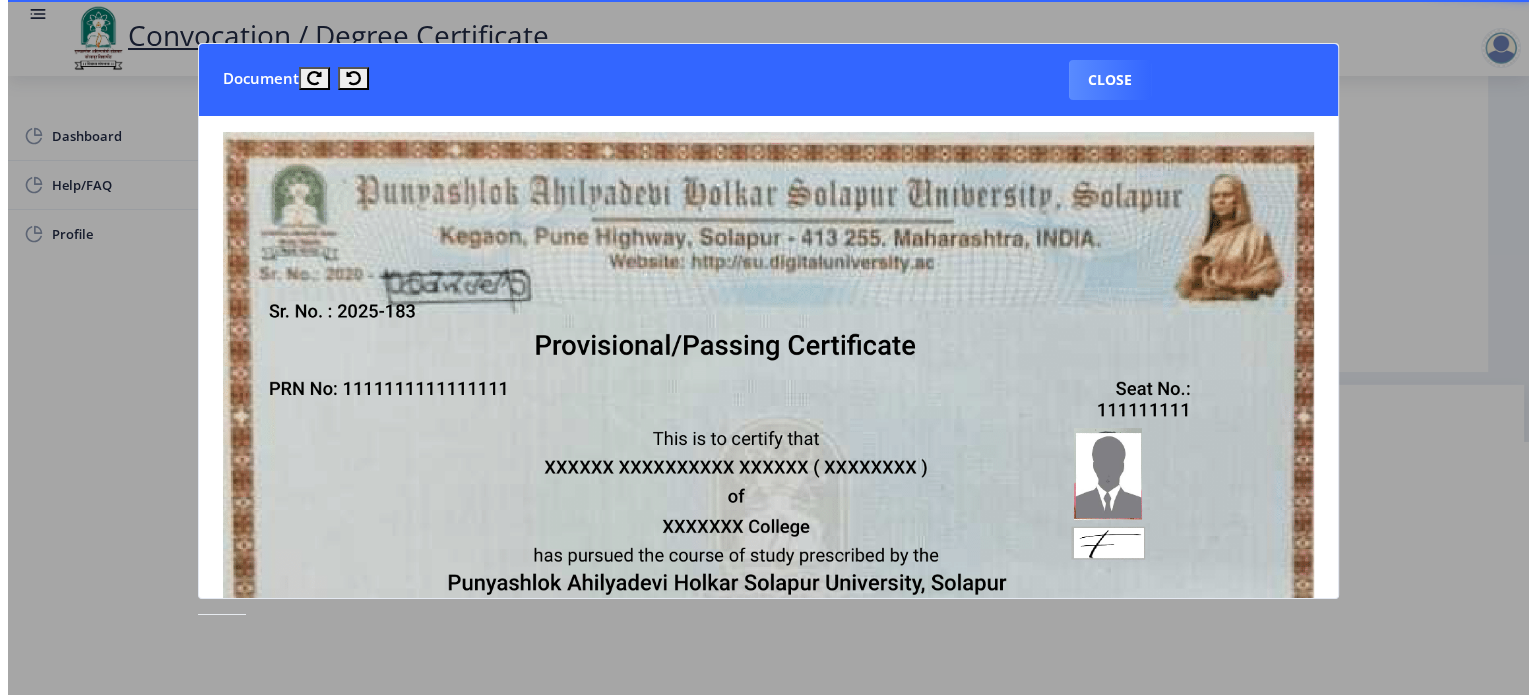 scroll, scrollTop: 57, scrollLeft: 0, axis: vertical 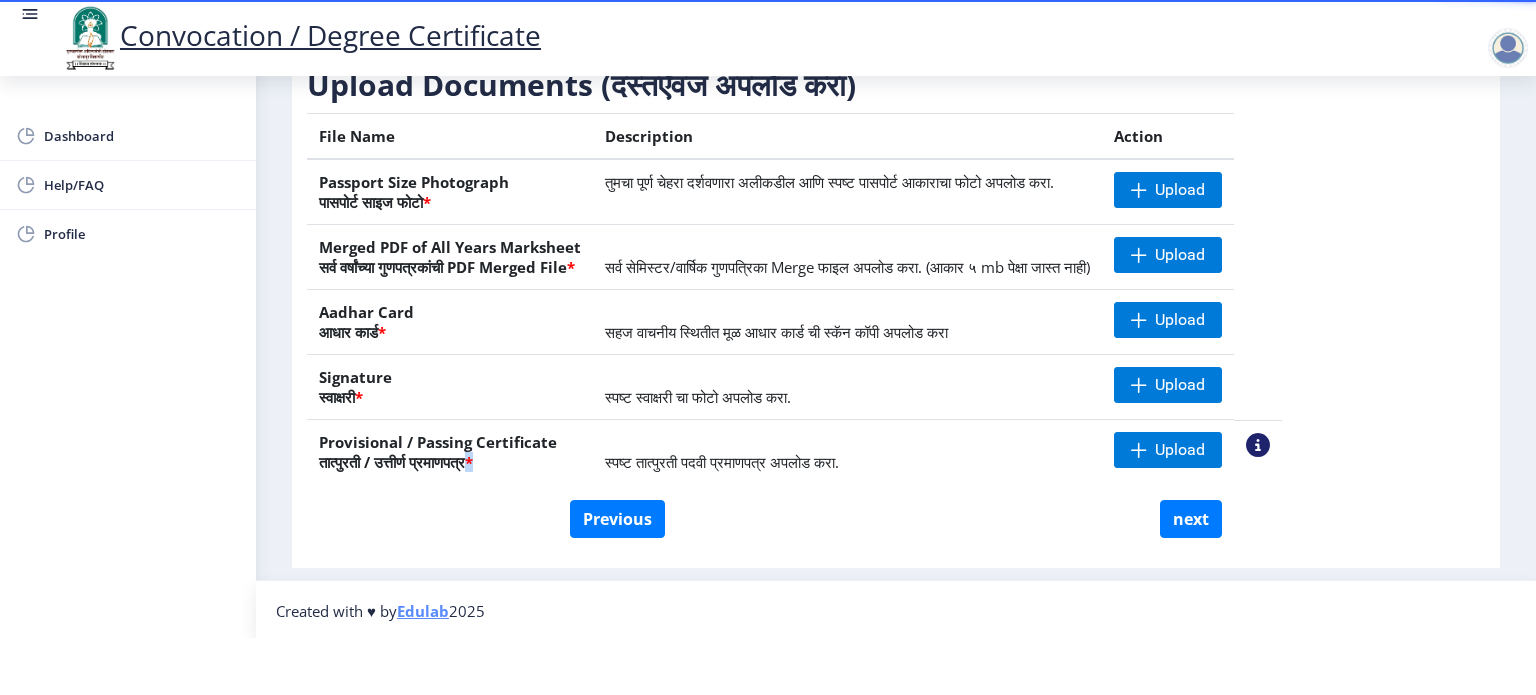 click on "Provisional / Passing Certificate  तात्पुरती / उत्तीर्ण प्रमाणपत्र  *" 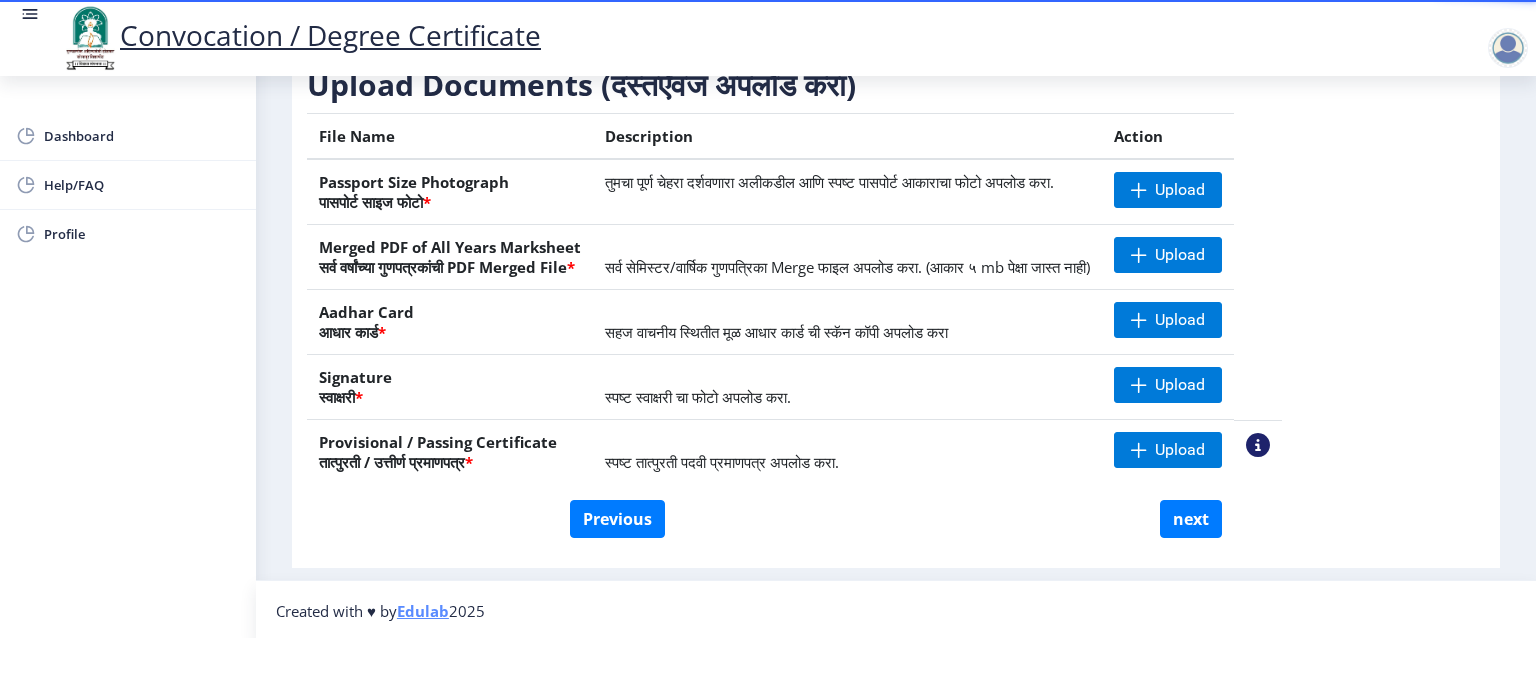 click 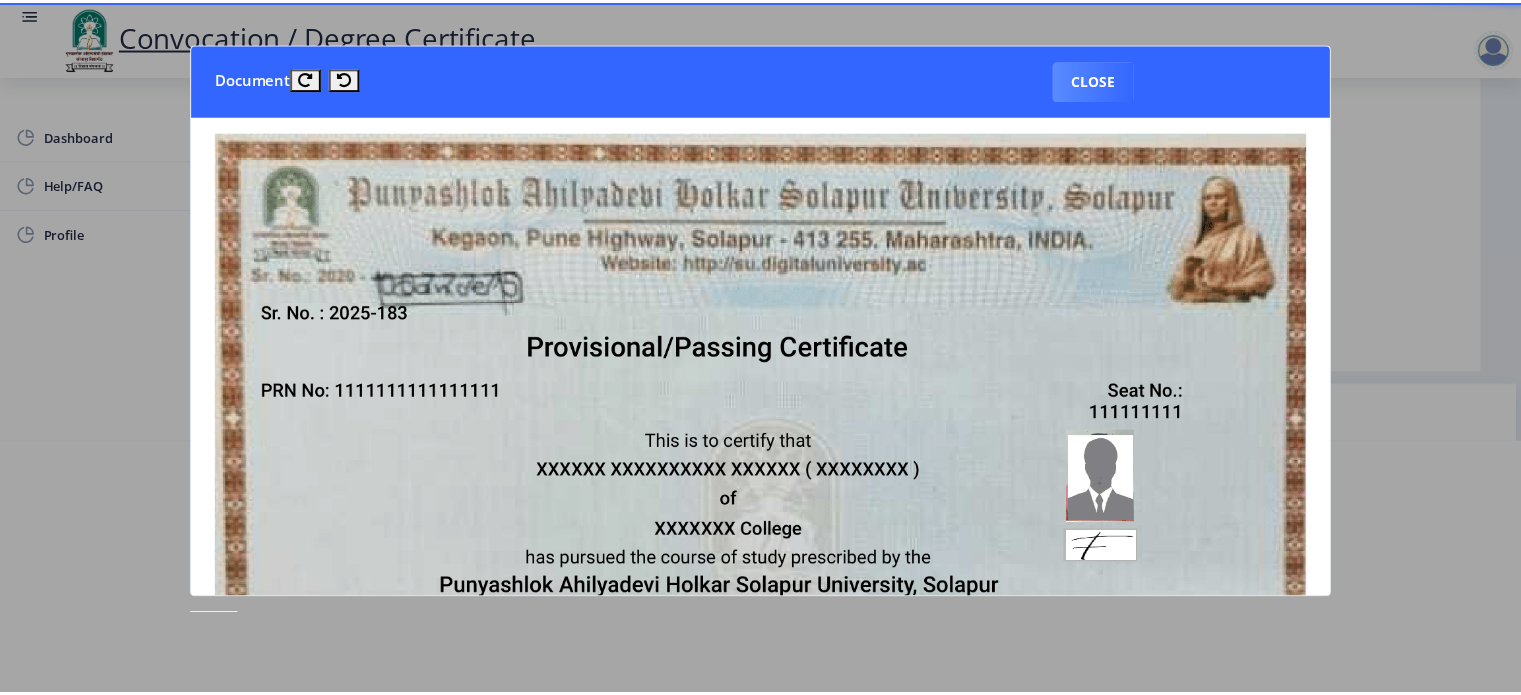 scroll, scrollTop: 0, scrollLeft: 0, axis: both 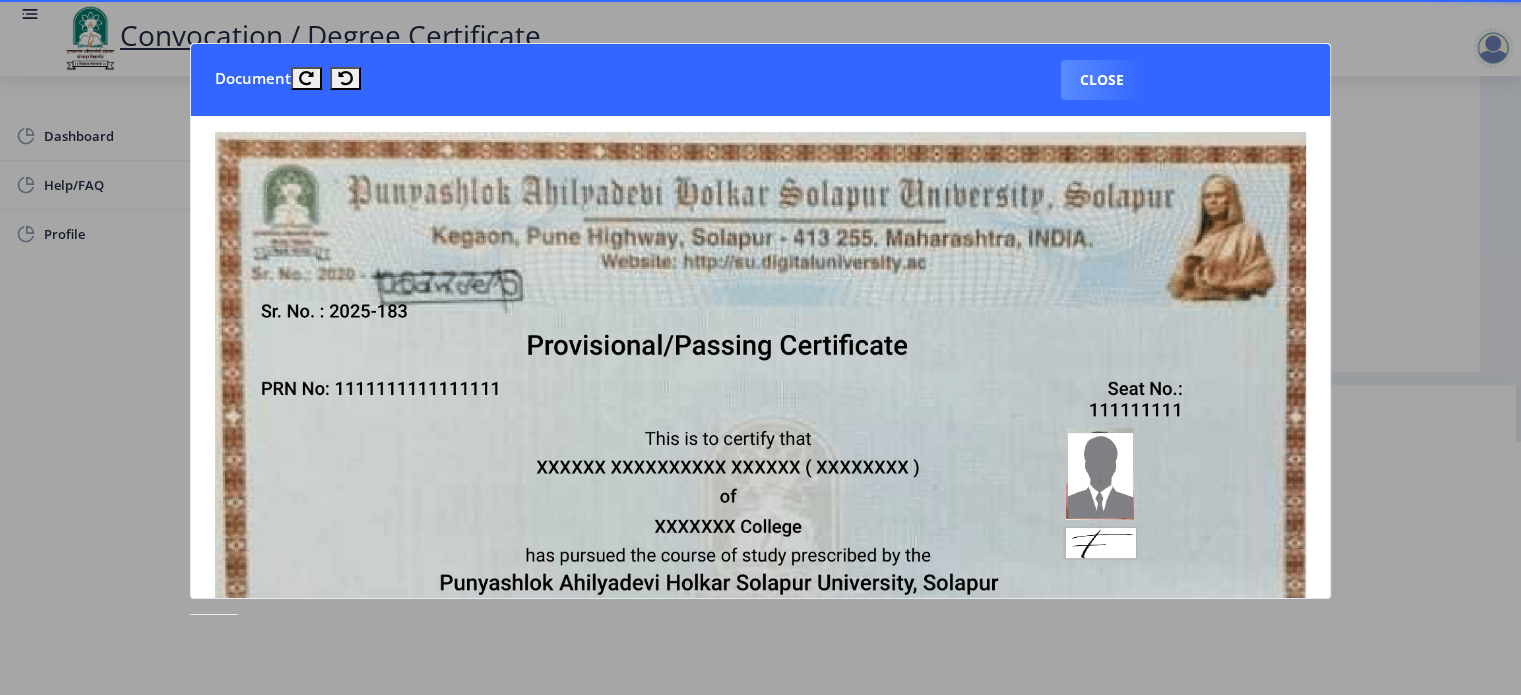 click on "Close" at bounding box center [1102, 80] 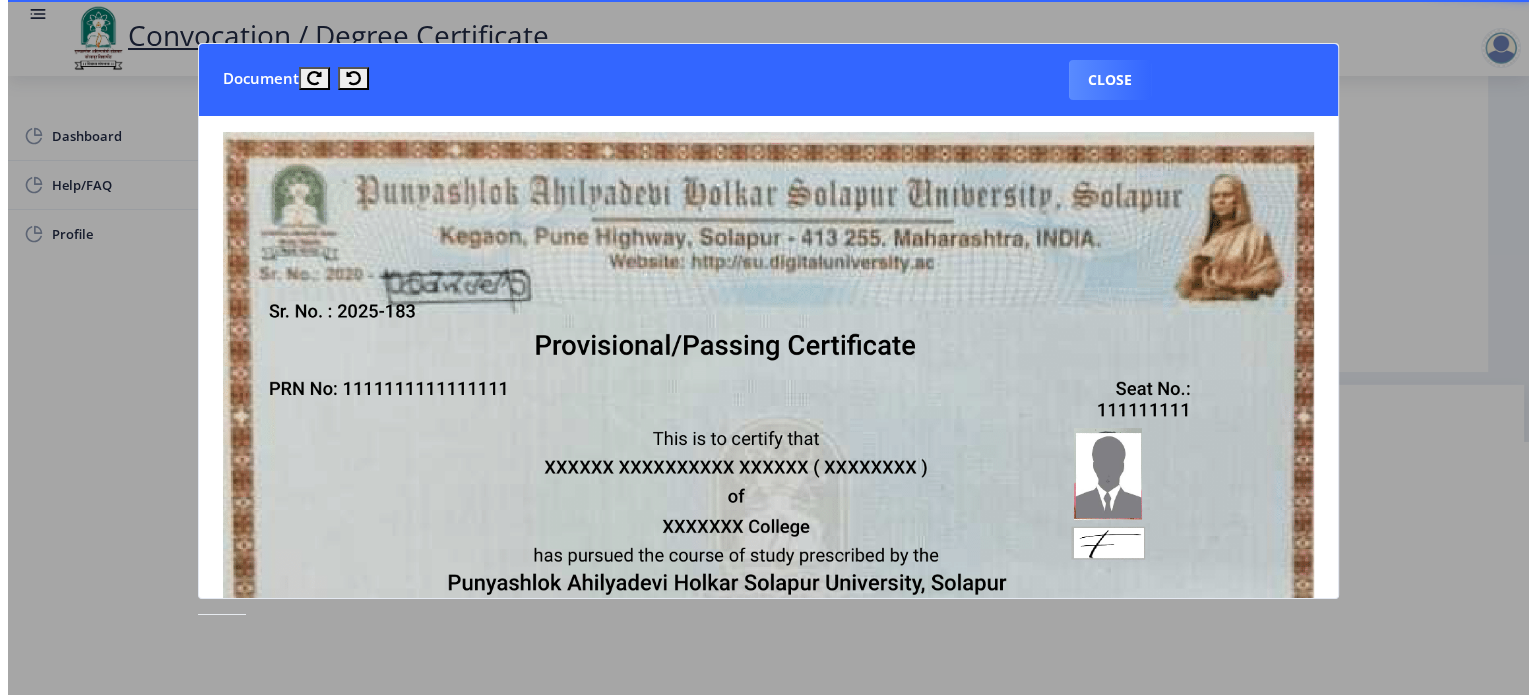 scroll, scrollTop: 57, scrollLeft: 0, axis: vertical 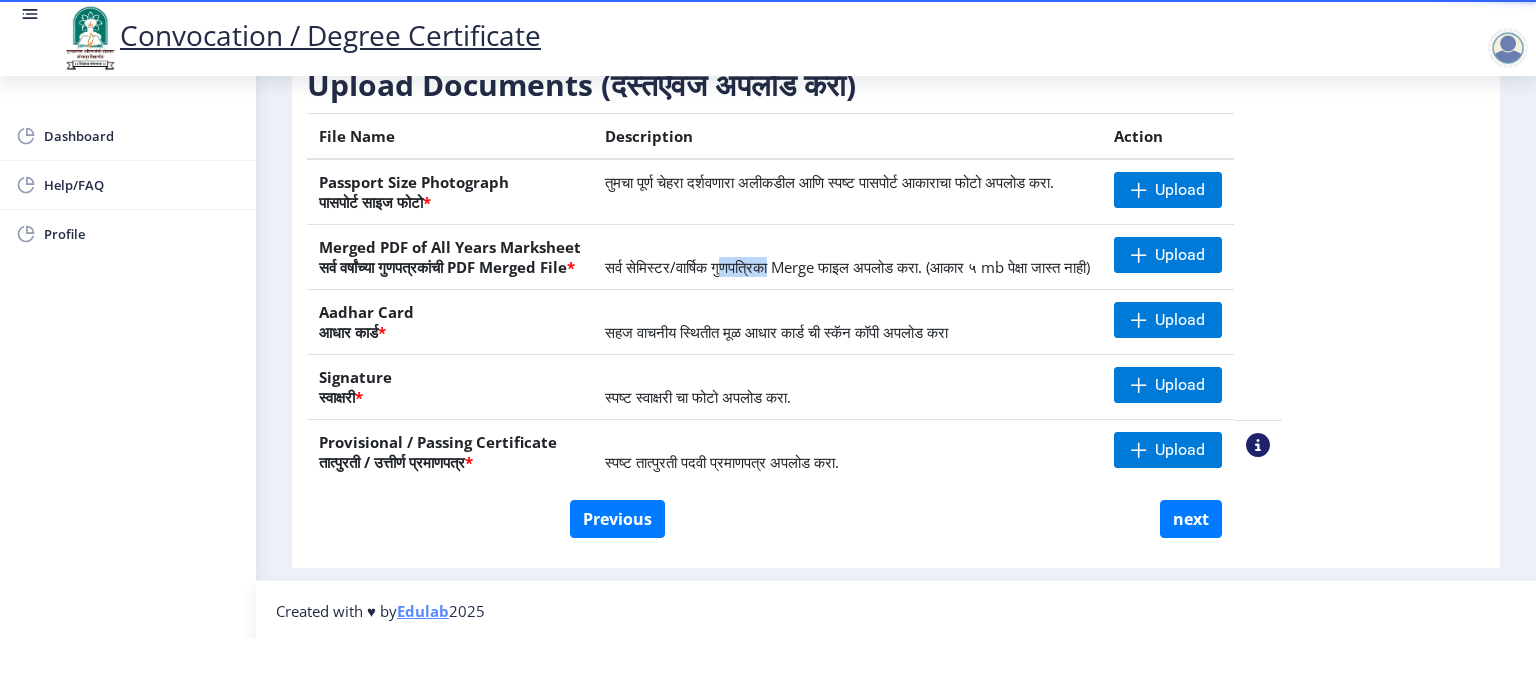 drag, startPoint x: 748, startPoint y: 266, endPoint x: 802, endPoint y: 265, distance: 54.00926 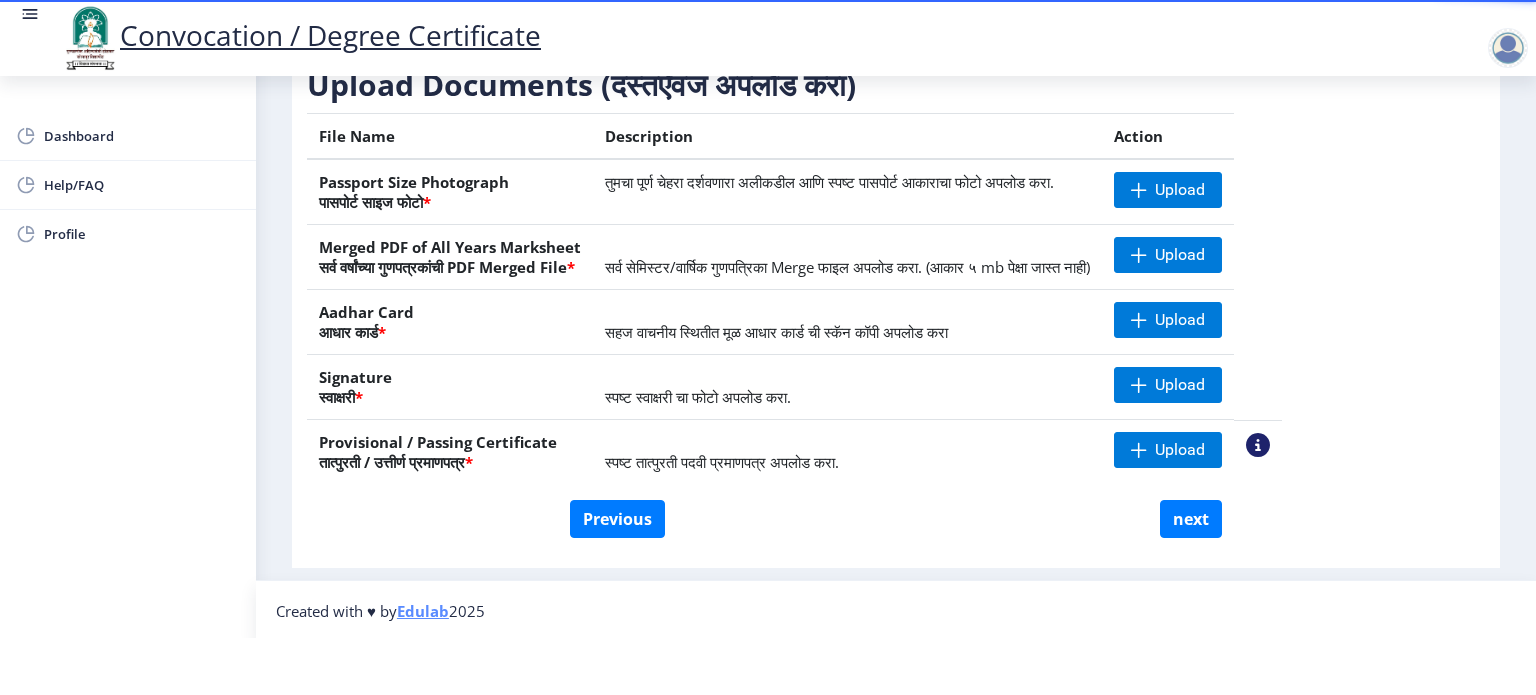 click on "सर्व सेमिस्टर/वार्षिक गुणपत्रिका Merge फाइल अपलोड करा. (आकार ५ mb पेक्षा जास्त नाही)" 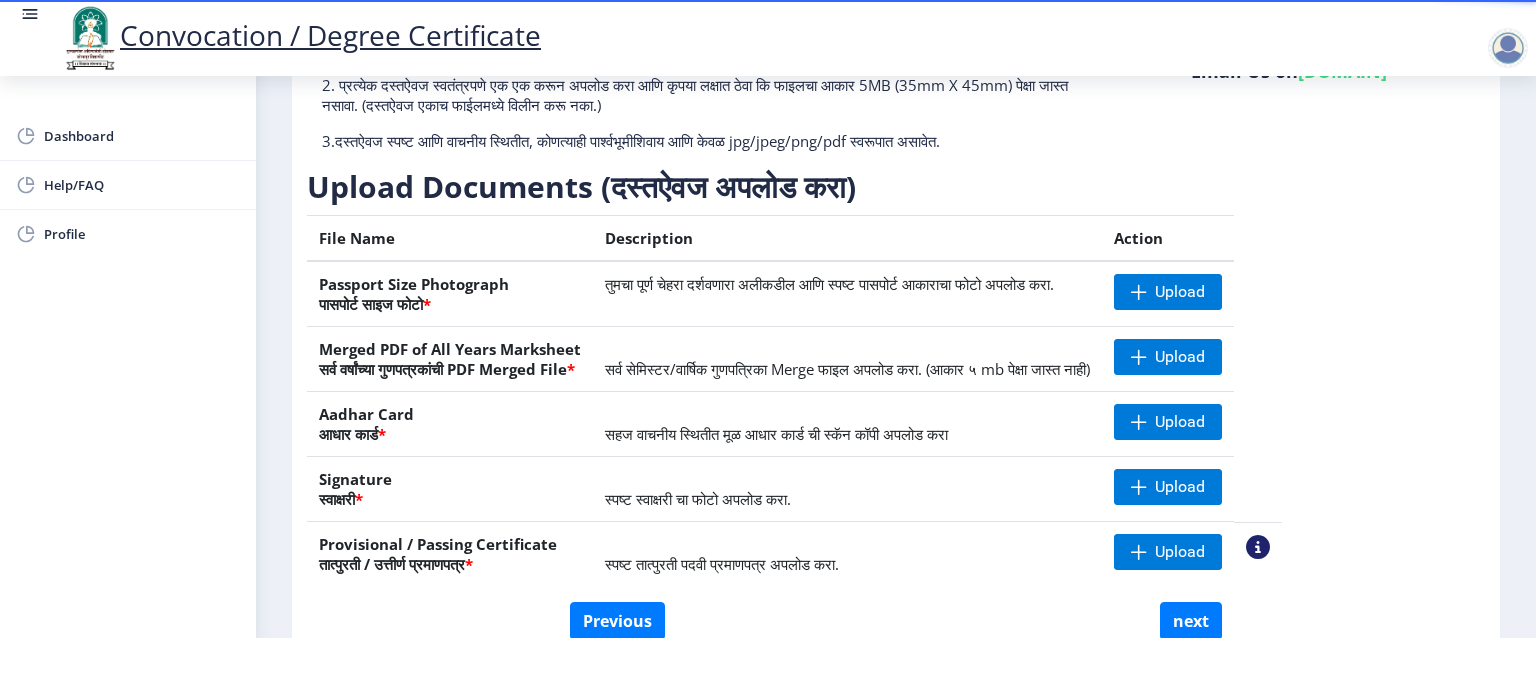 scroll, scrollTop: 252, scrollLeft: 0, axis: vertical 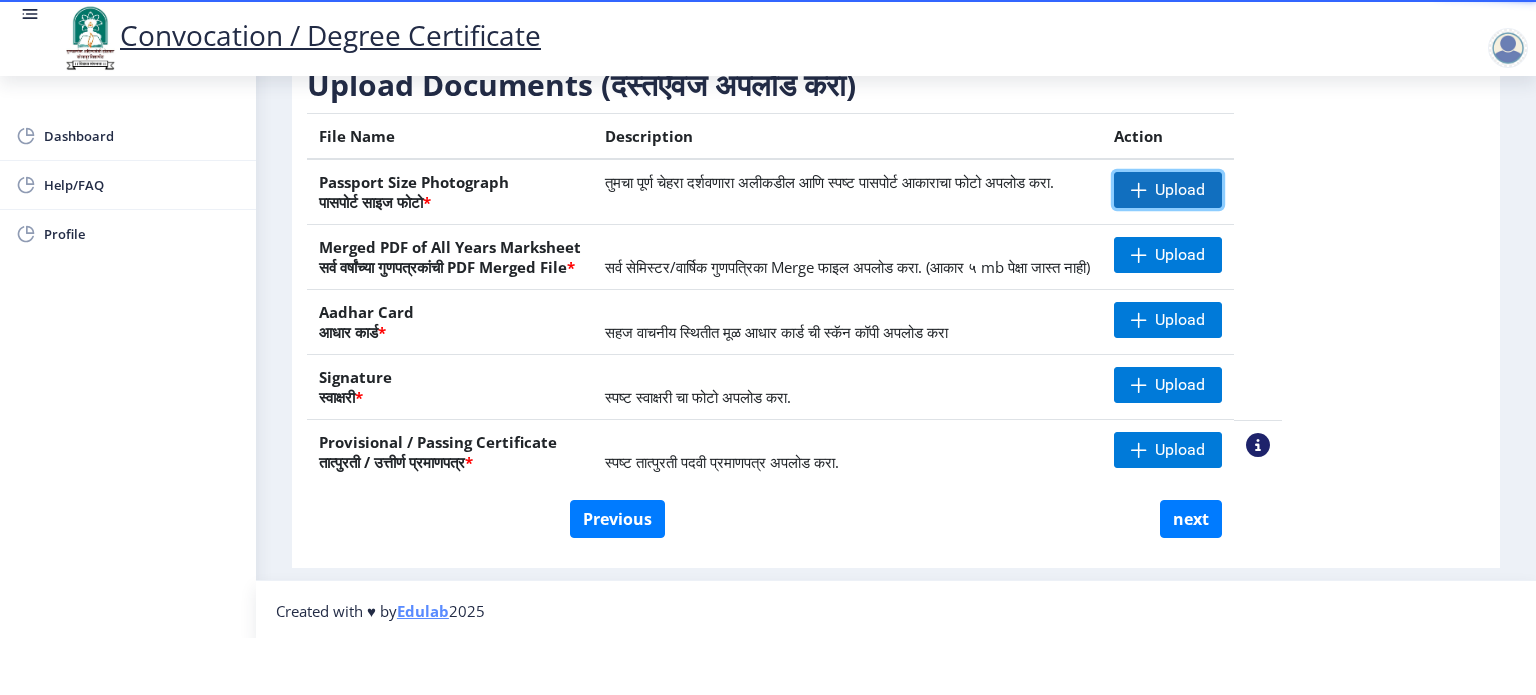 click 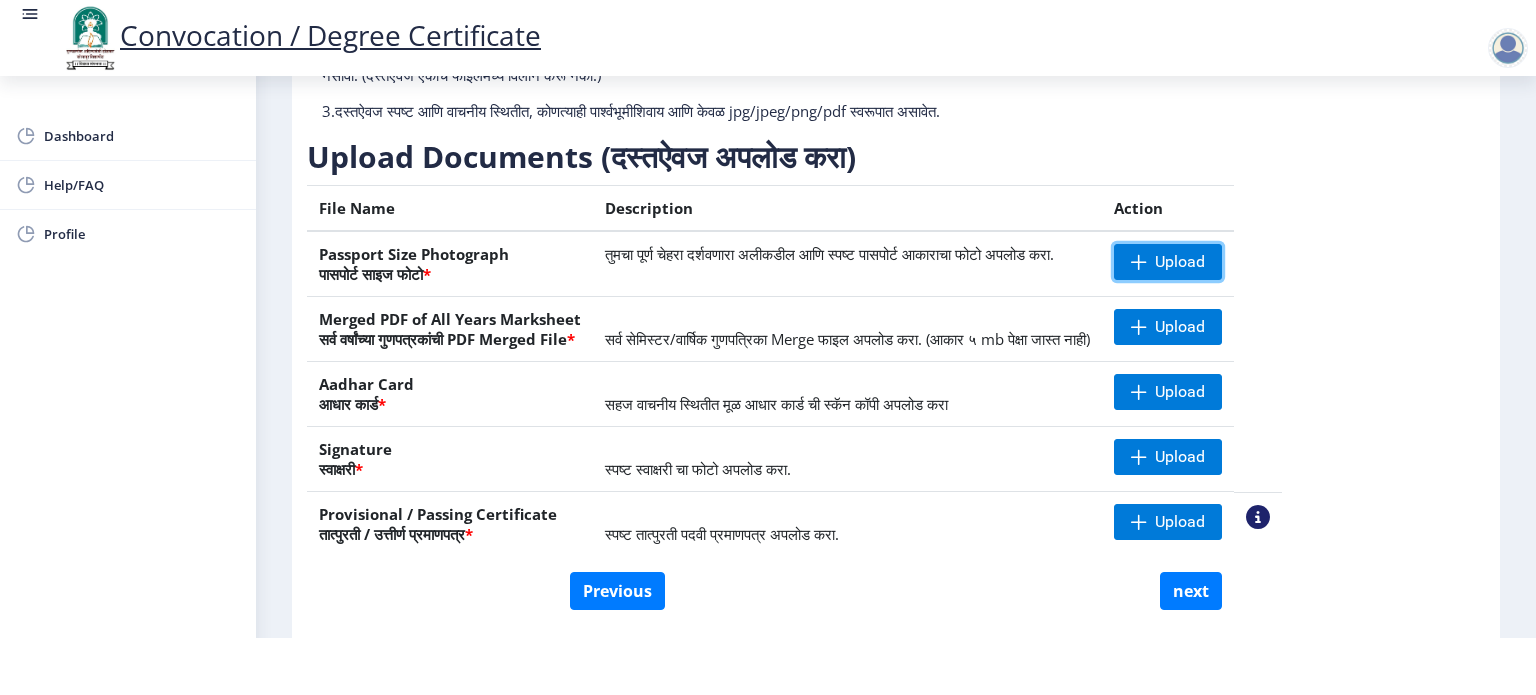 scroll, scrollTop: 252, scrollLeft: 0, axis: vertical 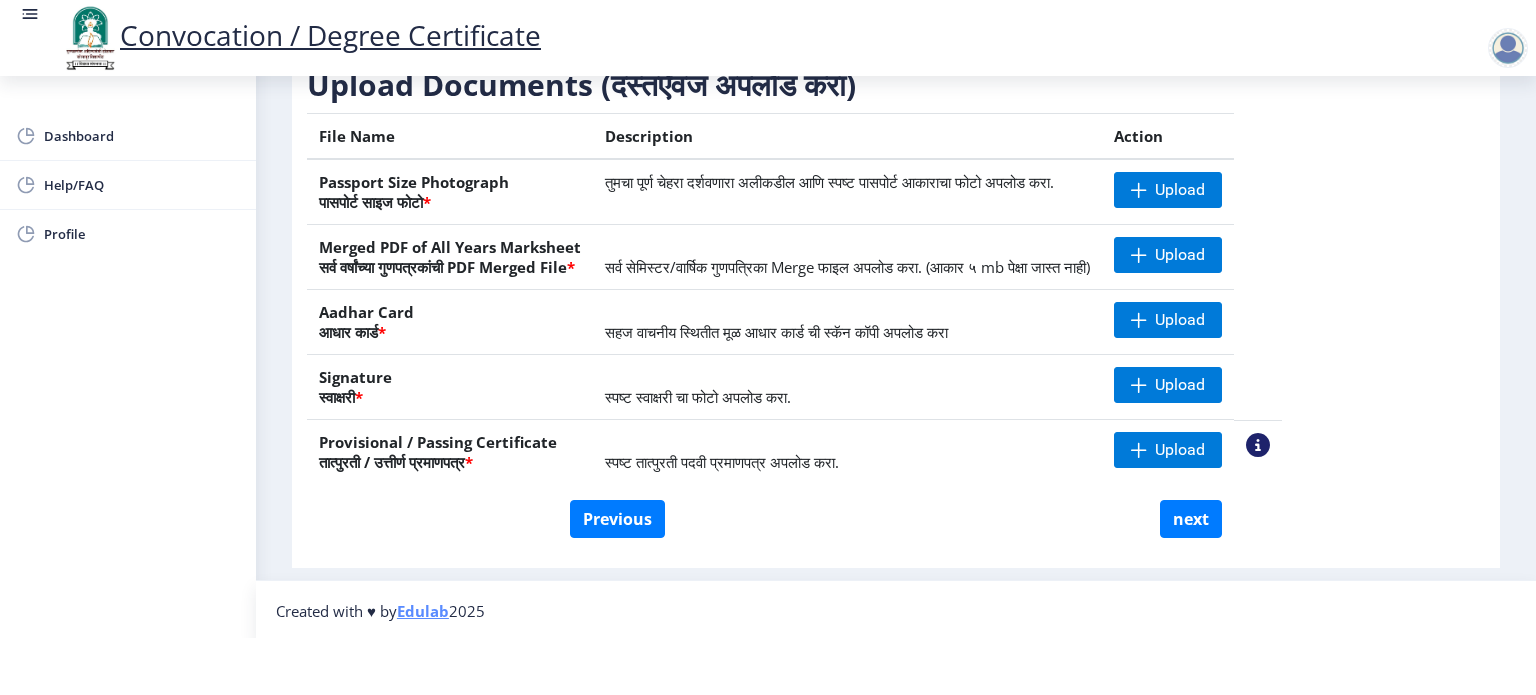 click 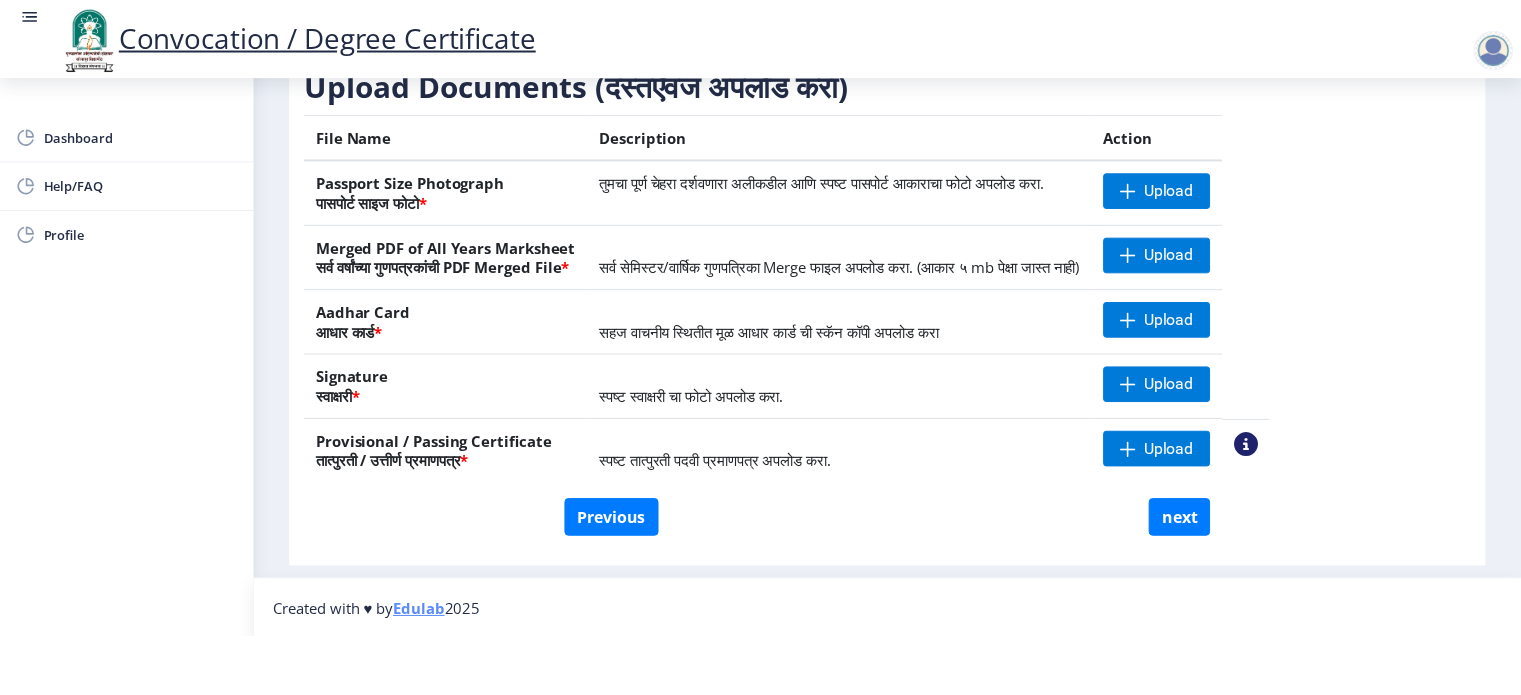 scroll, scrollTop: 0, scrollLeft: 0, axis: both 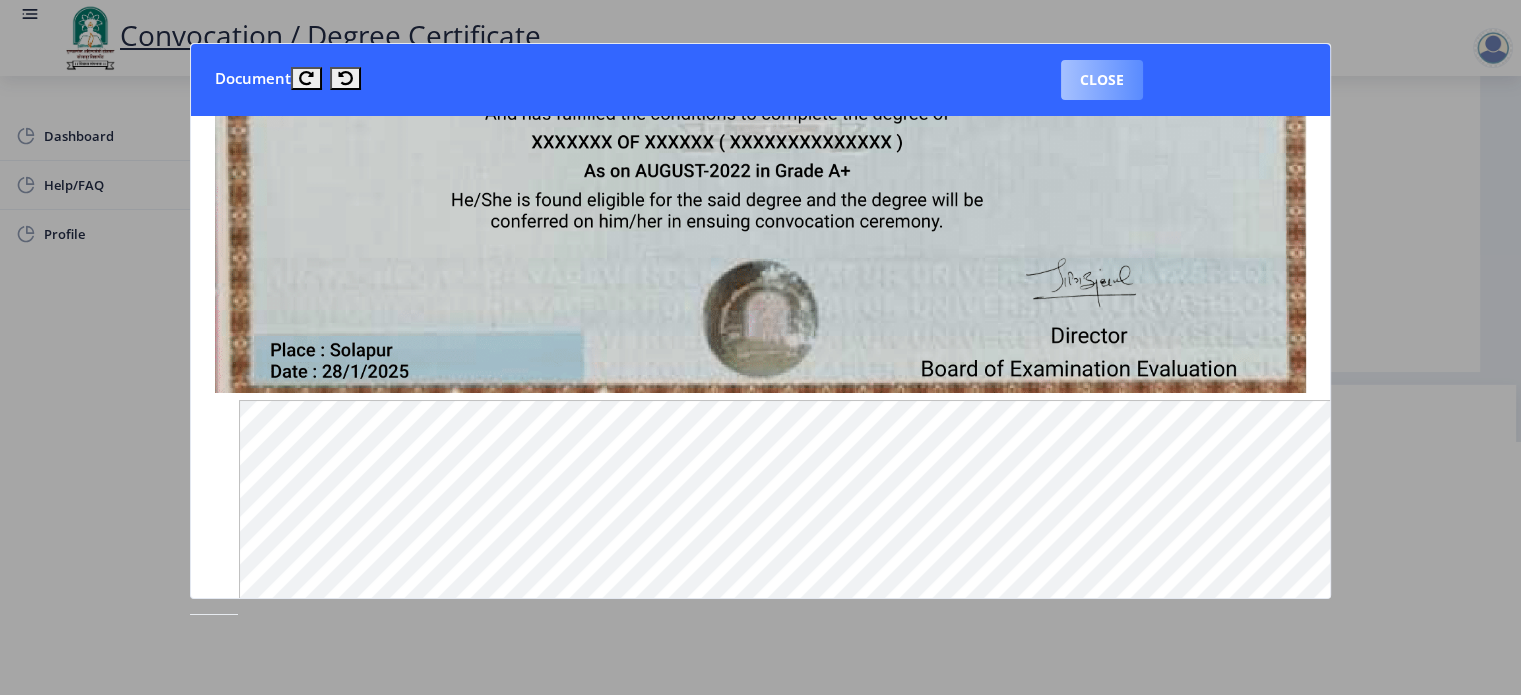 click on "Close" at bounding box center [1102, 80] 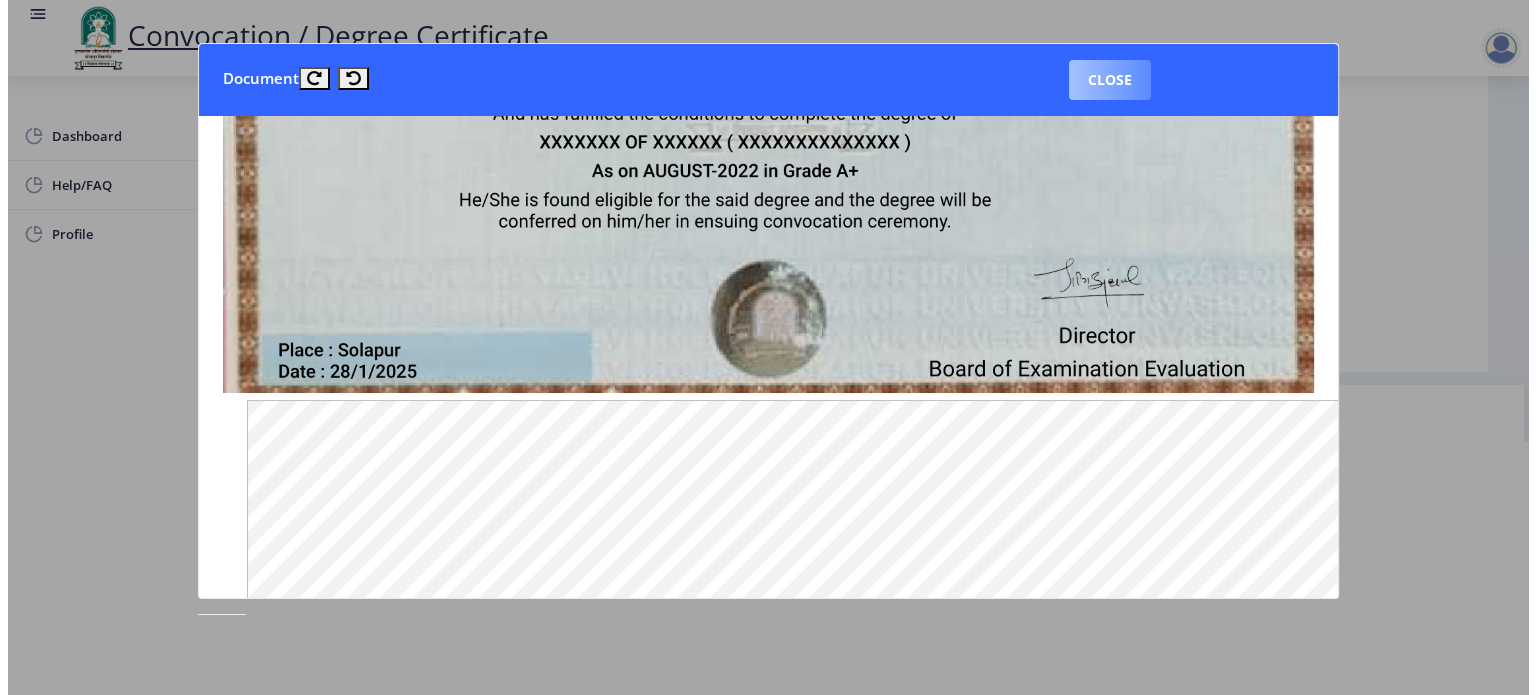 scroll, scrollTop: 57, scrollLeft: 0, axis: vertical 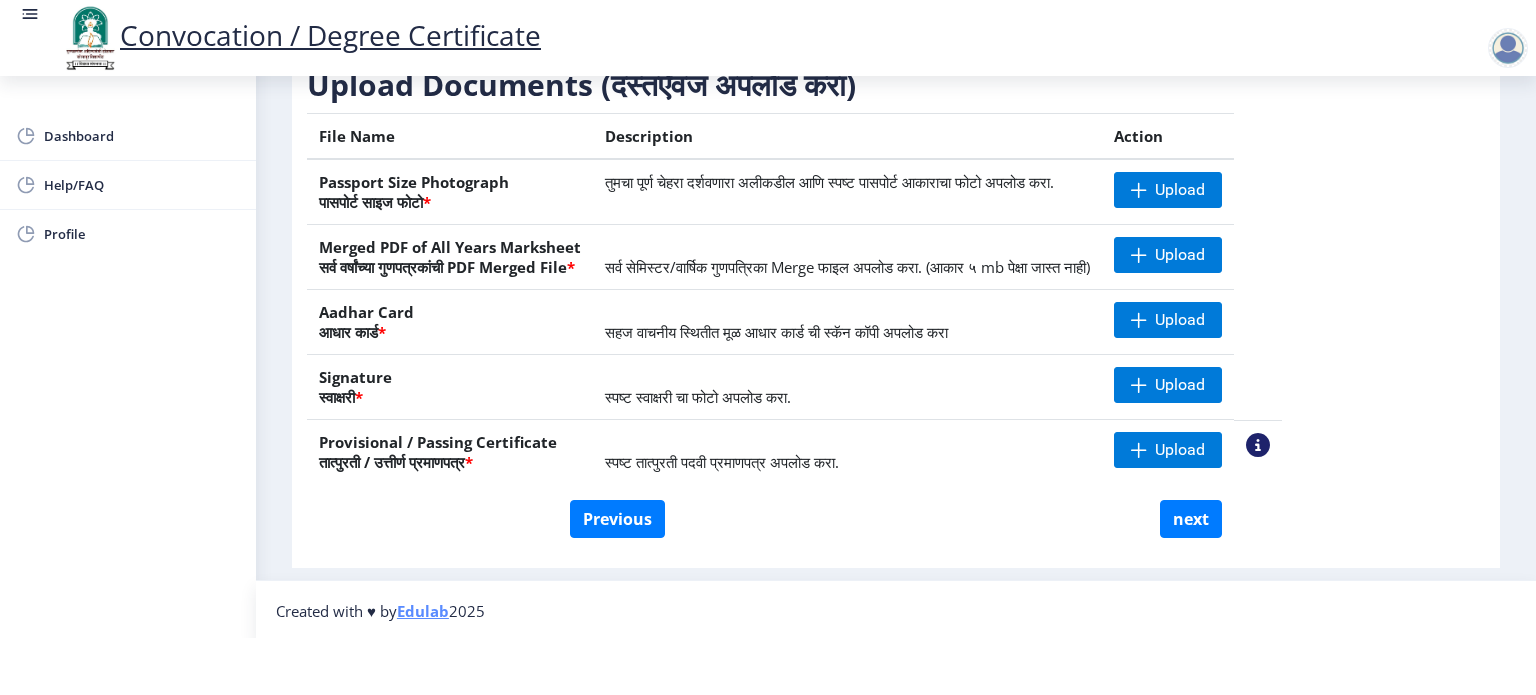 click 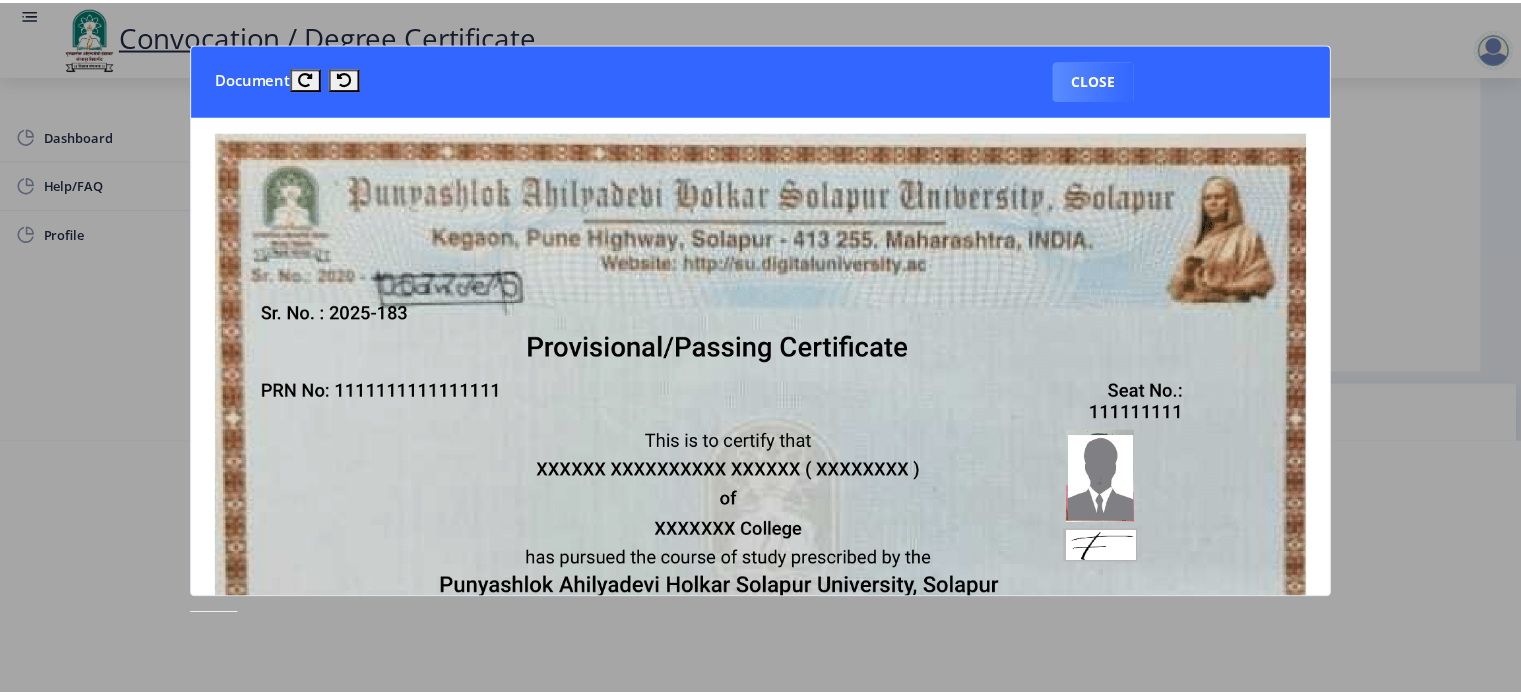 scroll, scrollTop: 0, scrollLeft: 0, axis: both 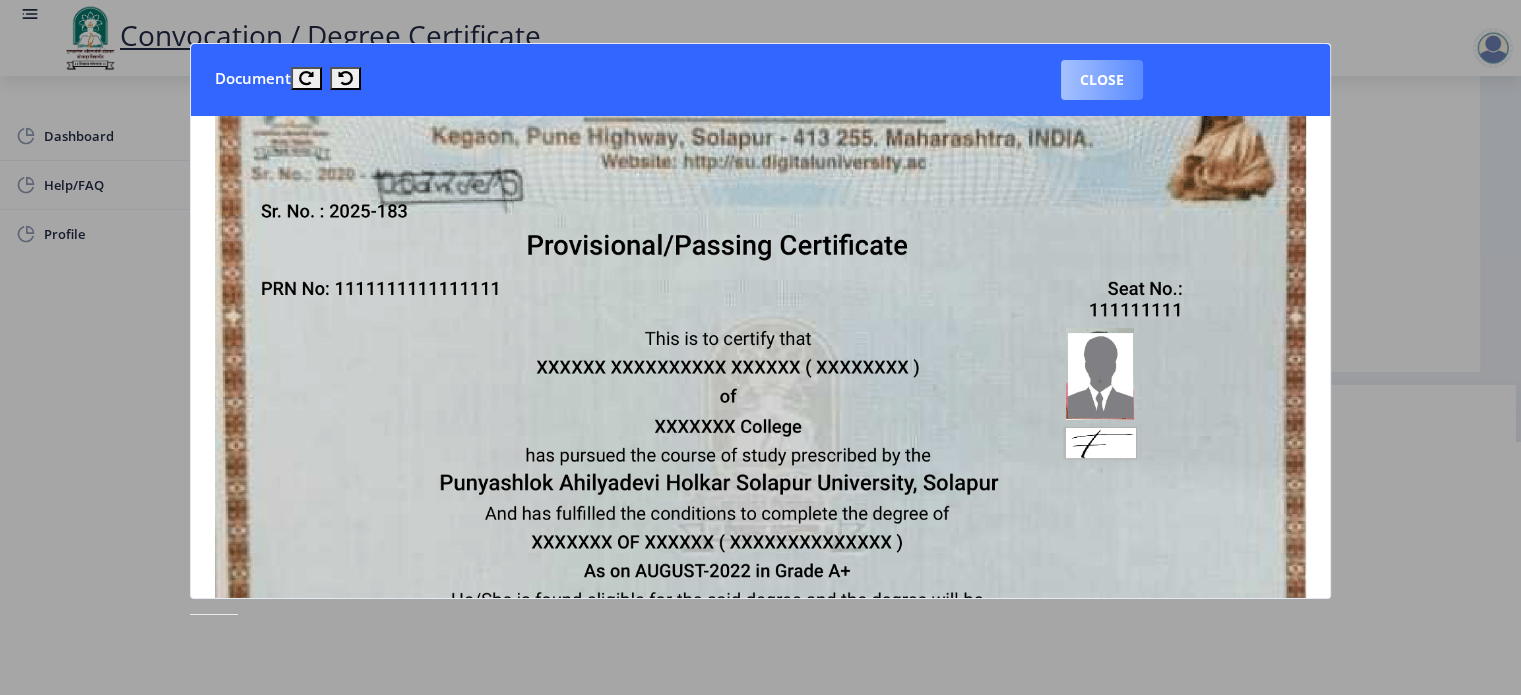 click on "Close" at bounding box center [1102, 80] 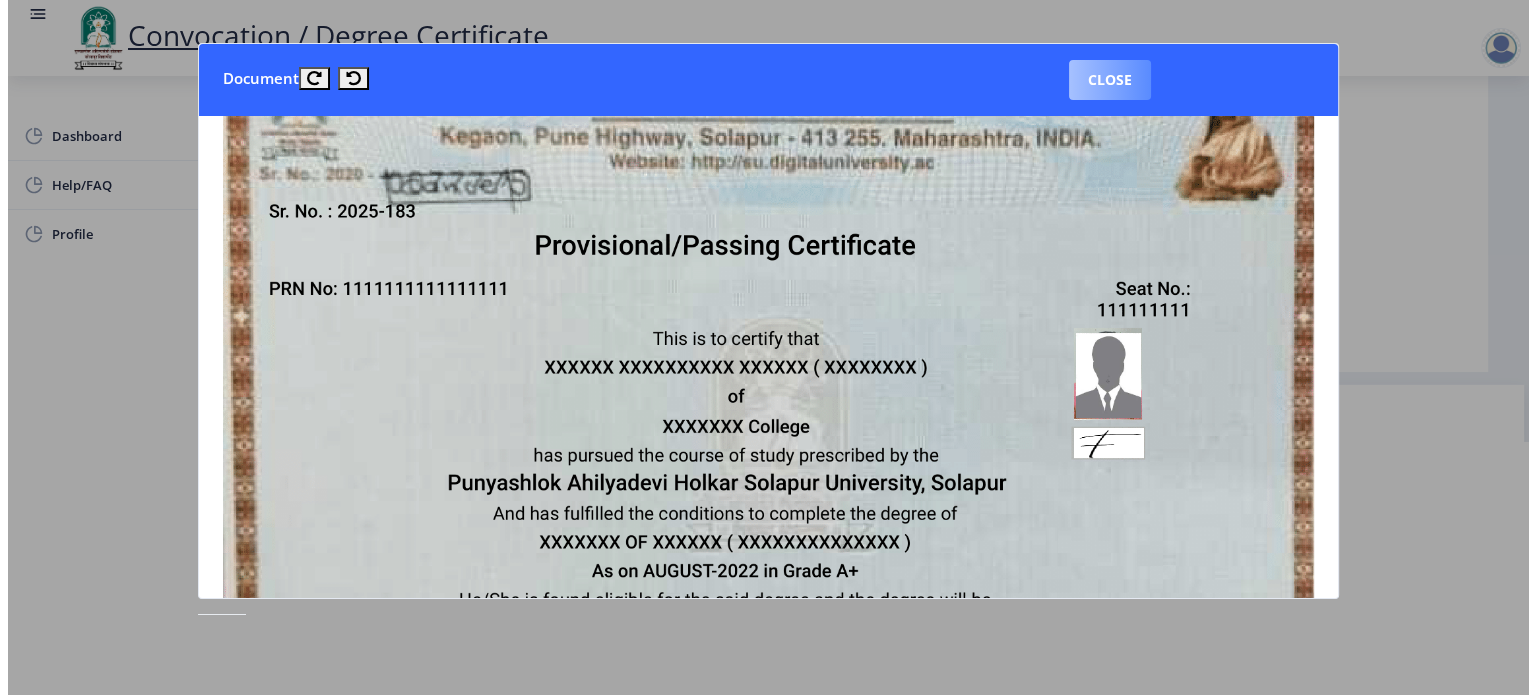 scroll, scrollTop: 57, scrollLeft: 0, axis: vertical 